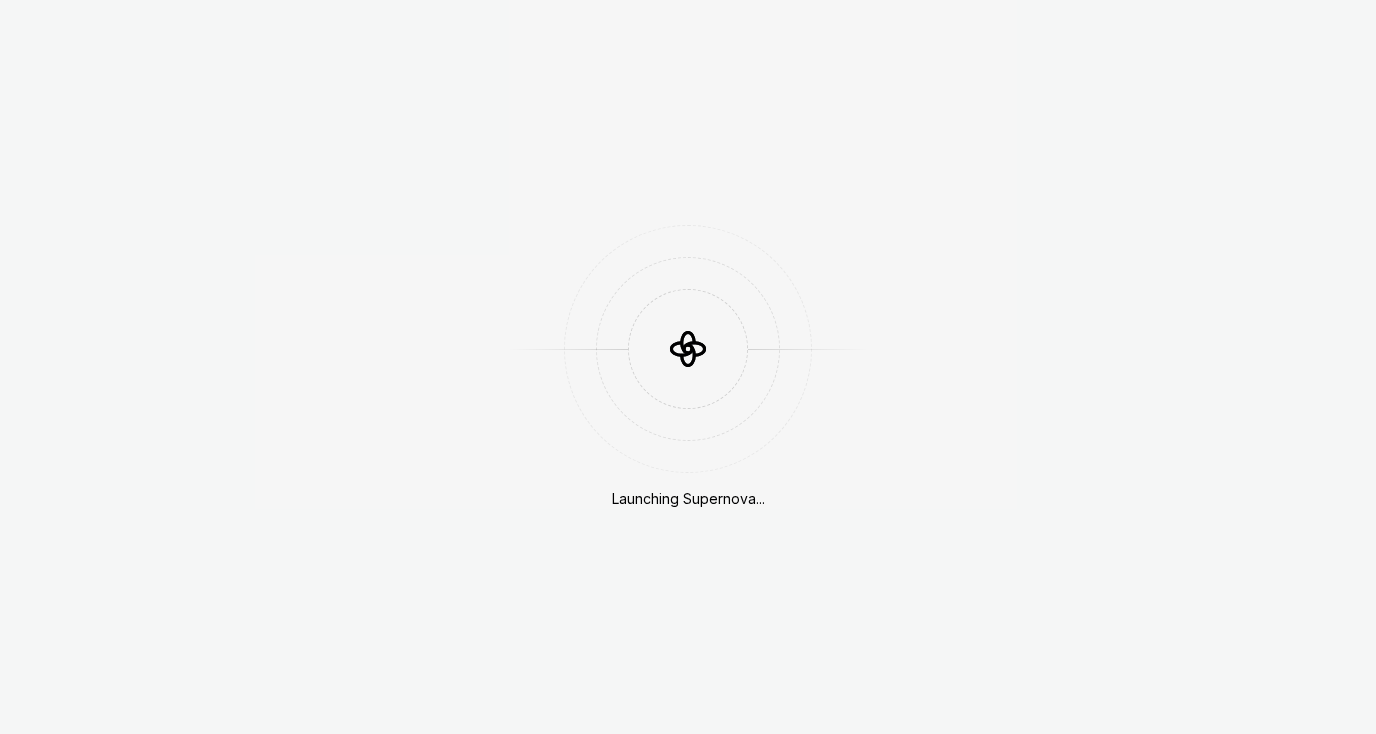 scroll, scrollTop: 0, scrollLeft: 0, axis: both 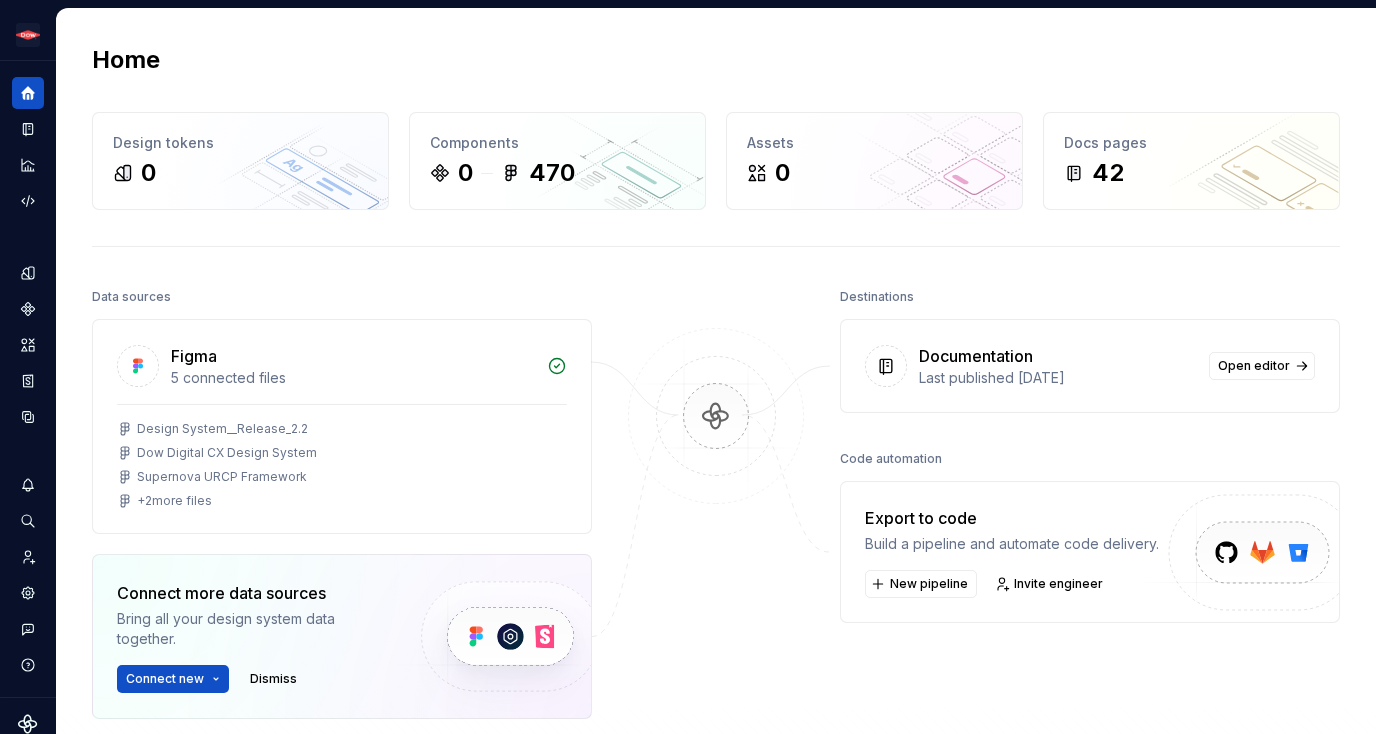click on "Documentation" at bounding box center [1058, 356] 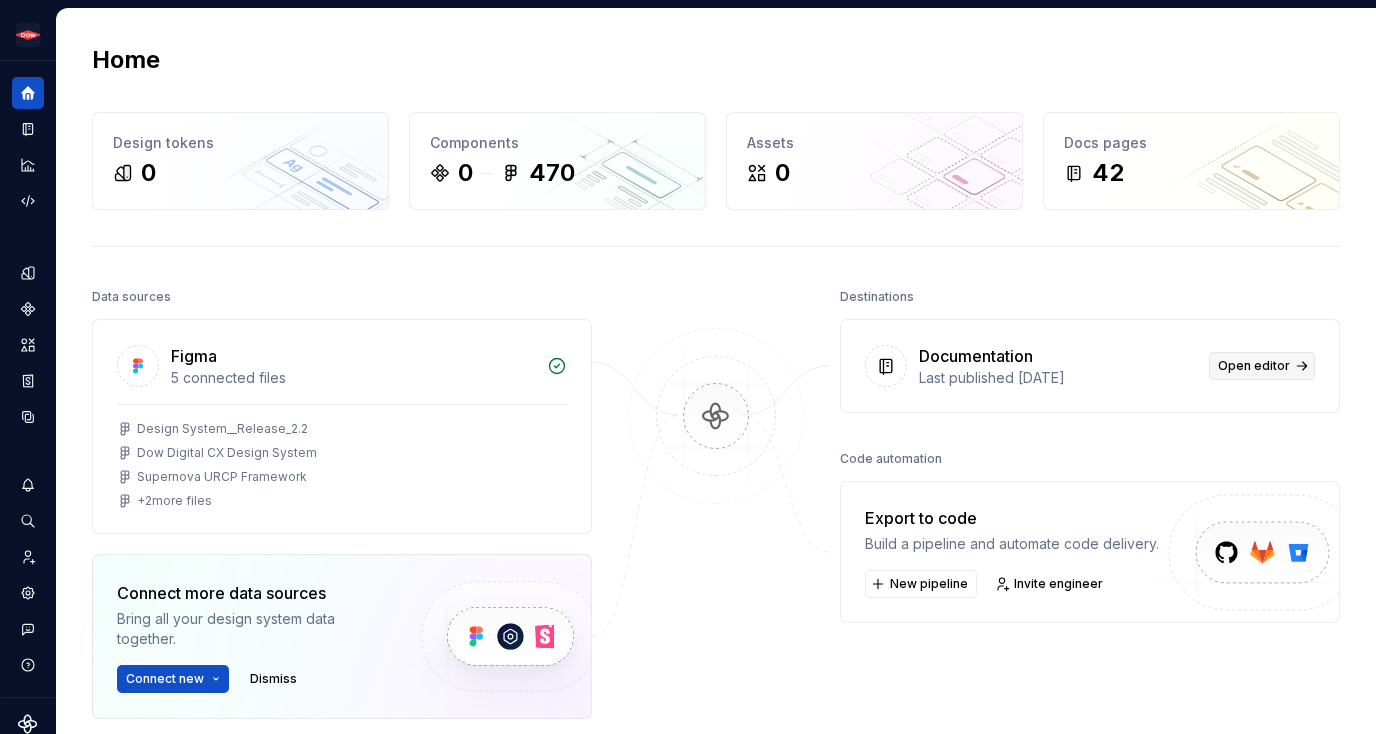 click on "Open editor" at bounding box center (1262, 366) 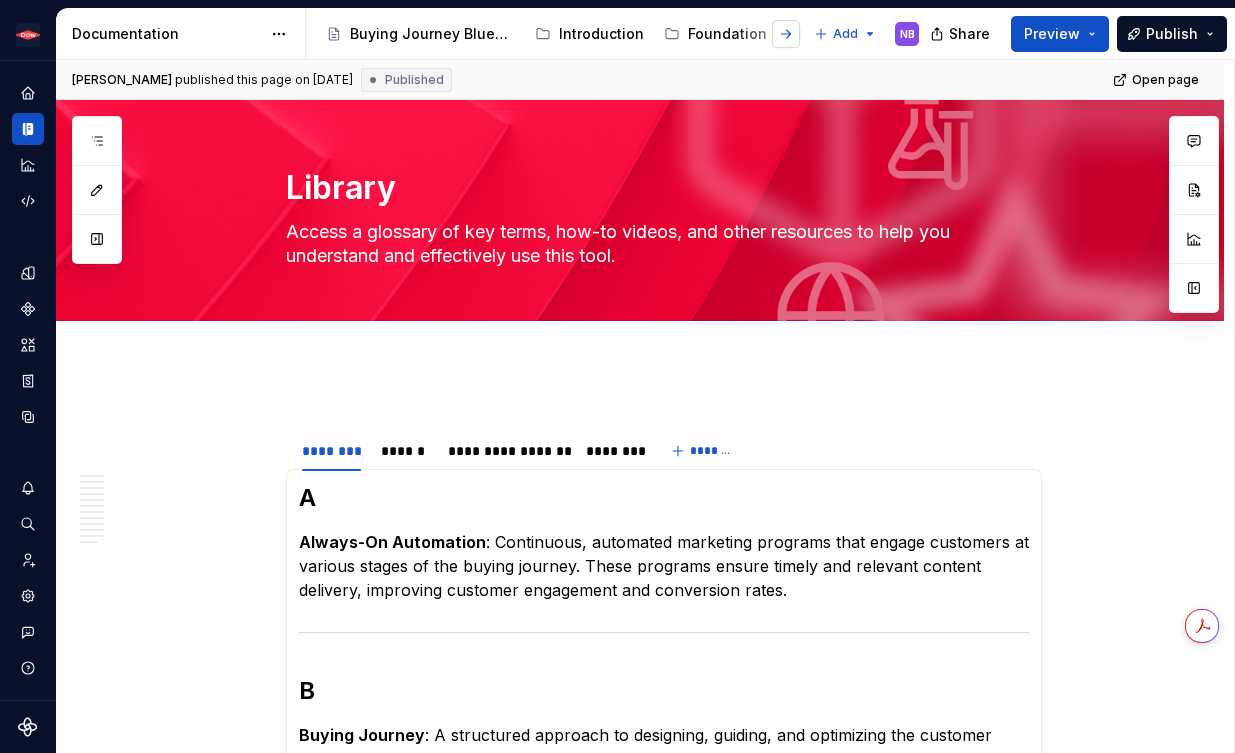click at bounding box center [786, 34] 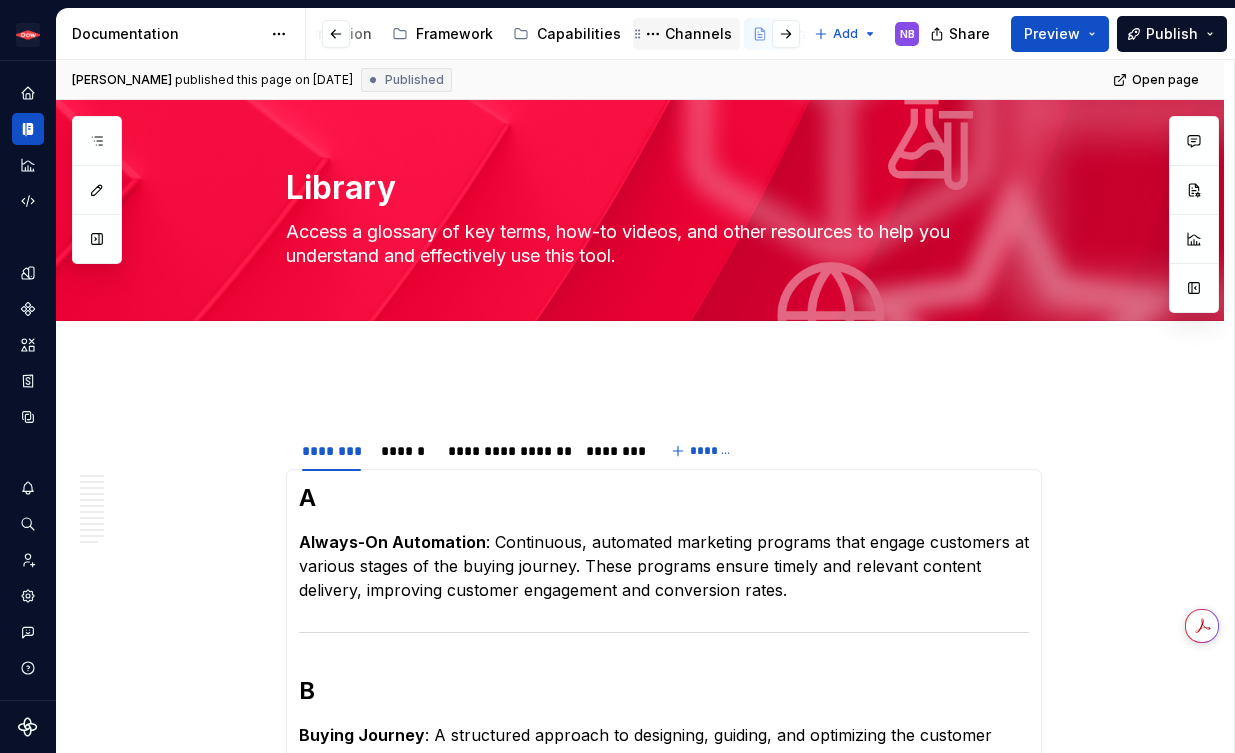 scroll, scrollTop: 0, scrollLeft: 396, axis: horizontal 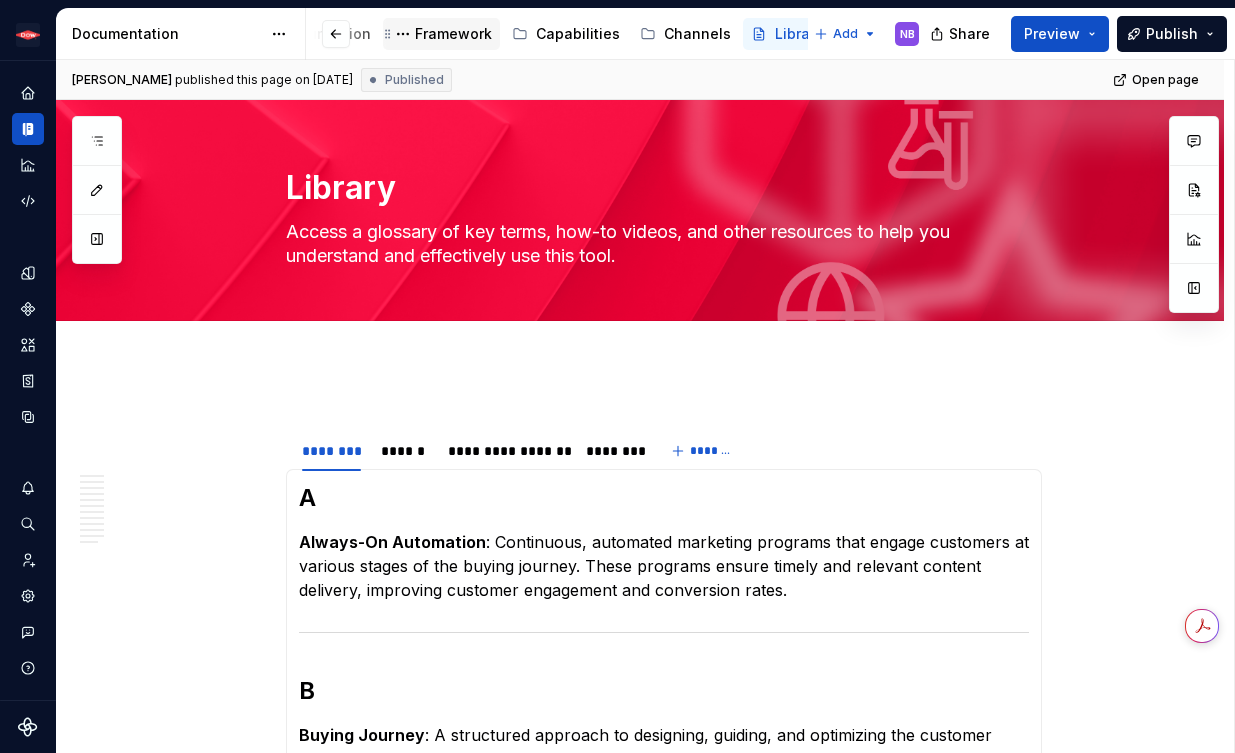 click on "Framework" at bounding box center (453, 34) 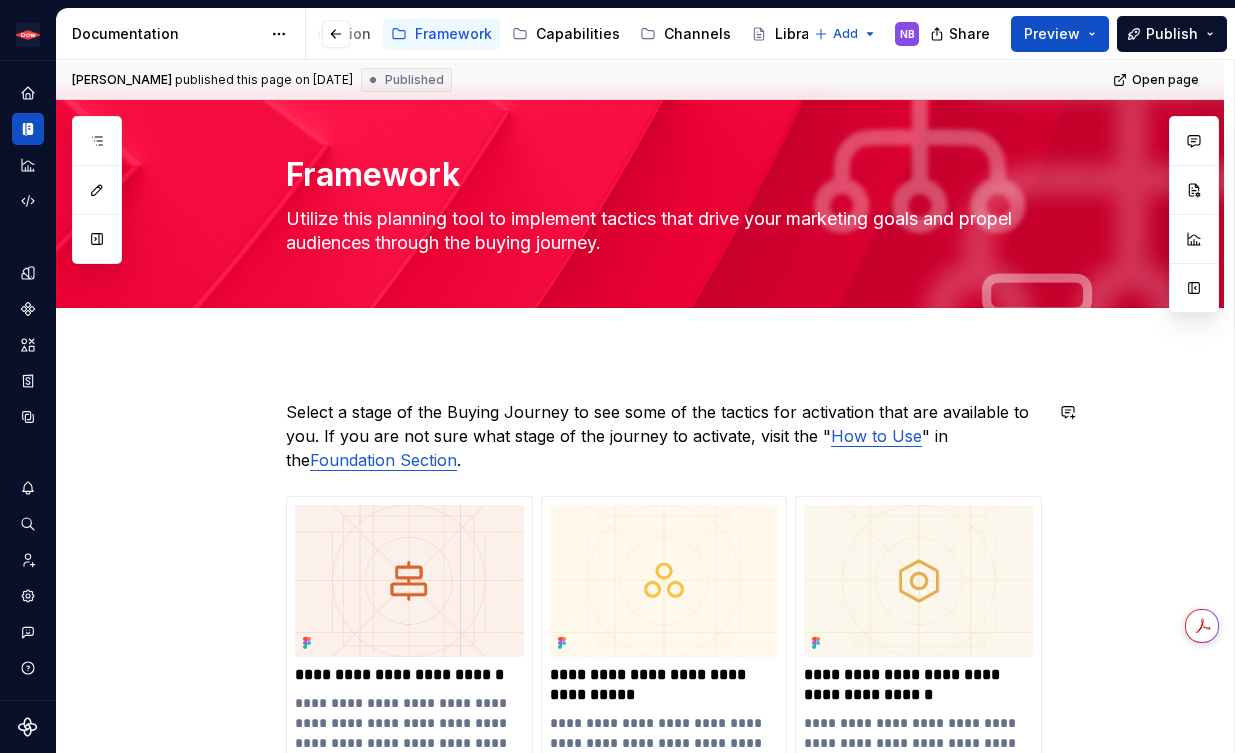 scroll, scrollTop: 32, scrollLeft: 0, axis: vertical 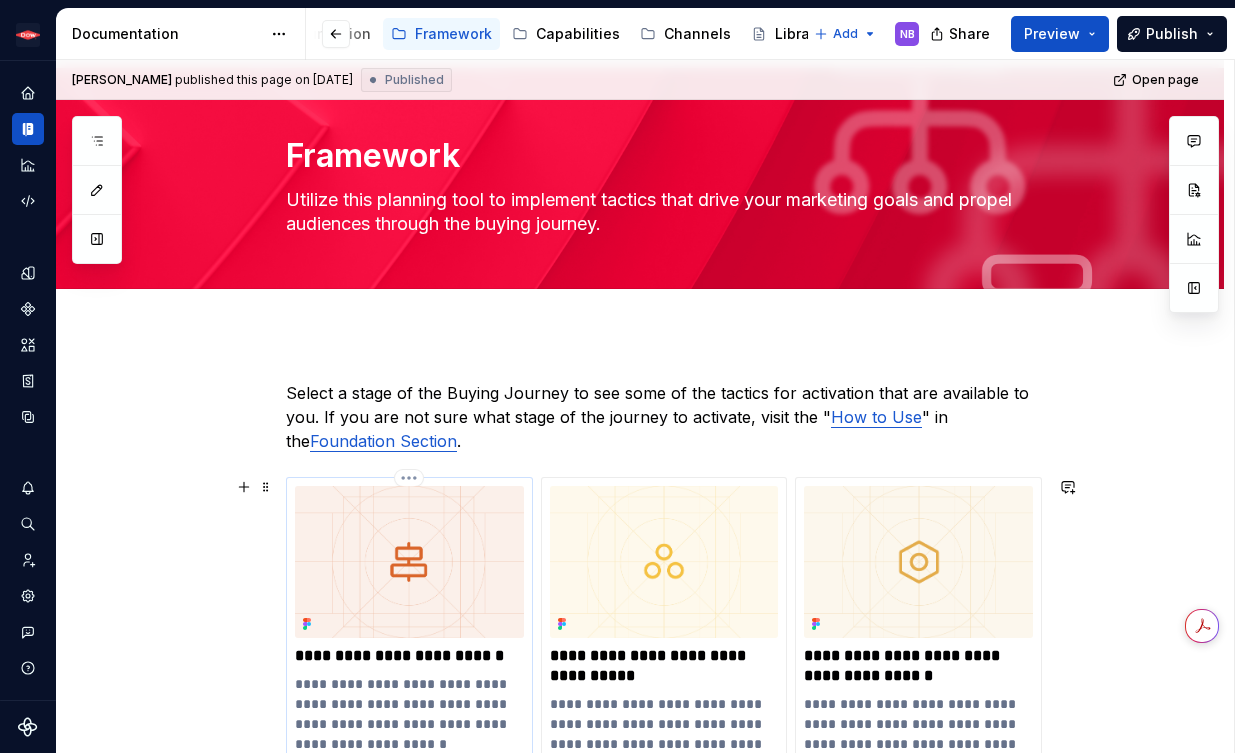 click on "**********" at bounding box center [409, 620] 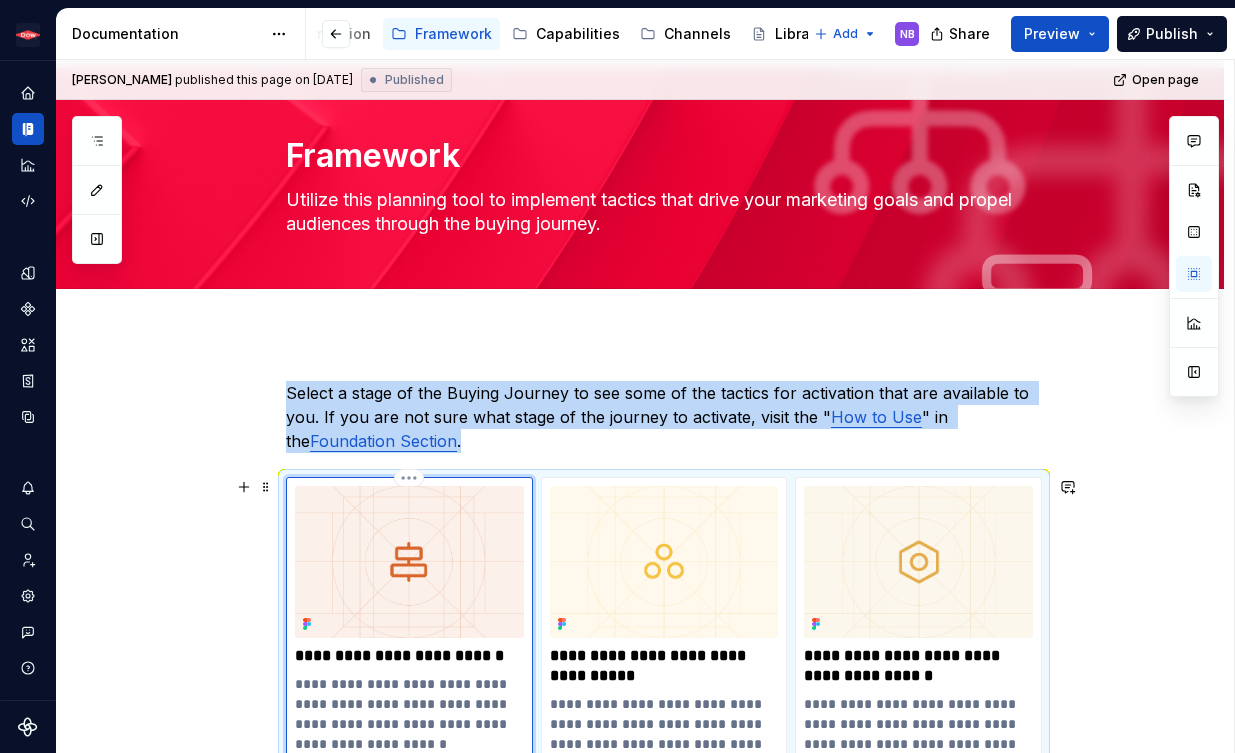 click at bounding box center (409, 562) 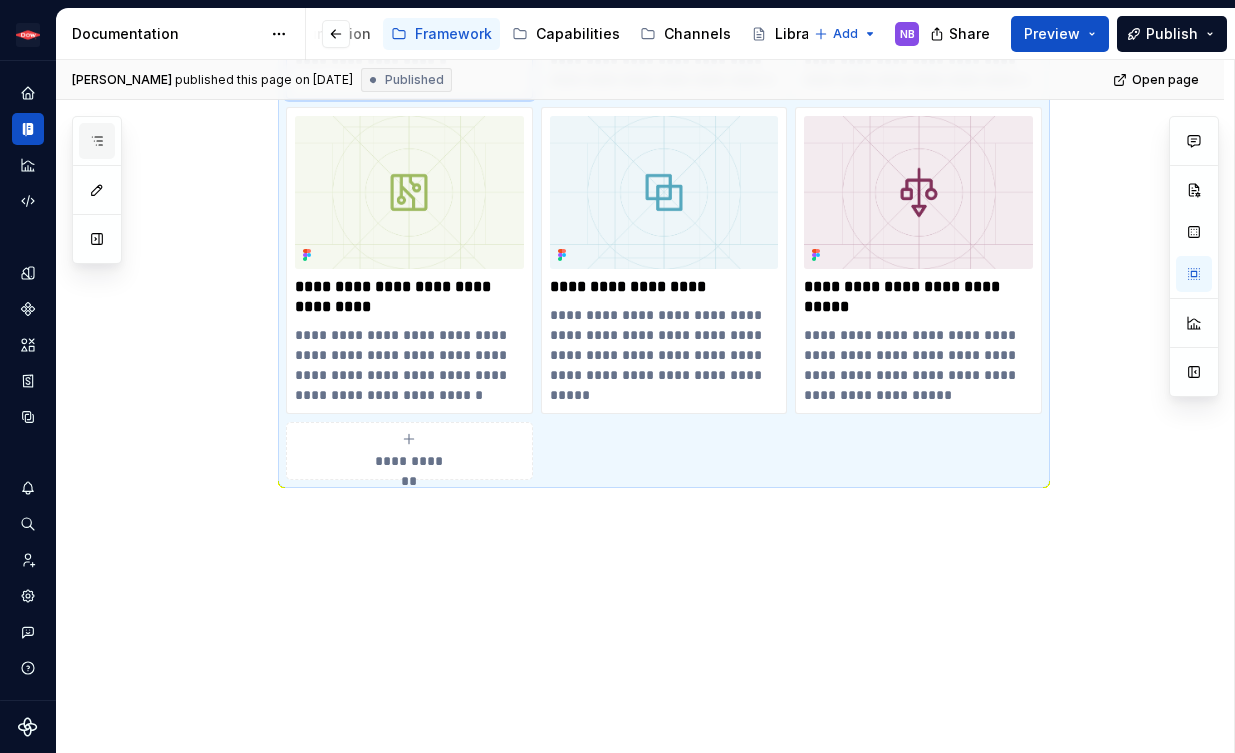 click at bounding box center (97, 141) 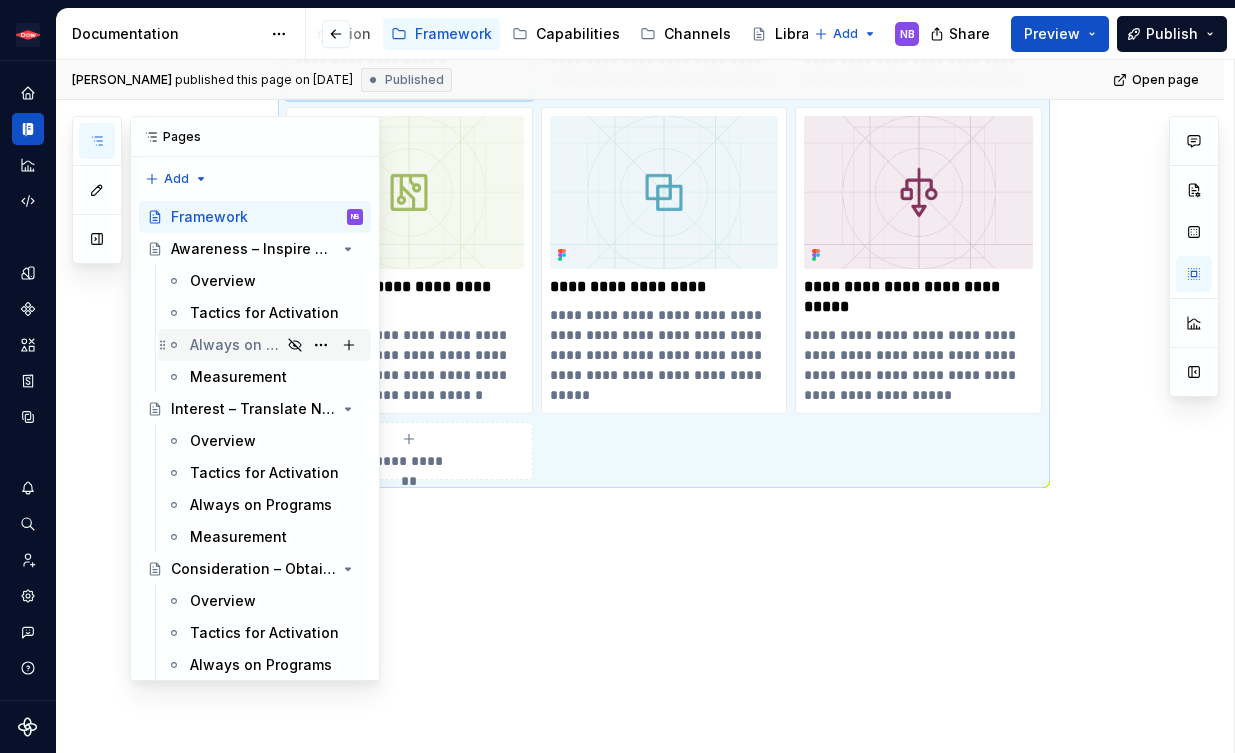click on "Always on Programs" at bounding box center [235, 345] 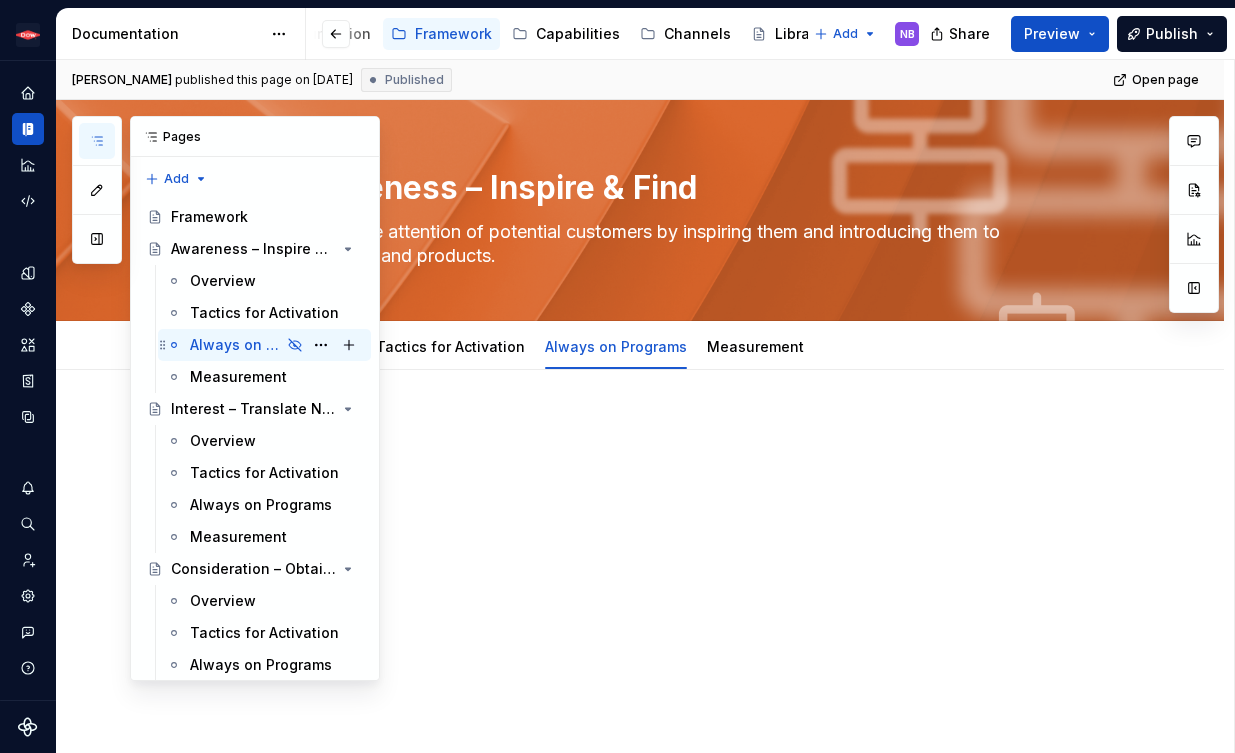 click 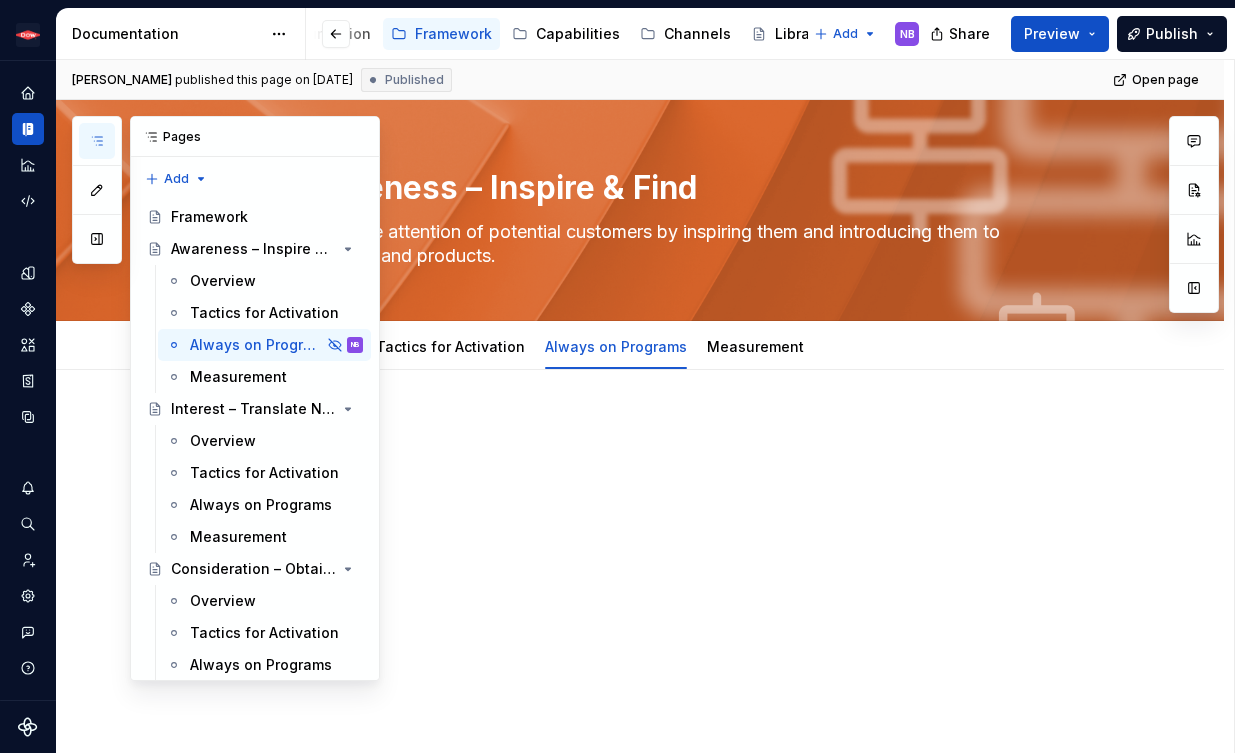 click at bounding box center [0, 0] 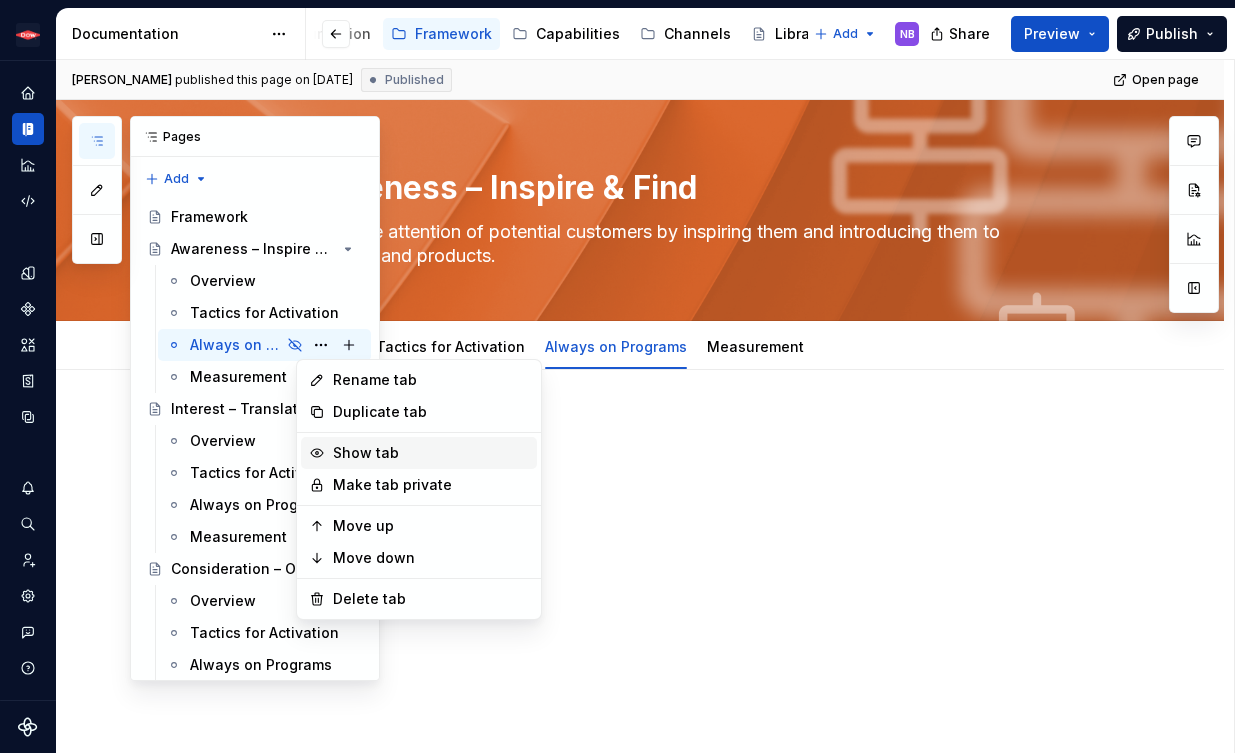 click on "Show tab" at bounding box center [431, 453] 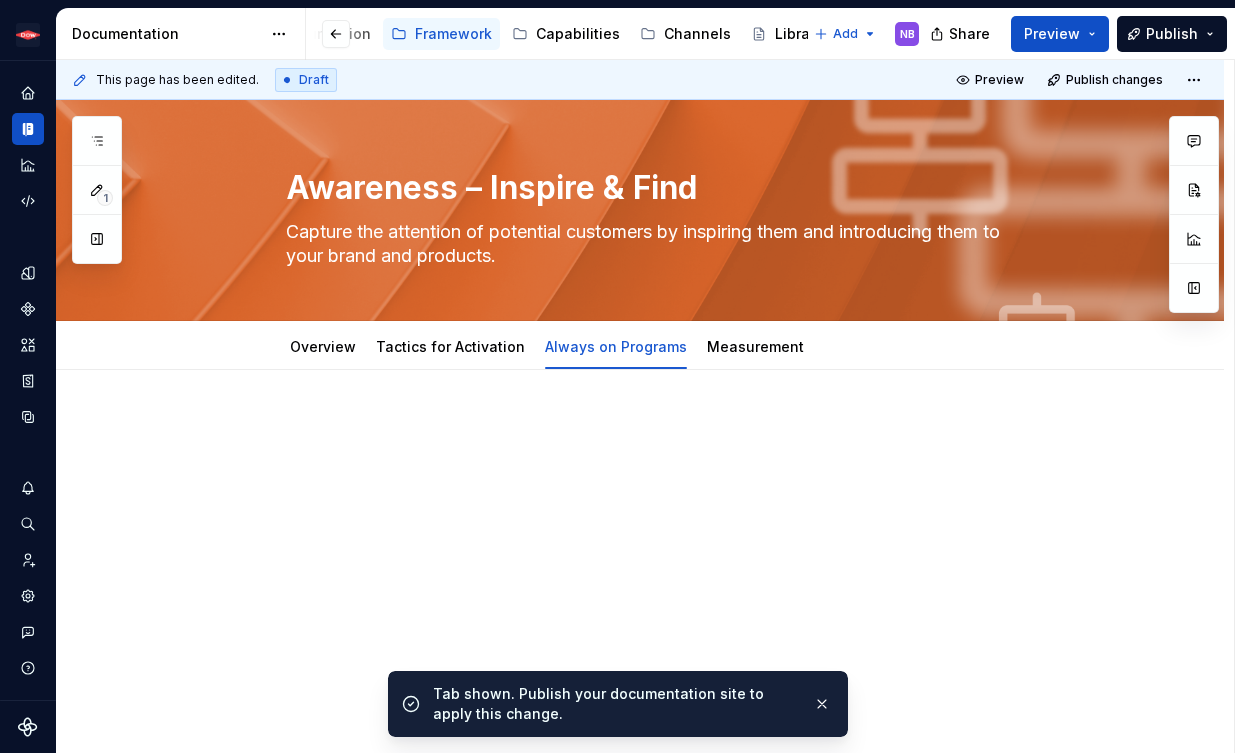 click at bounding box center (664, 456) 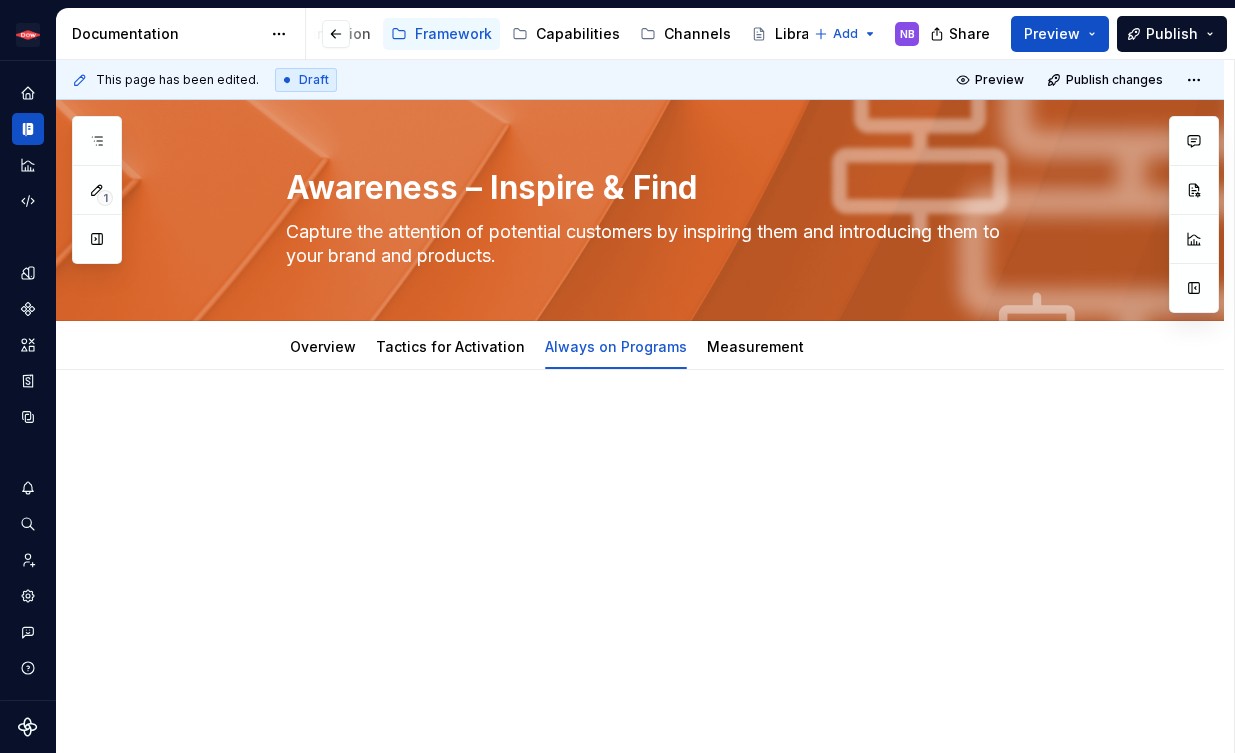 type on "*" 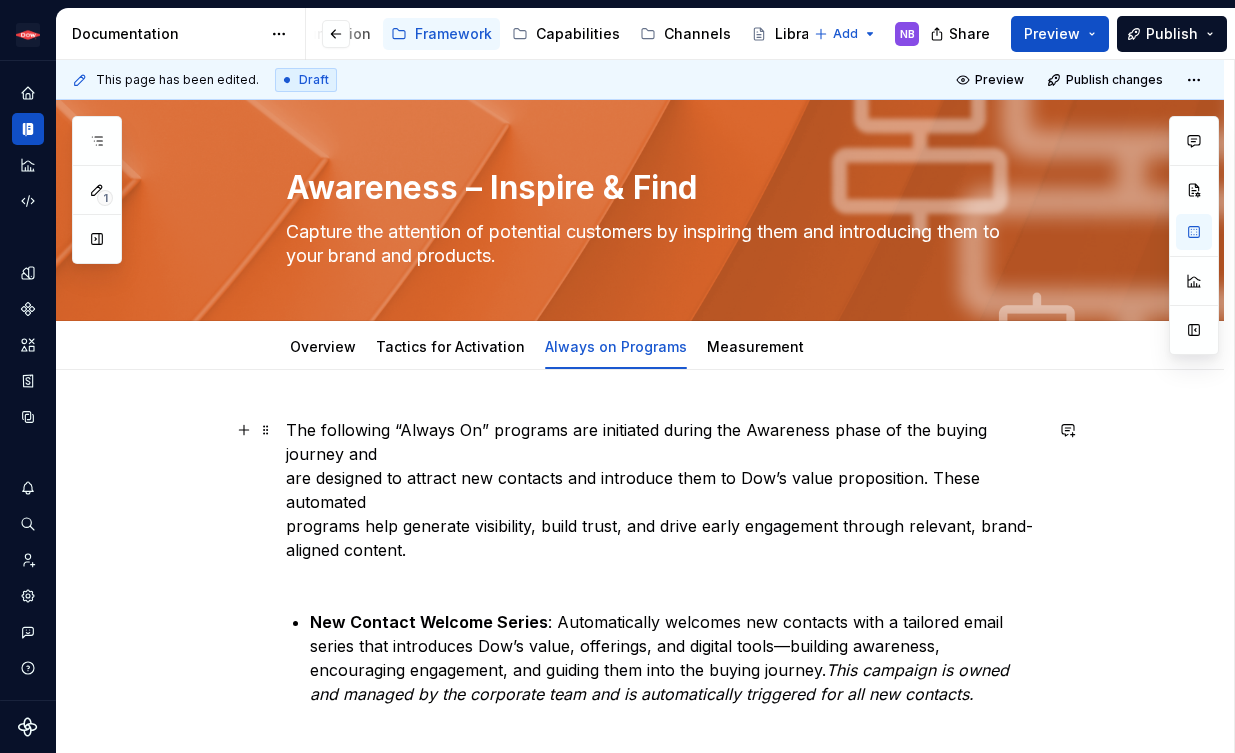 click on "The following “Always On” programs are initiated during the Awareness phase of the buying journey and   are designed to attract new contacts and introduce them to Dow’s value proposition. These automated   programs help generate visibility, build trust, and drive early engagement through relevant, brand-  aligned content." at bounding box center (664, 502) 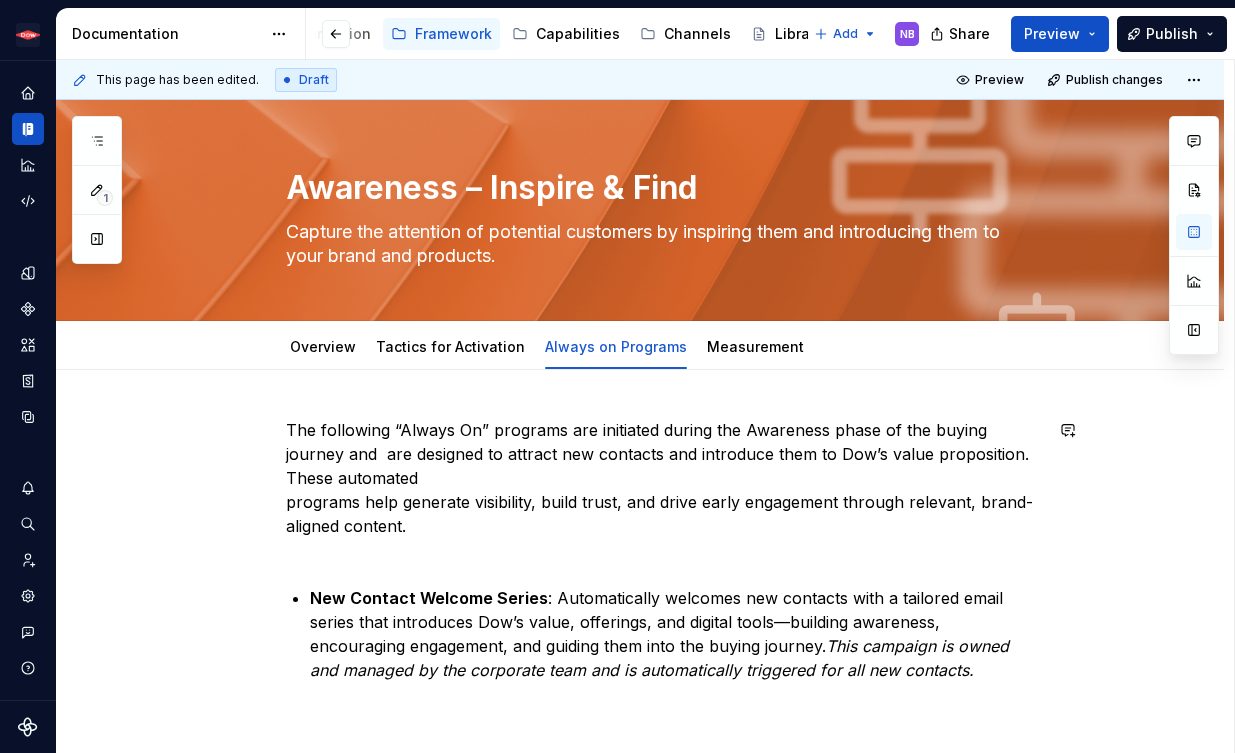 type 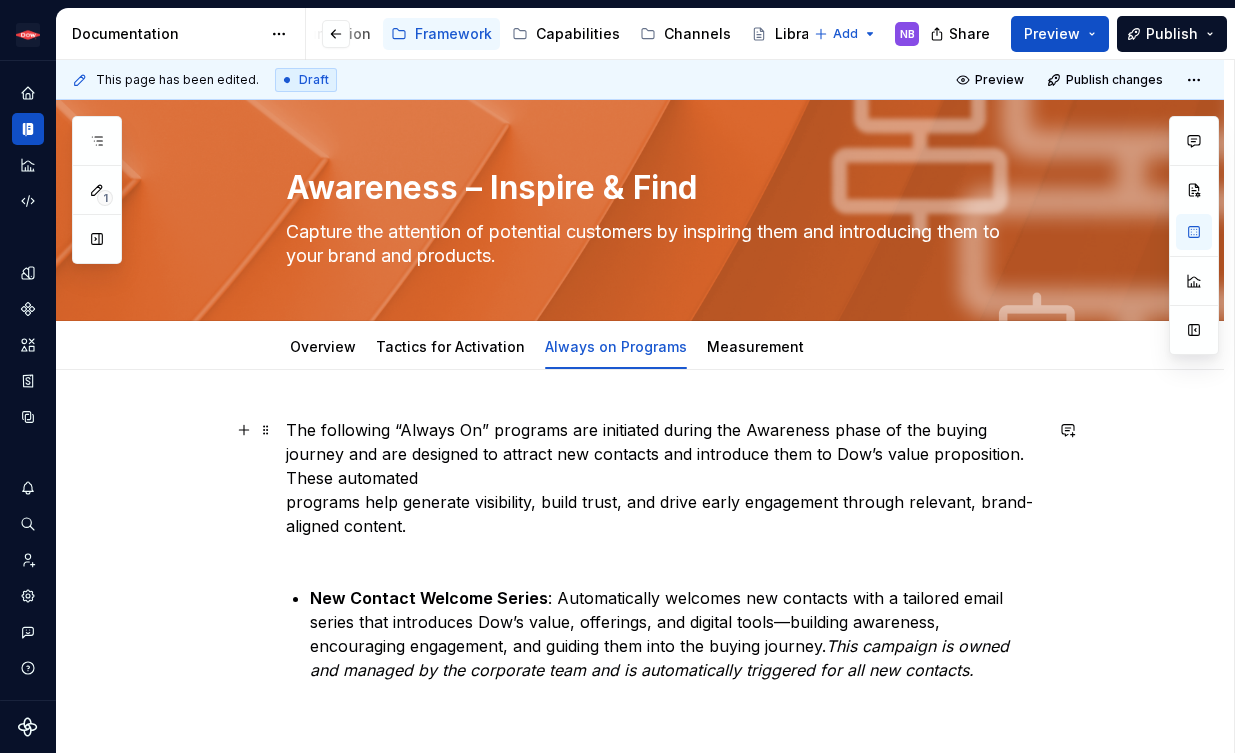 click on "The following “Always On” programs are initiated during the Awareness phase of the buying journey and are designed to attract new contacts and introduce them to Dow’s value proposition. These automated   programs help generate visibility, build trust, and drive early engagement through relevant, brand-  aligned content." at bounding box center (664, 490) 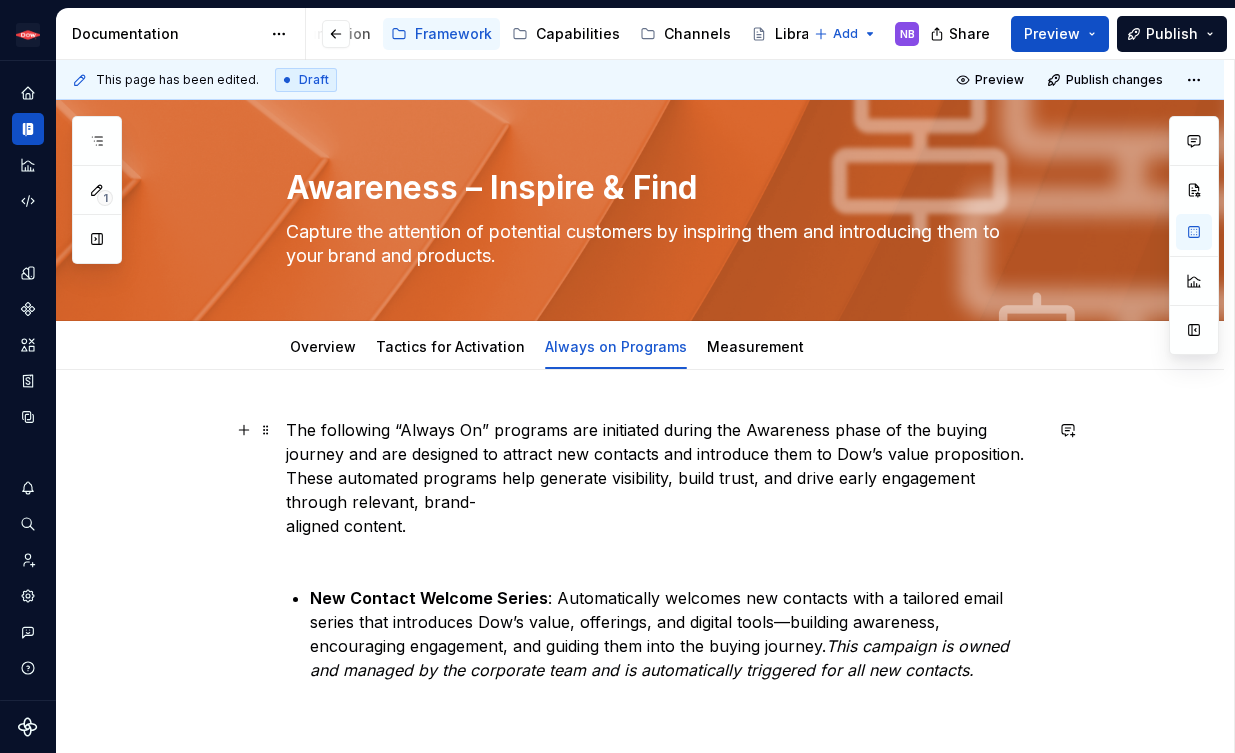 click on "The following “Always On” programs are initiated during the Awareness phase of the buying journey and are designed to attract new contacts and introduce them to Dow’s value proposition. These automated programs help generate visibility, build trust, and drive early engagement through relevant, brand-  aligned content." at bounding box center [664, 490] 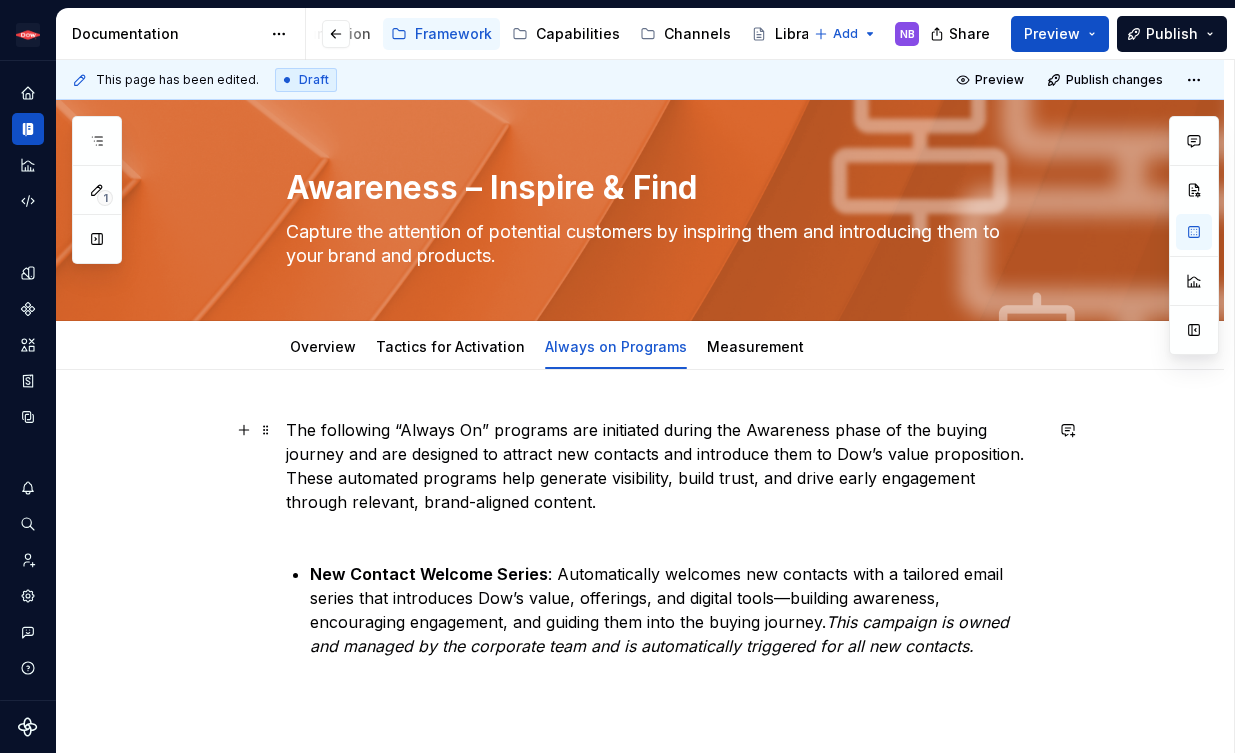 click on "The following “Always On” programs are initiated during the Awareness phase of the buying journey and are designed to attract new contacts and introduce them to Dow’s value proposition. These automated programs help generate visibility, build trust, and drive early engagement through relevant, brand-aligned content." at bounding box center [664, 478] 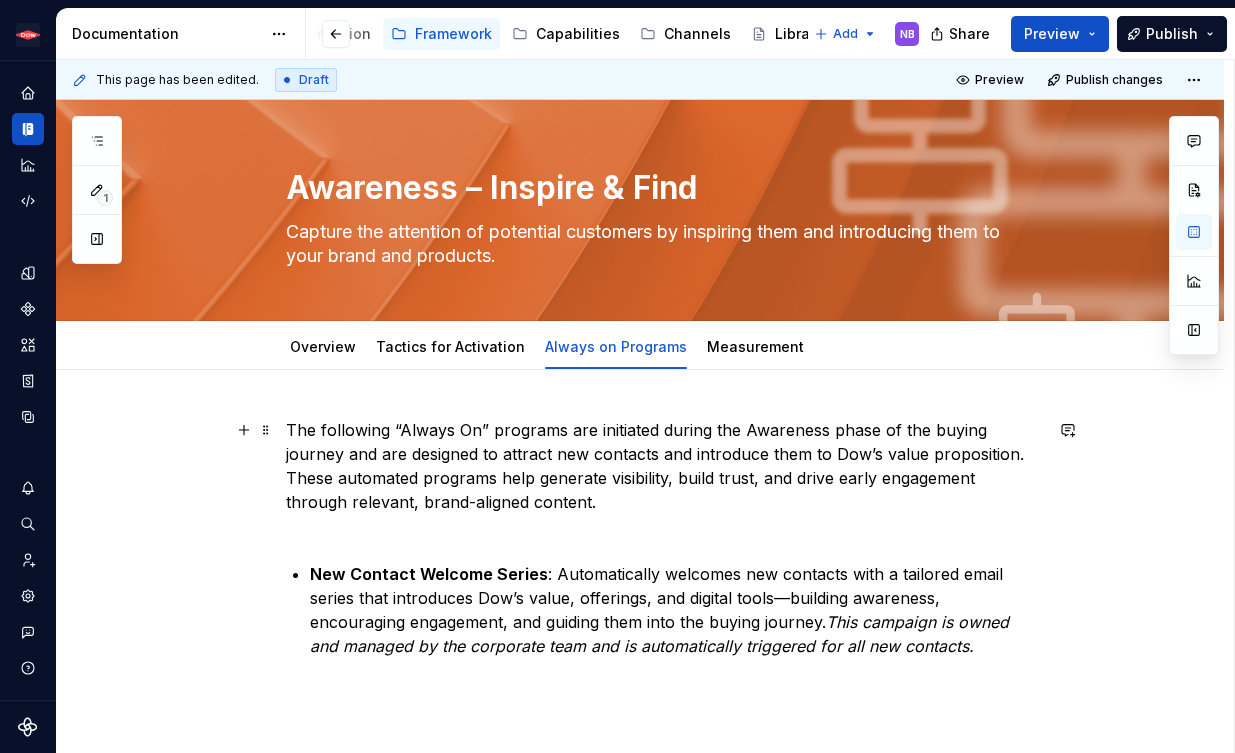 click on "The following “Always On” programs are initiated during the Awareness phase of the buying journey and are designed to attract new contacts and introduce them to Dow’s value proposition. These automated programs help generate visibility, build trust, and drive early engagement through relevant, brand-aligned content." at bounding box center (664, 478) 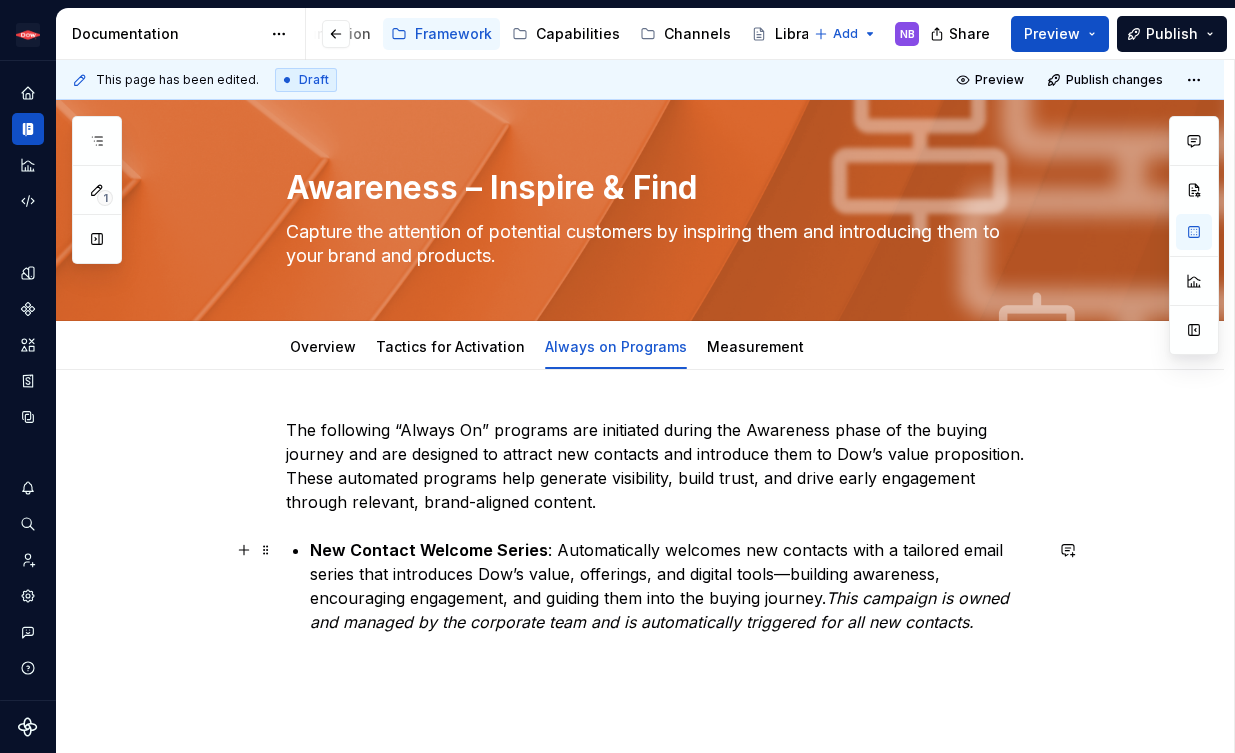 click on "New Contact Welcome Series : Automatically welcomes new contacts with a tailored email series that introduces Dow’s value, offerings, and digital tools—building awareness, encouraging engagement, and guiding them into the buying journey.  This campaign is owned and managed by the corporate team and is automatically triggered for all new contacts." at bounding box center [676, 586] 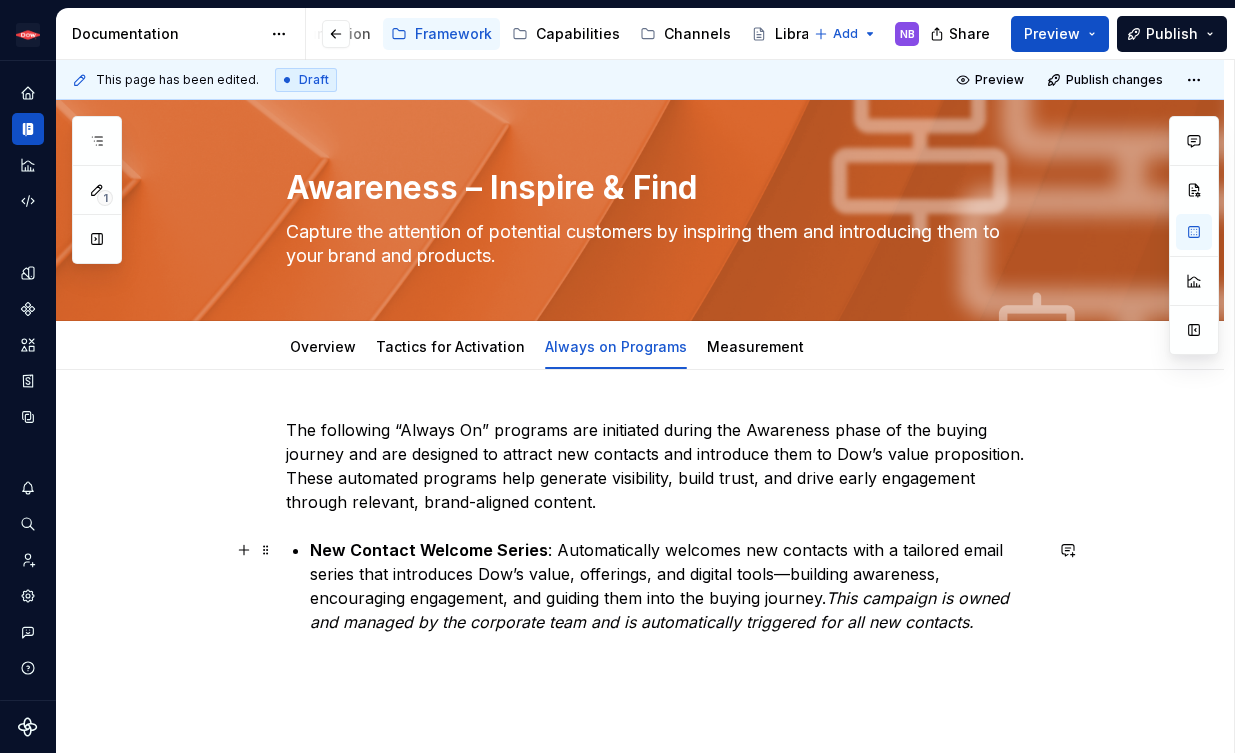 click on "New Contact Welcome Series : Automatically welcomes new contacts with a tailored email series that introduces Dow’s value, offerings, and digital tools—building awareness, encouraging engagement, and guiding them into the buying journey.  This campaign is owned and managed by the corporate team and is automatically triggered for all new contacts." at bounding box center [676, 586] 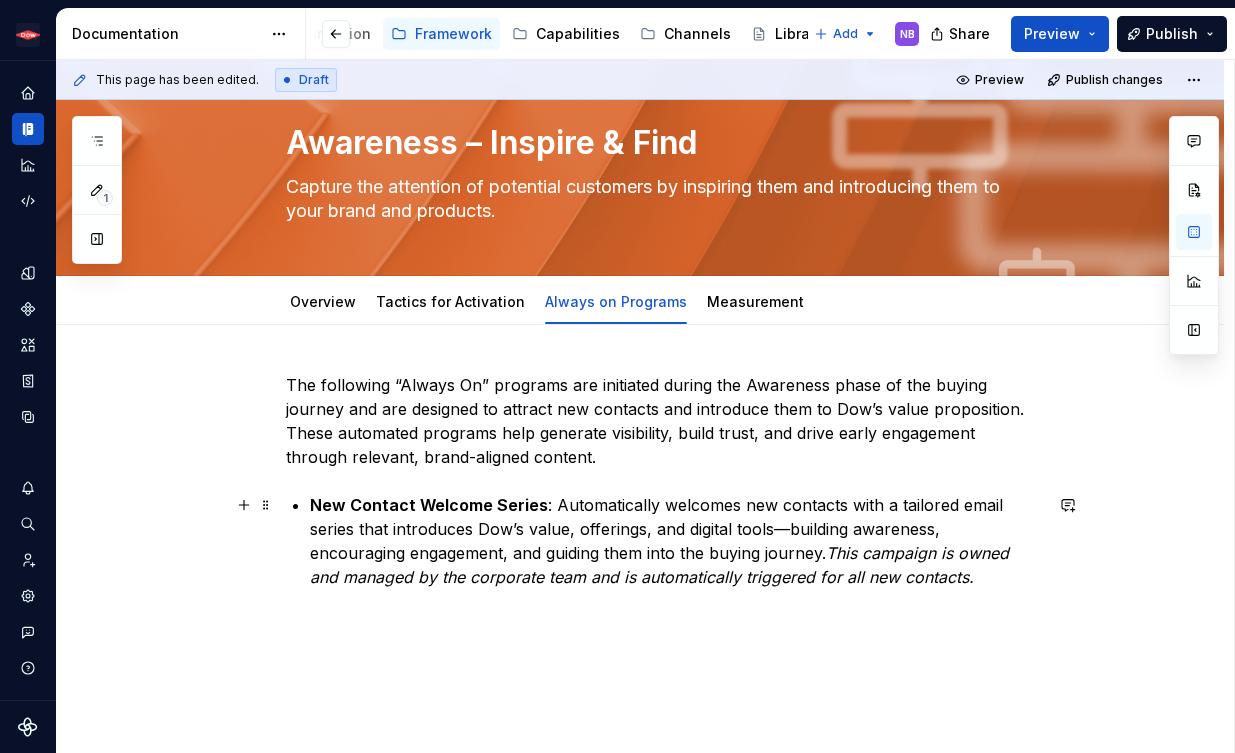 scroll, scrollTop: 131, scrollLeft: 0, axis: vertical 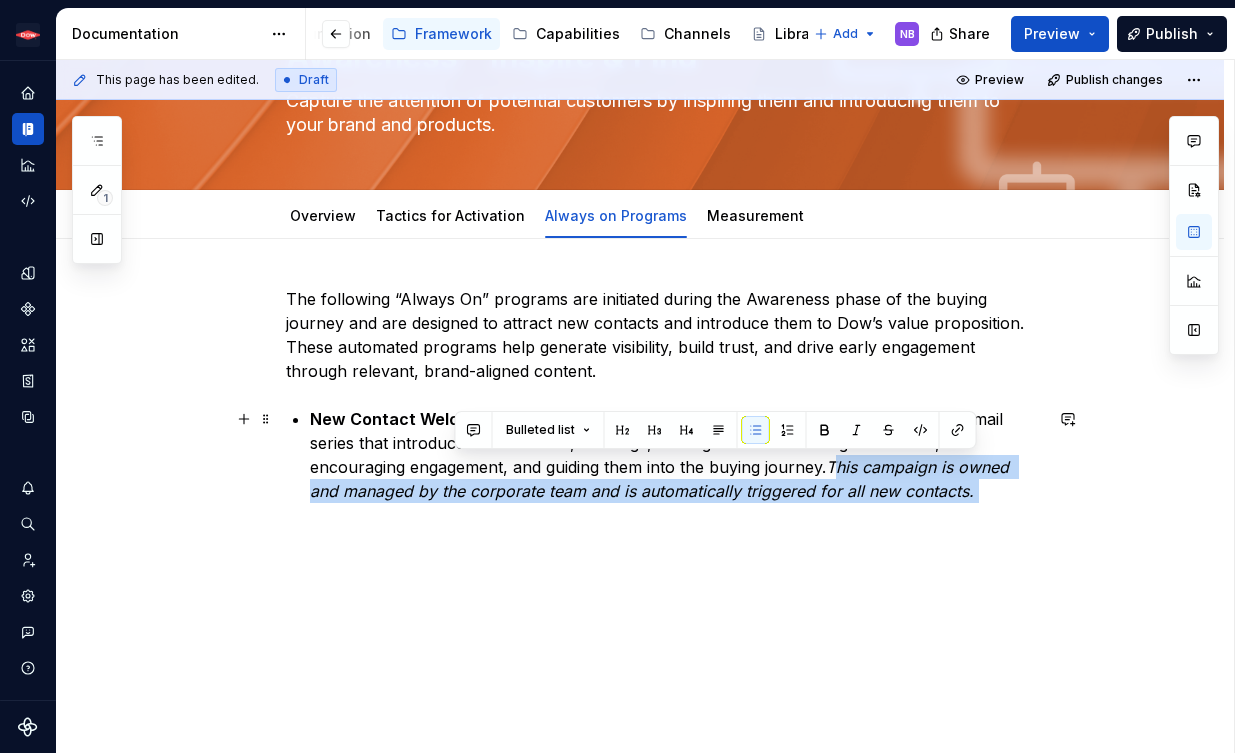 drag, startPoint x: 974, startPoint y: 495, endPoint x: 836, endPoint y: 463, distance: 141.66158 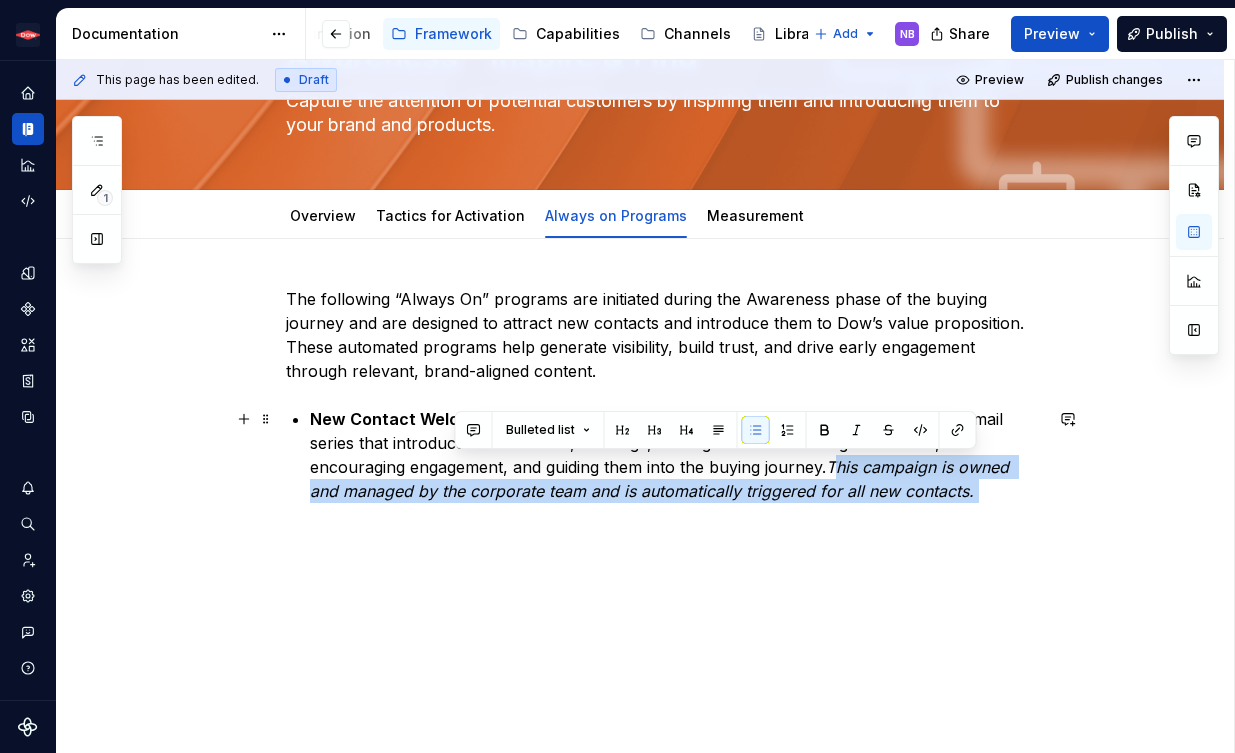 click on "New Contact Welcome Series : Automatically welcomes new contacts with a tailored email series that introduces Dow’s value, offerings, and digital tools—building awareness, encouraging engagement, and guiding them into the buying journey.  This campaign is owned and managed by the corporate team and is automatically triggered for all new contacts." at bounding box center [676, 455] 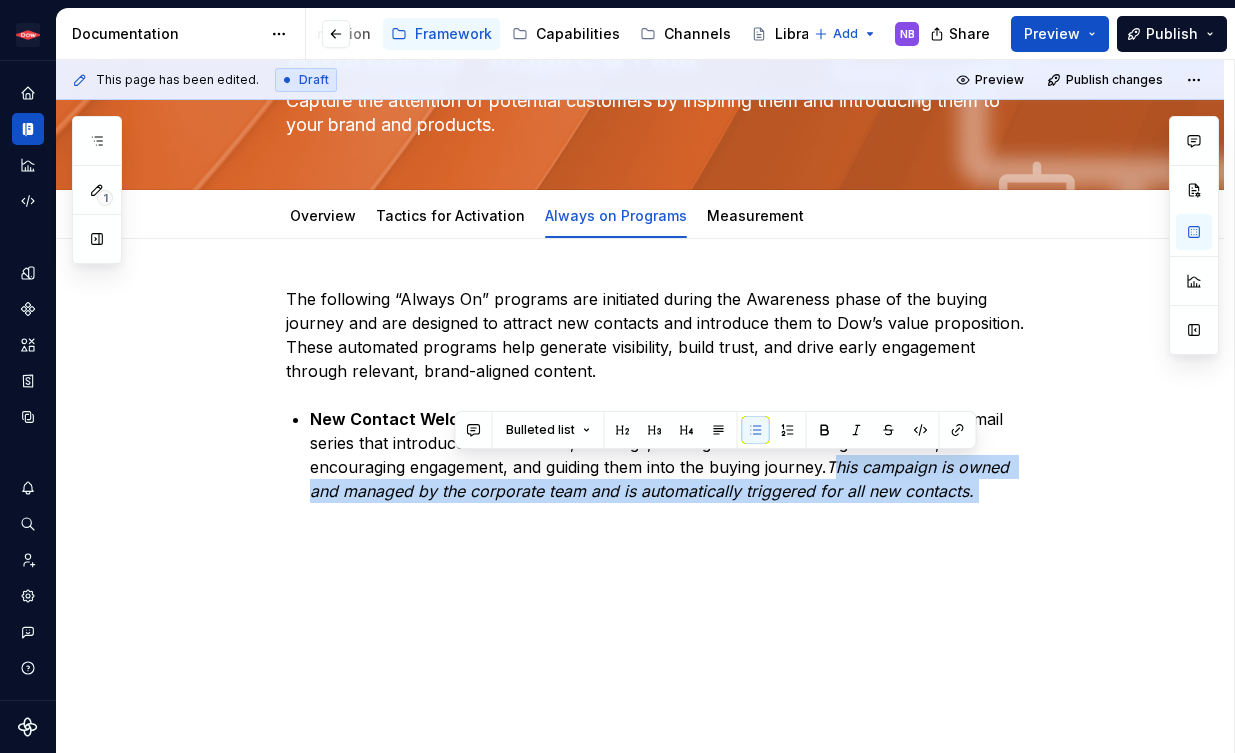 click on "The following “Always On” programs are initiated during the Awareness phase of the buying journey and are designed to attract new contacts and introduce them to Dow’s value proposition. These automated programs help generate visibility, build trust, and drive early engagement through relevant, brand-aligned content.  New Contact Welcome Series : Automatically welcomes new contacts with a tailored email series that introduces Dow’s value, offerings, and digital tools—building awareness, encouraging engagement, and guiding them into the buying journey.  This campaign is owned and managed by the corporate team and is automatically triggered for all new contacts." at bounding box center (640, 496) 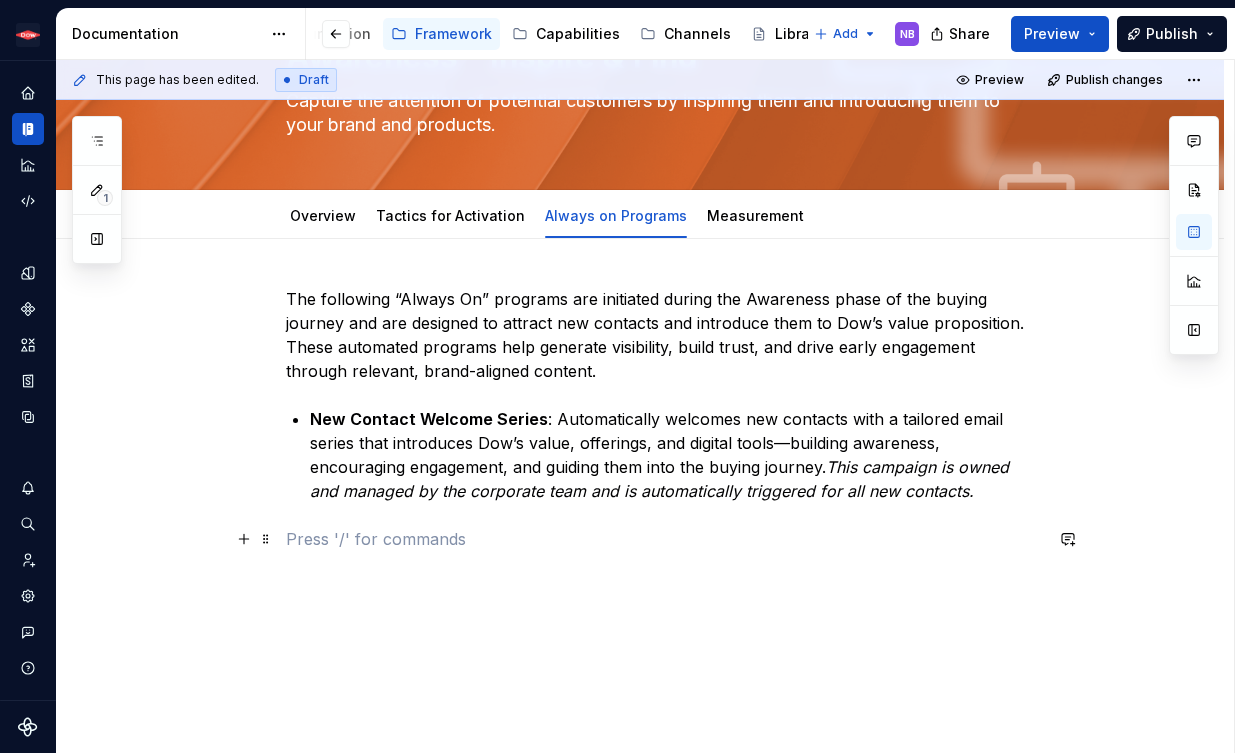 click at bounding box center (664, 539) 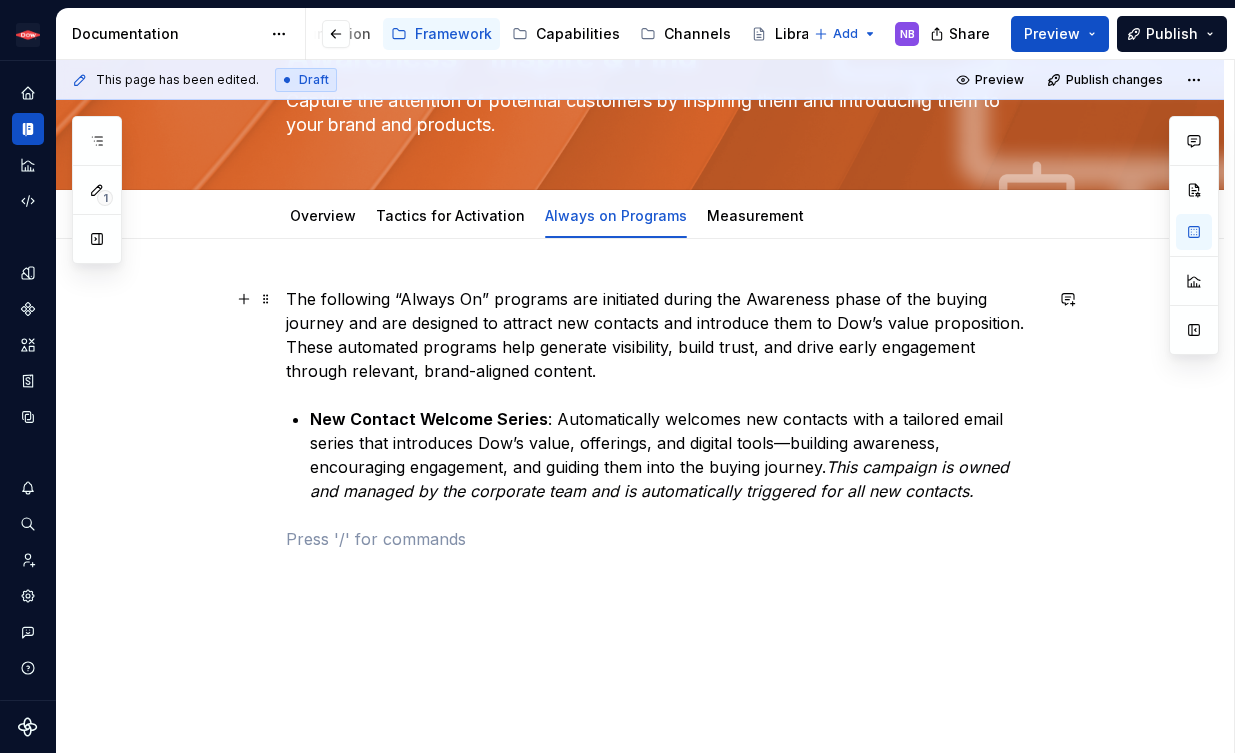 click on "The following “Always On” programs are initiated during the Awareness phase of the buying journey and are designed to attract new contacts and introduce them to Dow’s value proposition. These automated programs help generate visibility, build trust, and drive early engagement through relevant, brand-aligned content." at bounding box center (664, 335) 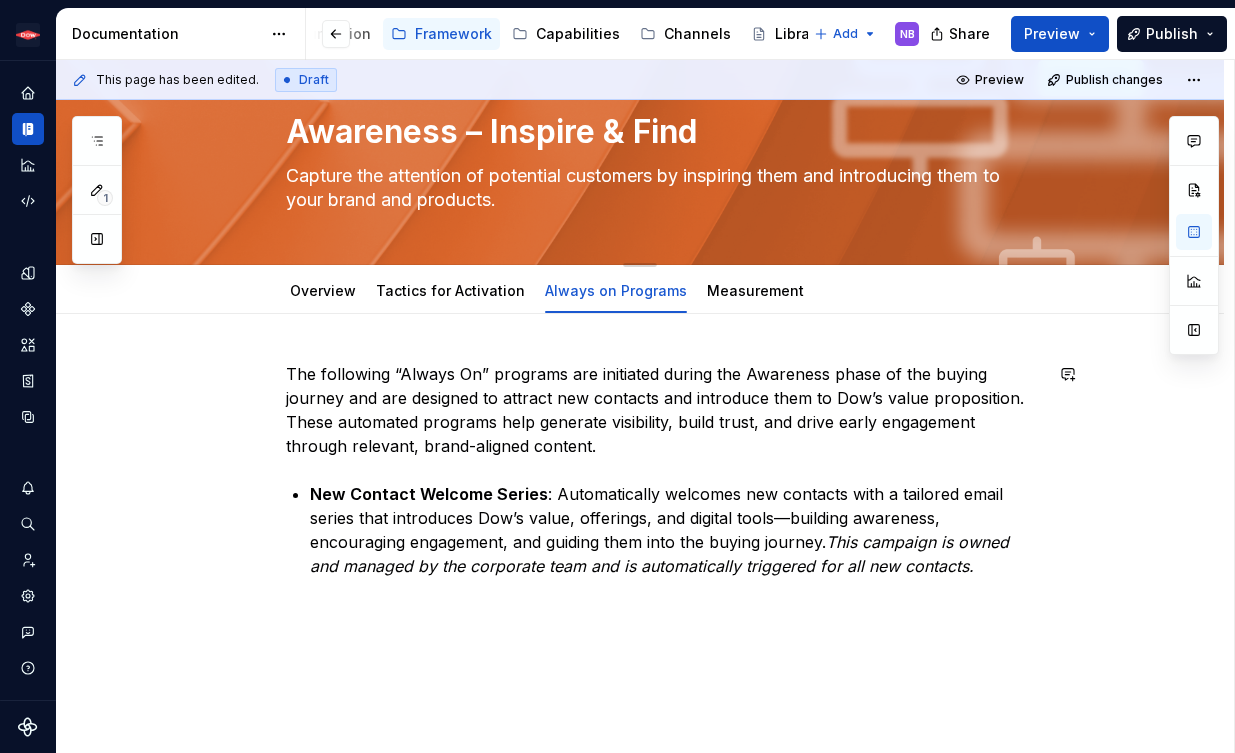 scroll, scrollTop: 0, scrollLeft: 0, axis: both 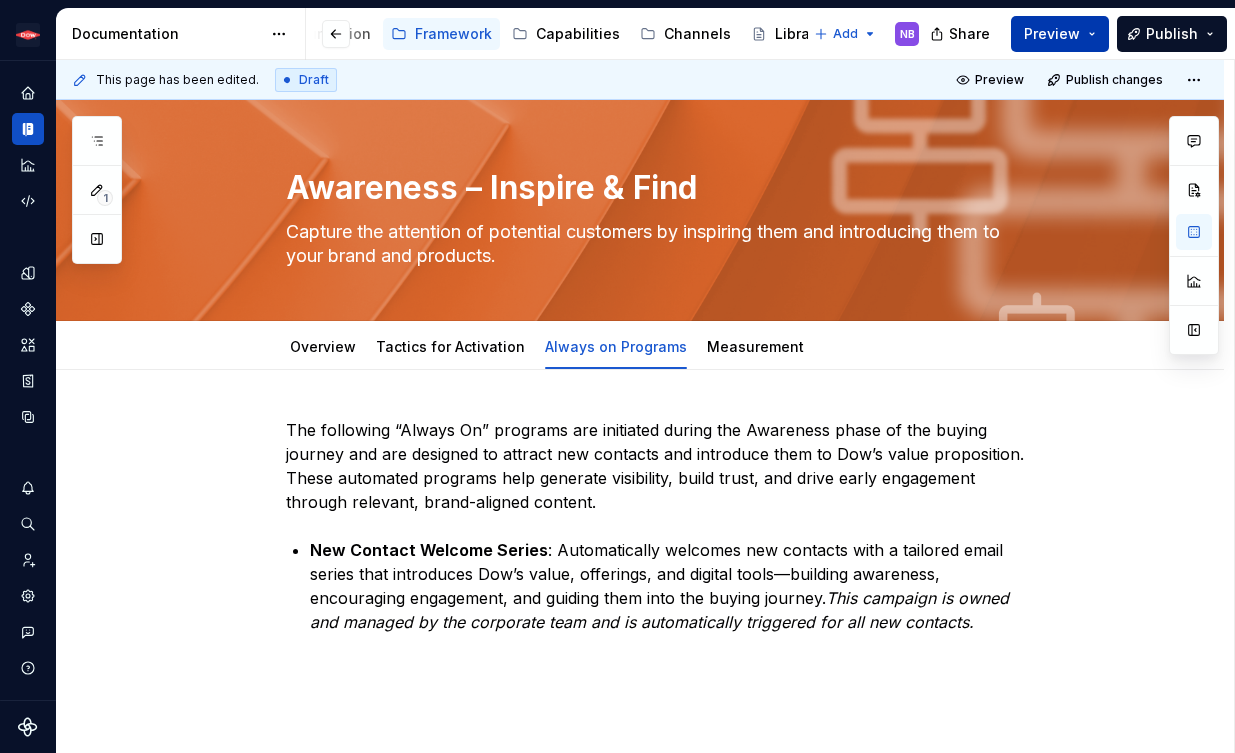 click on "Preview" at bounding box center [1052, 34] 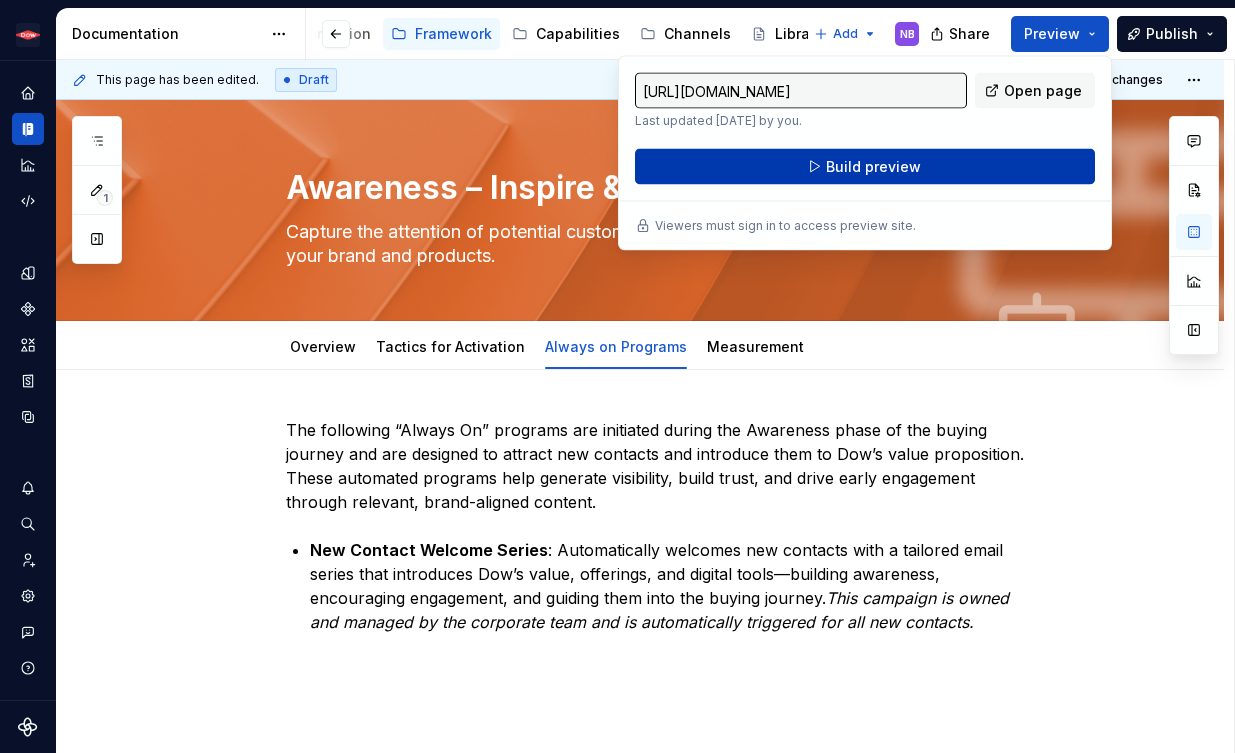 click on "Build preview" at bounding box center [865, 167] 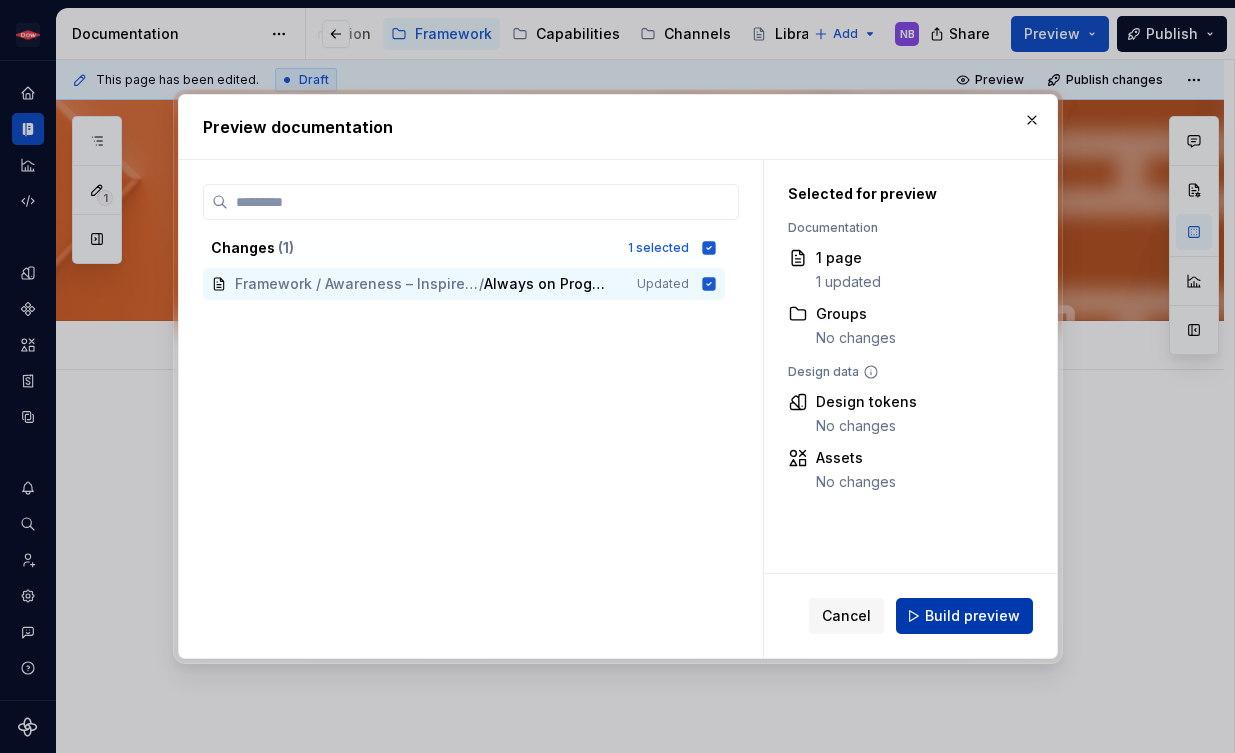 click on "Build preview" at bounding box center [964, 616] 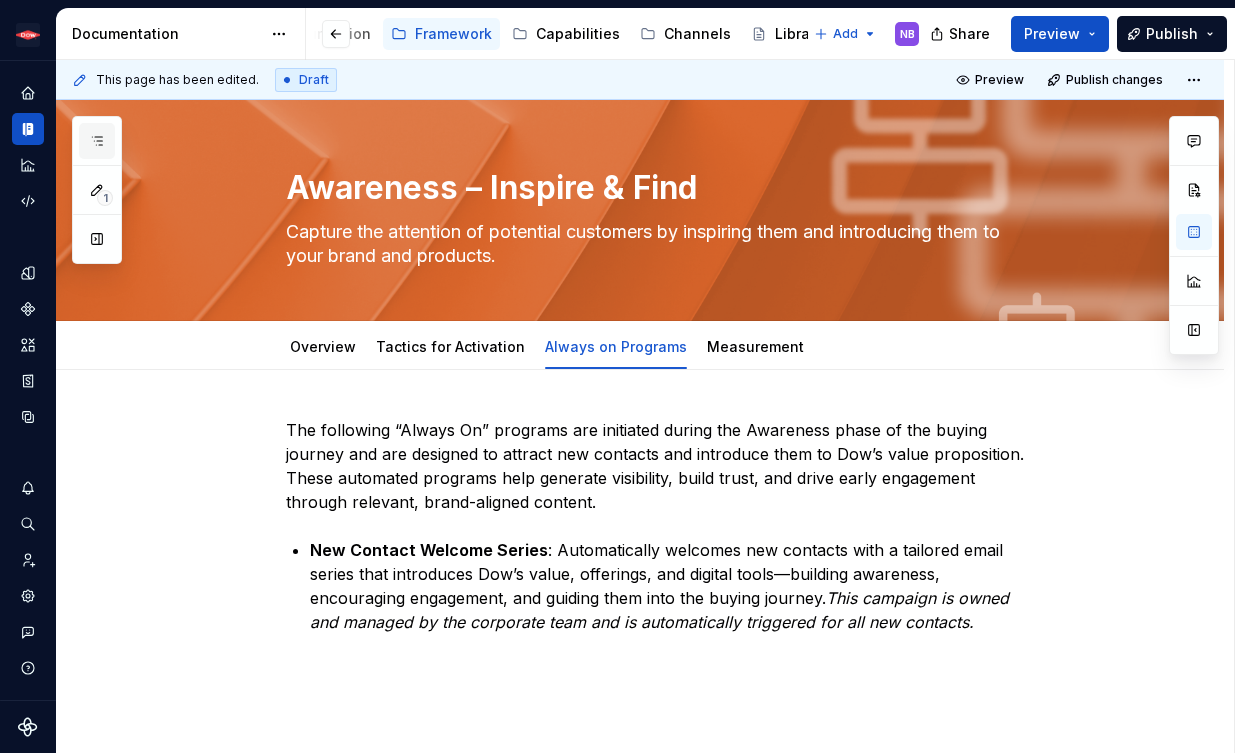 click 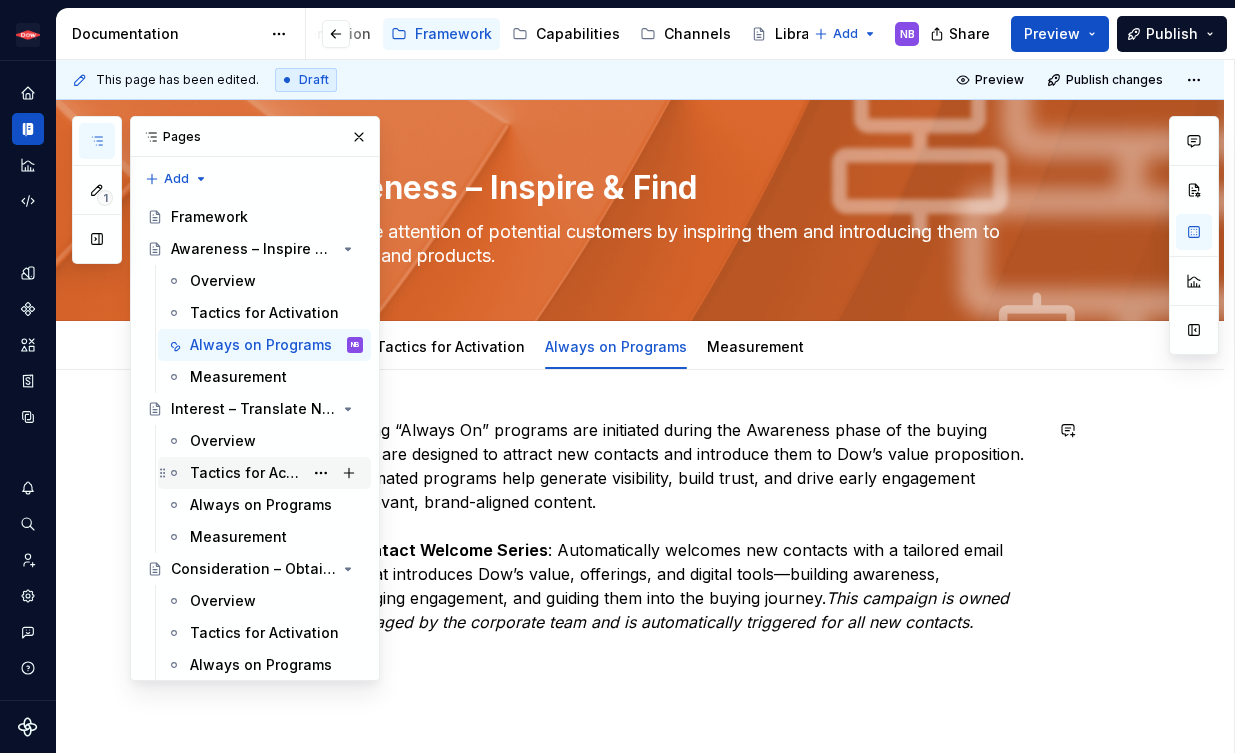 click on "Tactics for Activation" at bounding box center (246, 473) 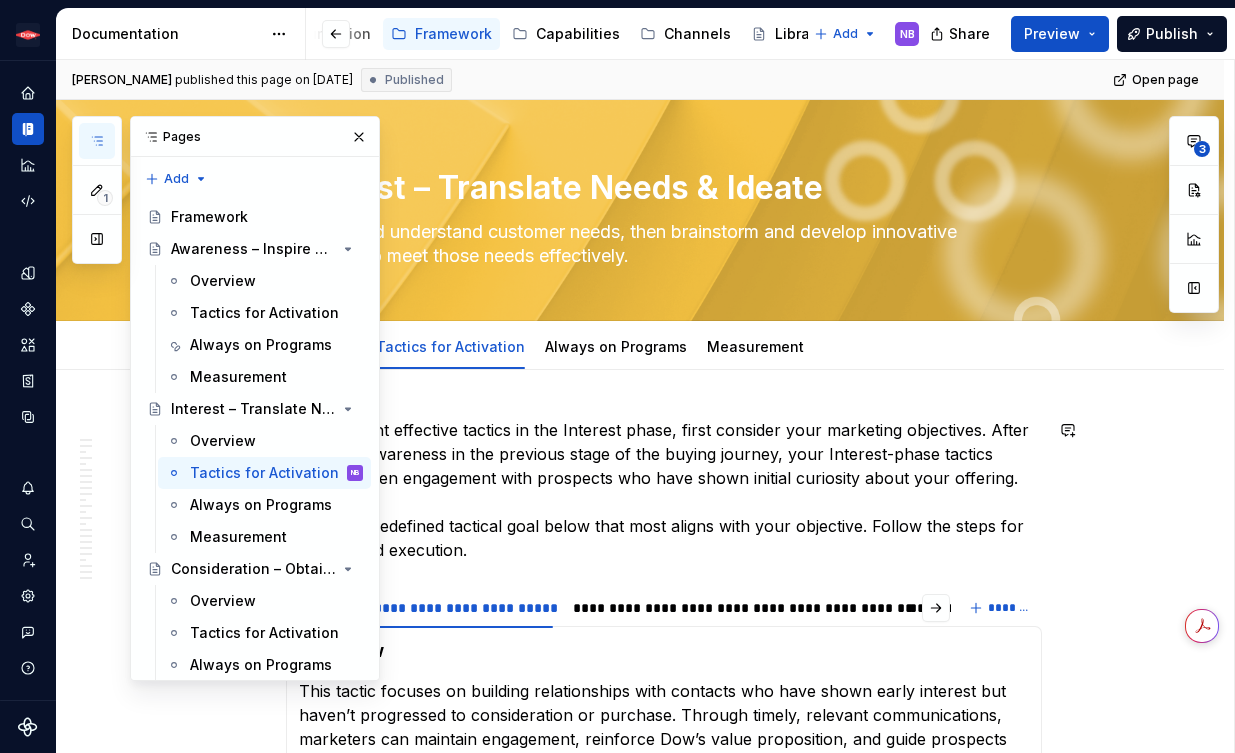 click on "To implement effective tactics in the Interest phase, first consider your marketing objectives. After capturing Awareness in the previous stage of the buying journey, your Interest-phase tactics should deepen engagement with prospects who have shown initial curiosity about your offering.      Choose a predefined tactical goal below that most aligns with your objective. Follow the steps for planning and execution." at bounding box center [664, 490] 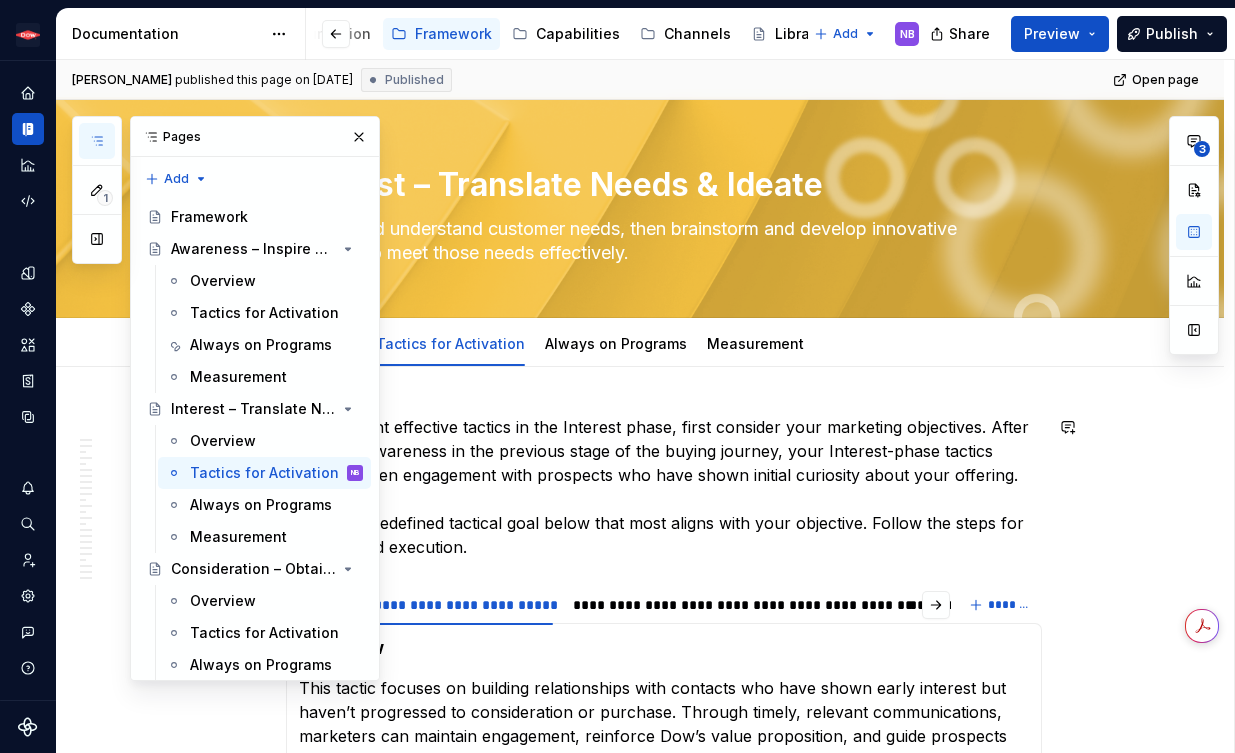 scroll, scrollTop: 4, scrollLeft: 0, axis: vertical 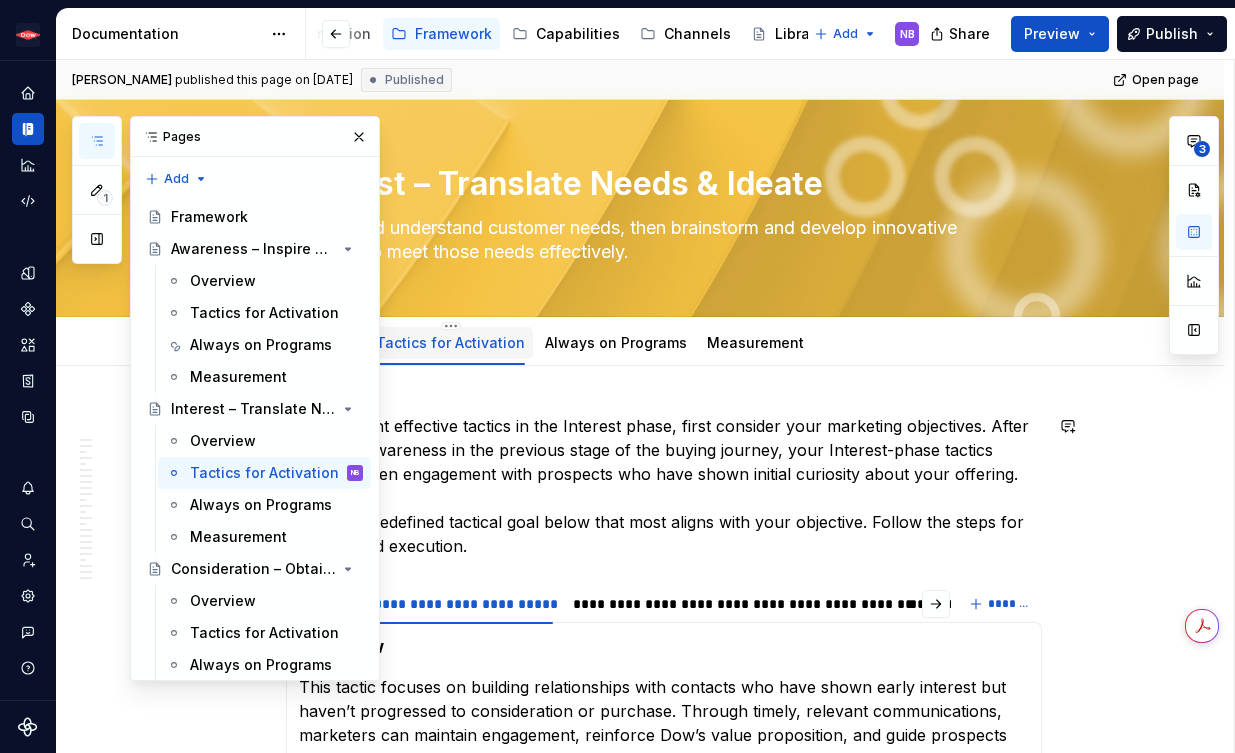 click at bounding box center (359, 137) 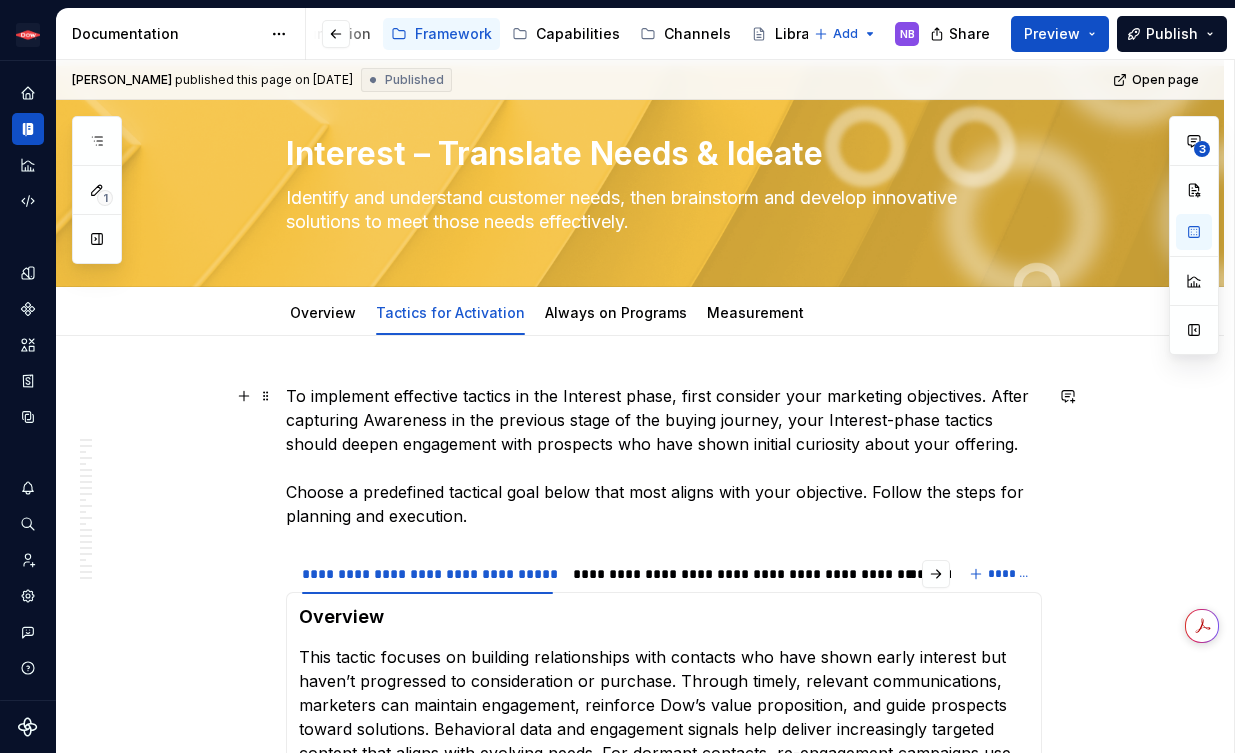 scroll, scrollTop: 220, scrollLeft: 0, axis: vertical 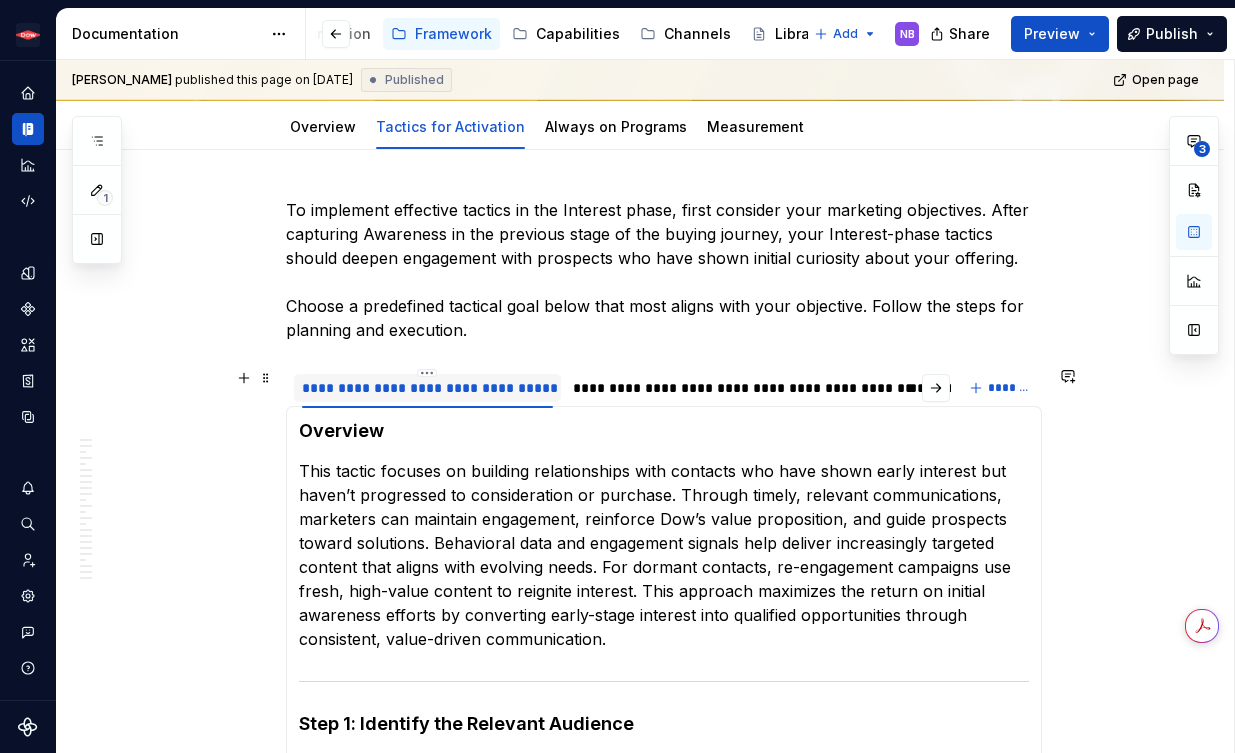 click on "**********" at bounding box center [427, 388] 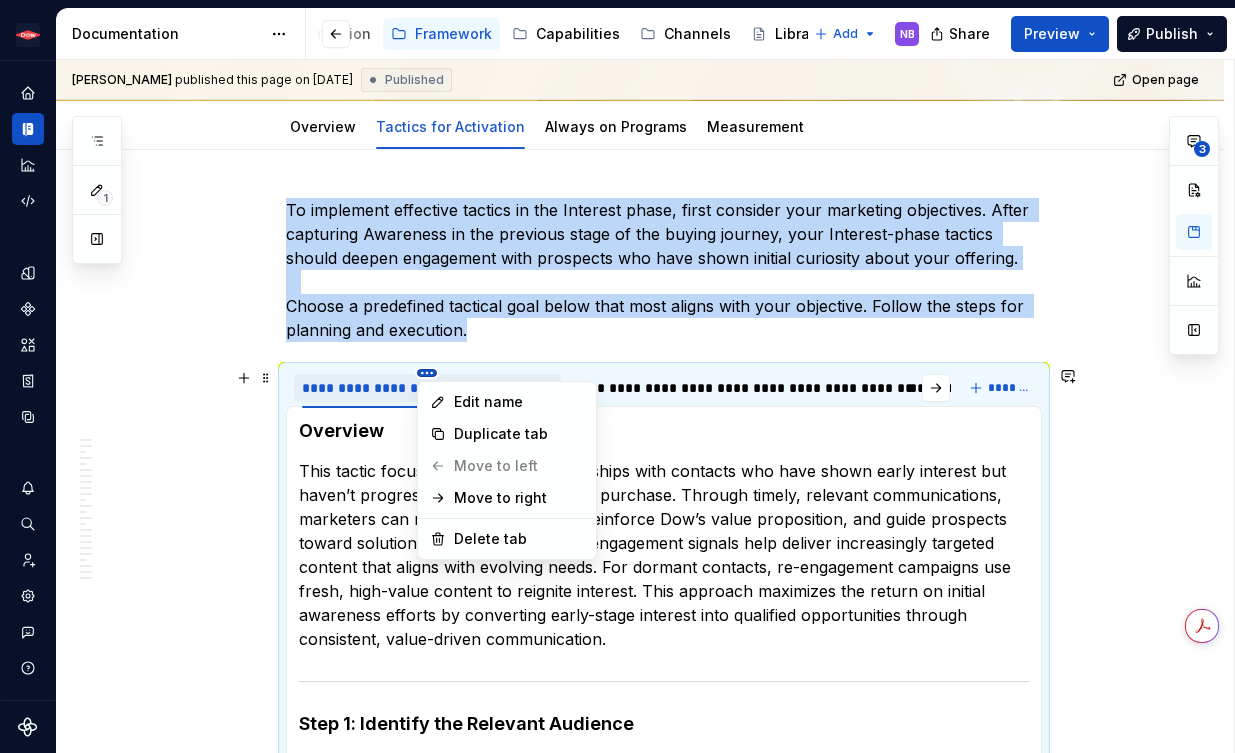 click on "Buying Journey Blueprint NB Design system data Documentation
Accessibility guide for tree Page tree.
Navigate the tree with the arrow keys. Common tree hotkeys apply. Further keybindings are available:
enter to execute primary action on focused item
f2 to start renaming the focused item
escape to abort renaming an item
control+d to start dragging selected items
Buying Journey Blueprint Introduction Foundation Framework Capabilities Channels Library Add NB Share Preview Publish 1 Pages Add
Accessibility guide for tree Page tree.
Navigate the tree with the arrow keys. Common tree hotkeys apply. Further keybindings are available:
enter to execute primary action on focused item
f2 to start renaming the focused item
escape to abort renaming an item
control+d to start dragging selected items
Framework Awareness – Inspire & Find Overview Tactics for Activation Measurement" at bounding box center (617, 376) 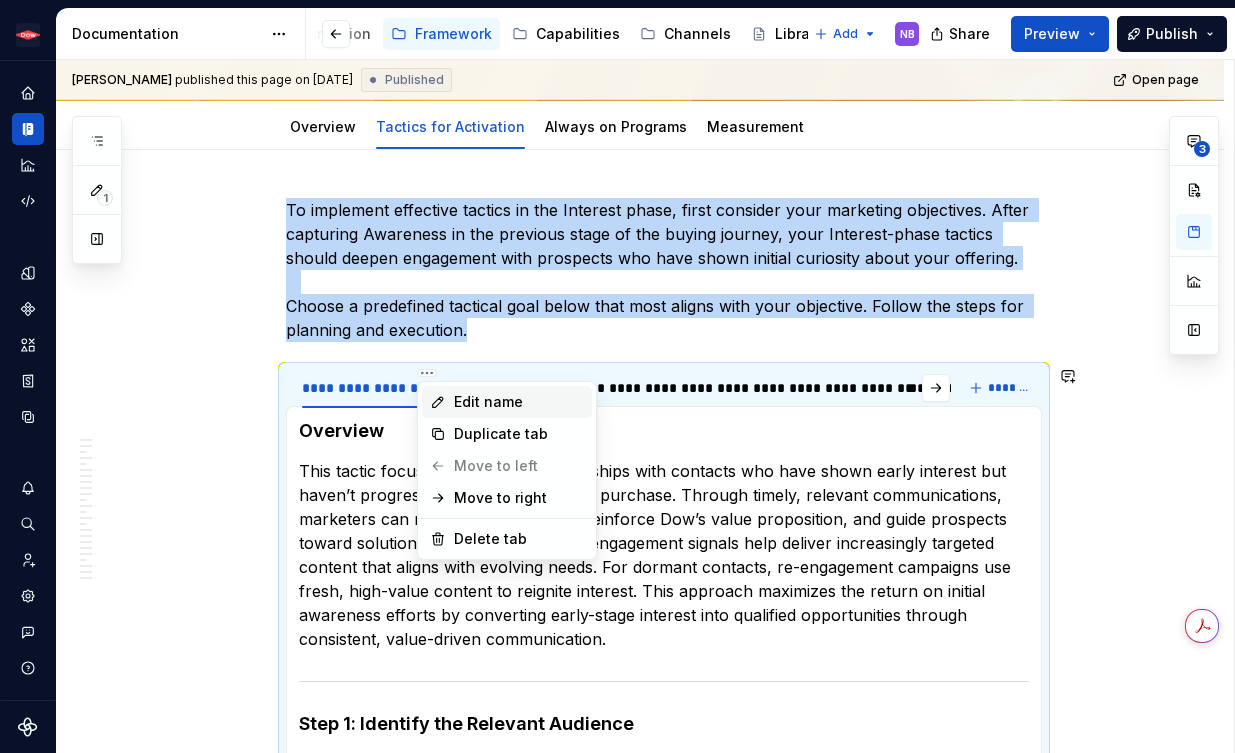click on "Edit name" at bounding box center [519, 402] 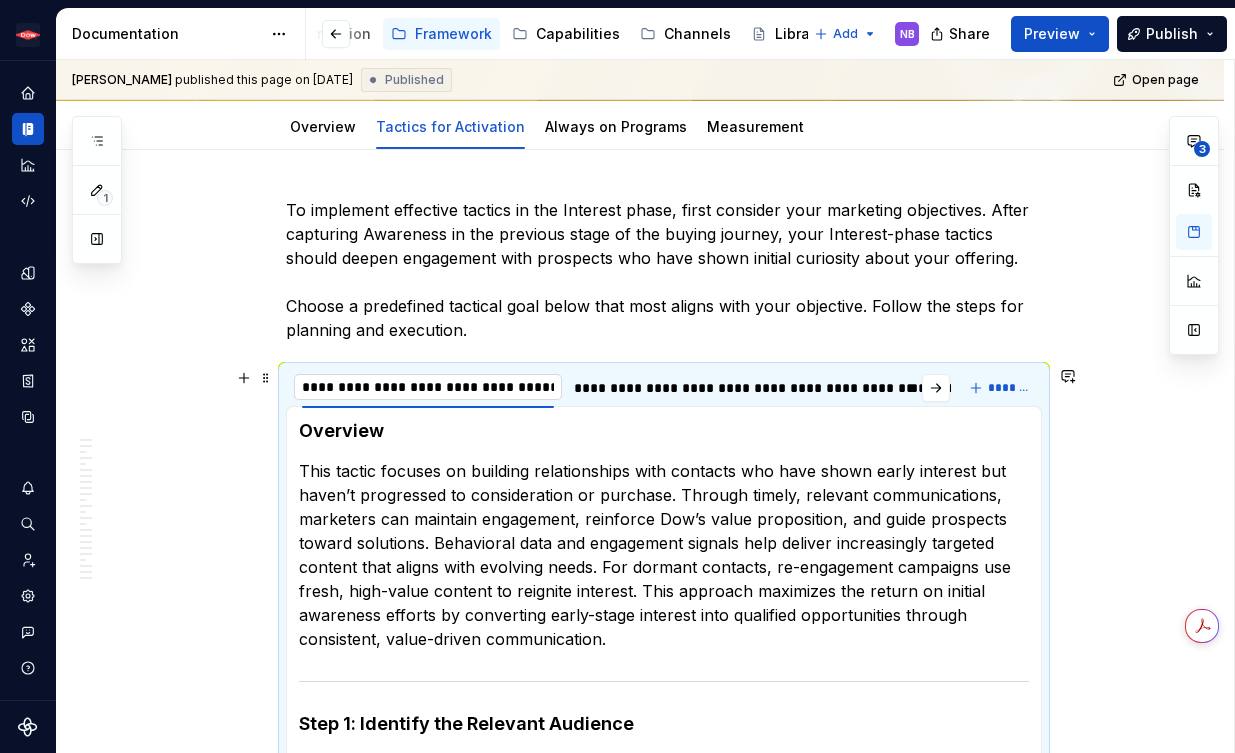 click on "**********" at bounding box center [428, 387] 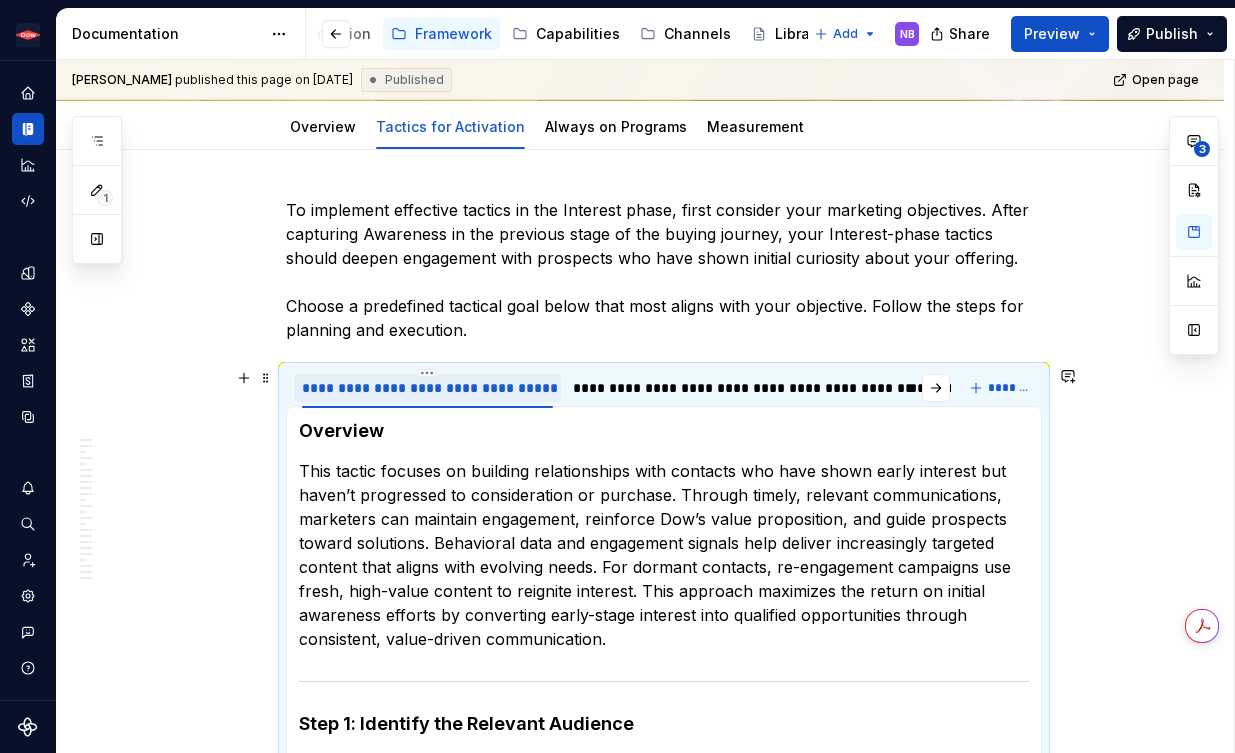 click on "**********" at bounding box center [427, 388] 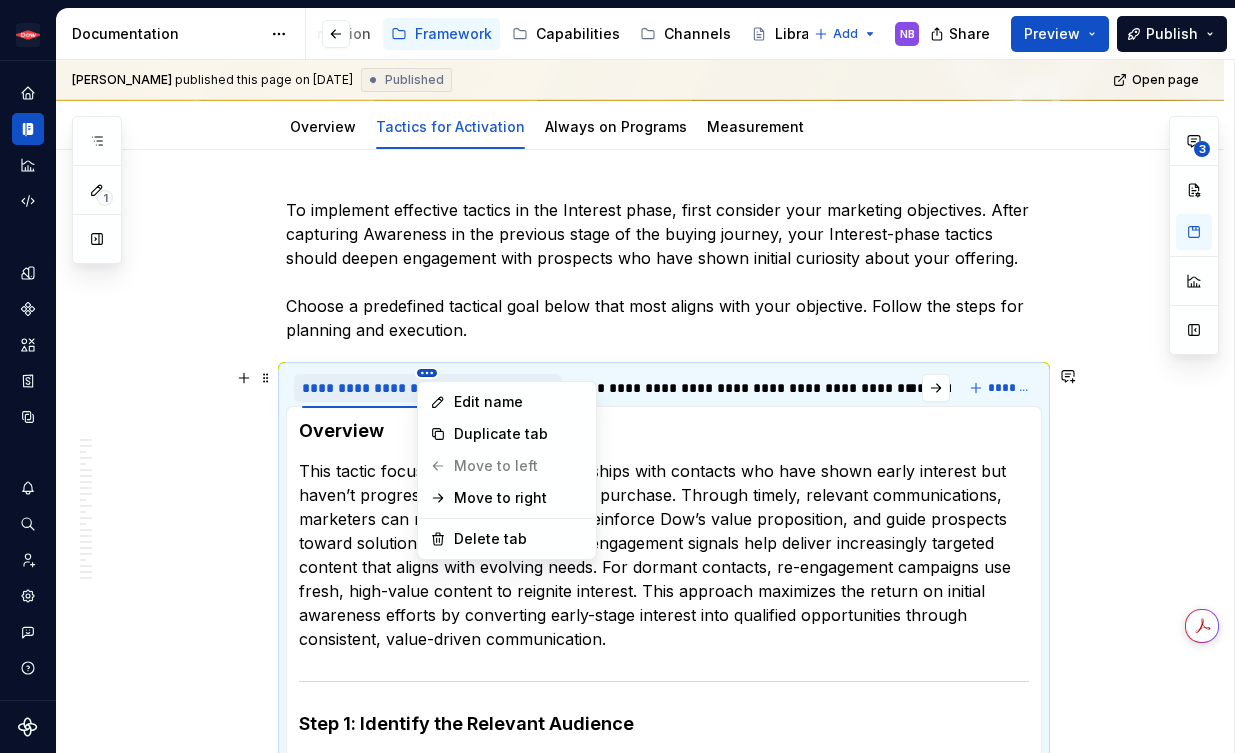click on "Buying Journey Blueprint NB Design system data Documentation
Accessibility guide for tree Page tree.
Navigate the tree with the arrow keys. Common tree hotkeys apply. Further keybindings are available:
enter to execute primary action on focused item
f2 to start renaming the focused item
escape to abort renaming an item
control+d to start dragging selected items
Buying Journey Blueprint Introduction Foundation Framework Capabilities Channels Library Add NB Share Preview Publish 1 Pages Add
Accessibility guide for tree Page tree.
Navigate the tree with the arrow keys. Common tree hotkeys apply. Further keybindings are available:
enter to execute primary action on focused item
f2 to start renaming the focused item
escape to abort renaming an item
control+d to start dragging selected items
Framework Awareness – Inspire & Find Overview Tactics for Activation Measurement" at bounding box center (617, 376) 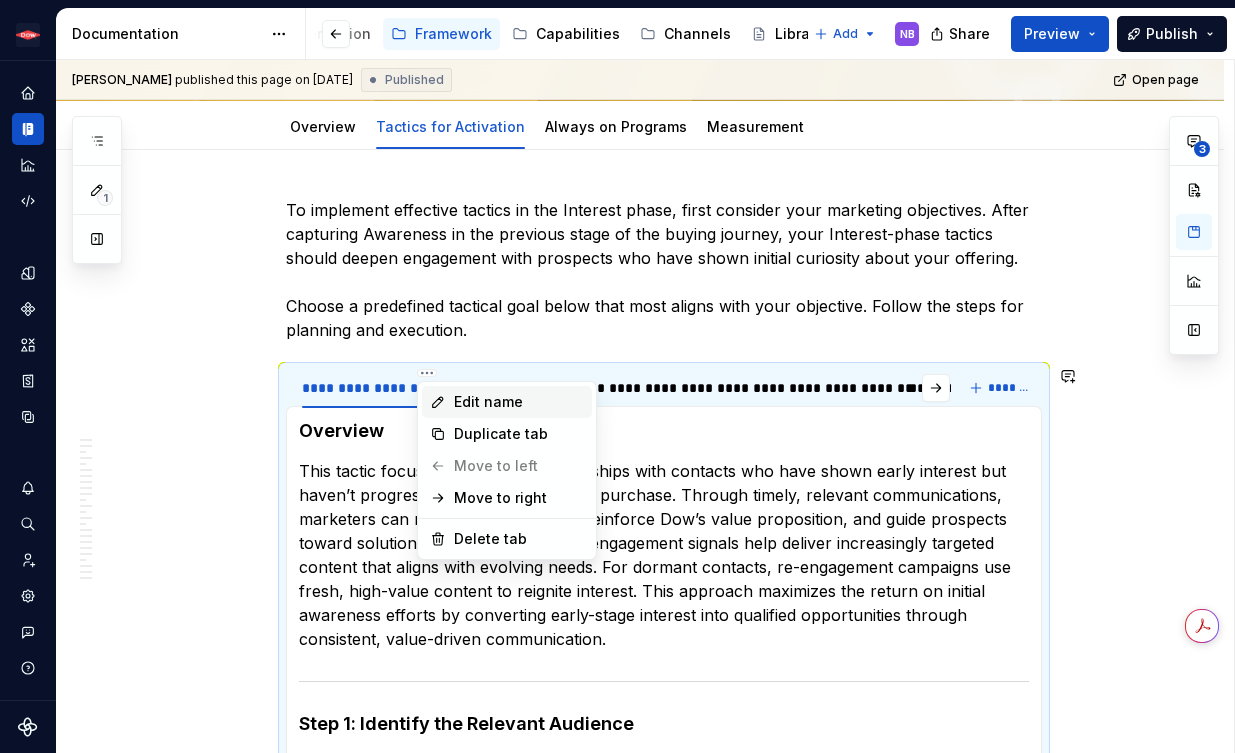 click on "Edit name" at bounding box center [519, 402] 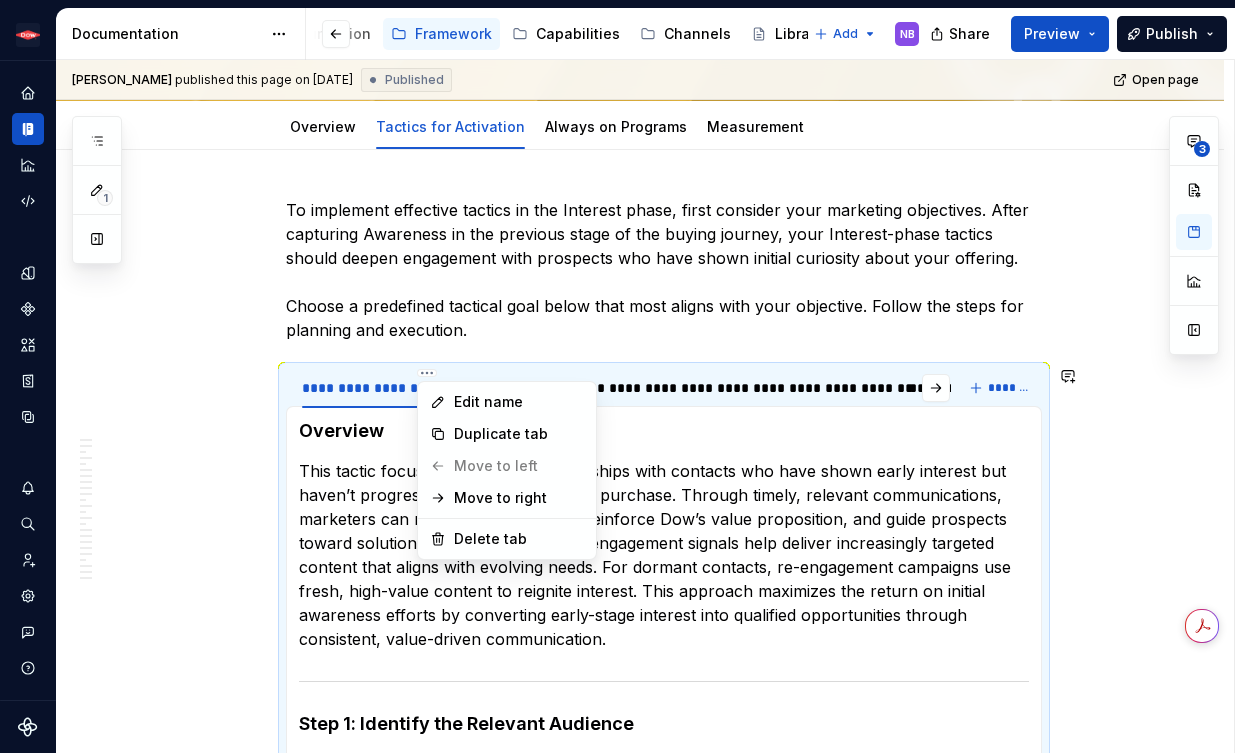 type on "*" 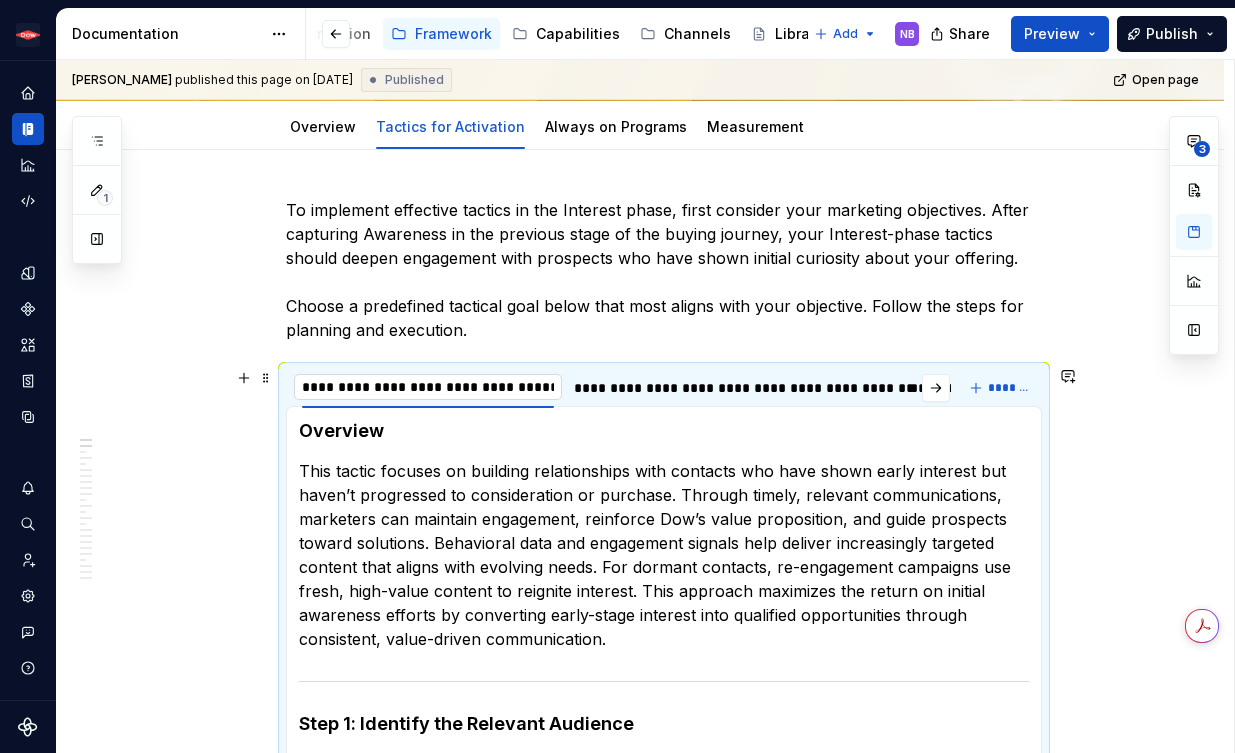 click on "**********" at bounding box center [428, 387] 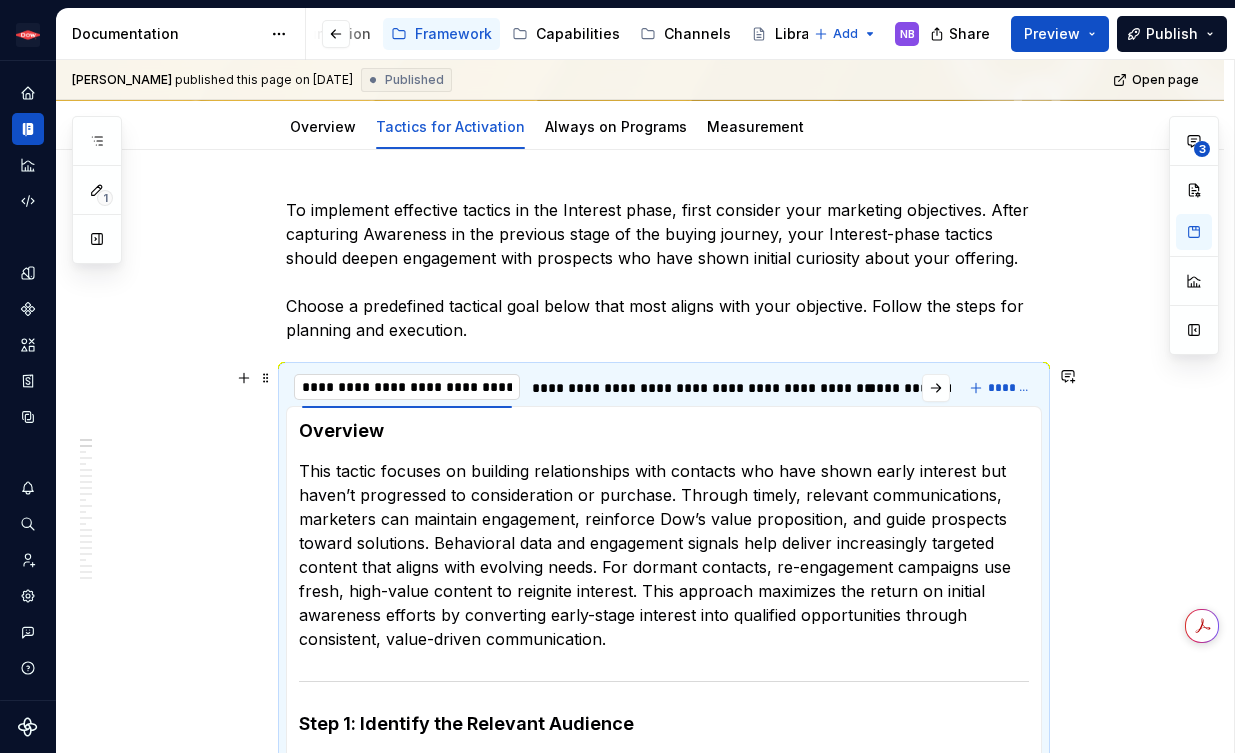 type on "**********" 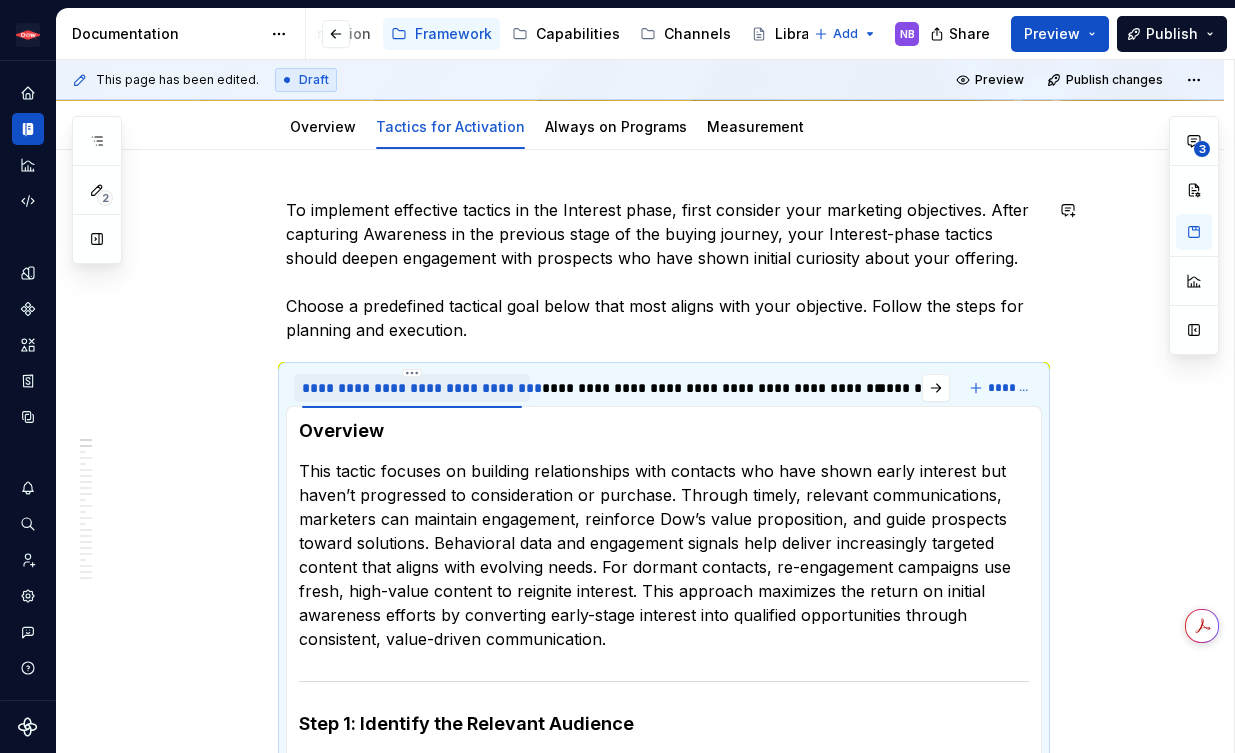 scroll, scrollTop: 39, scrollLeft: 0, axis: vertical 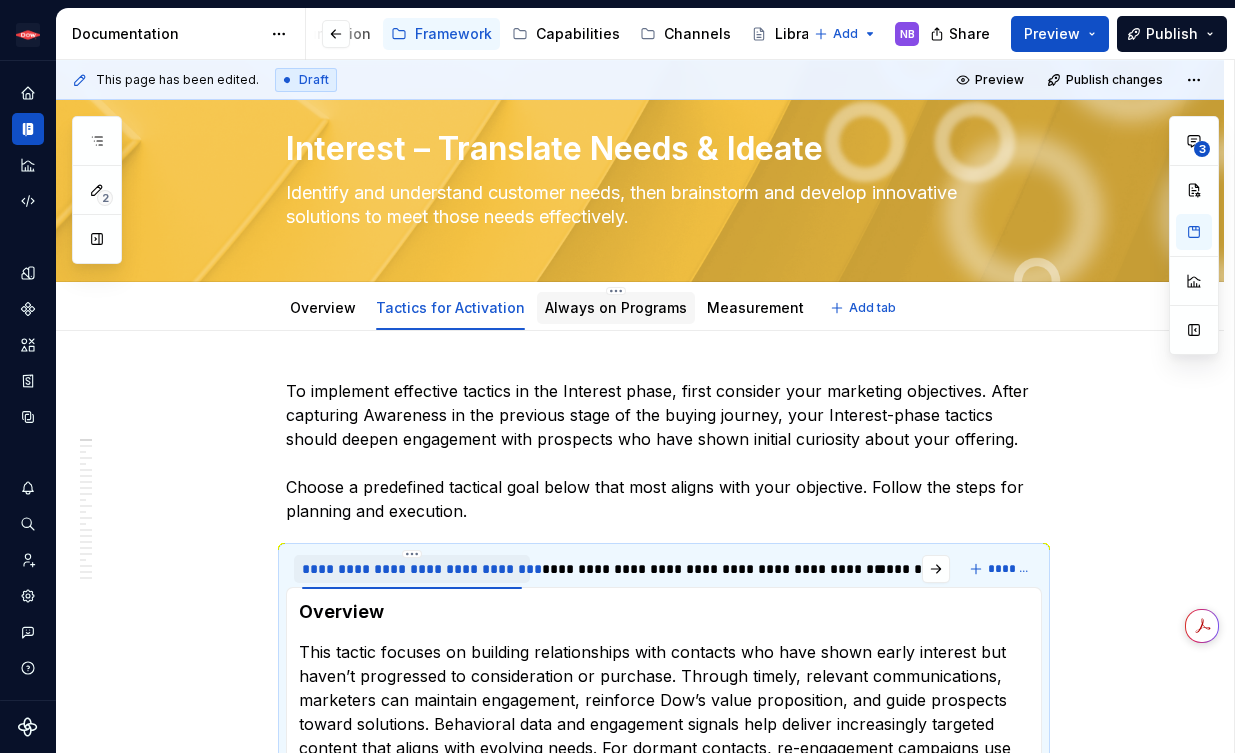 click on "Always on Programs" at bounding box center (616, 308) 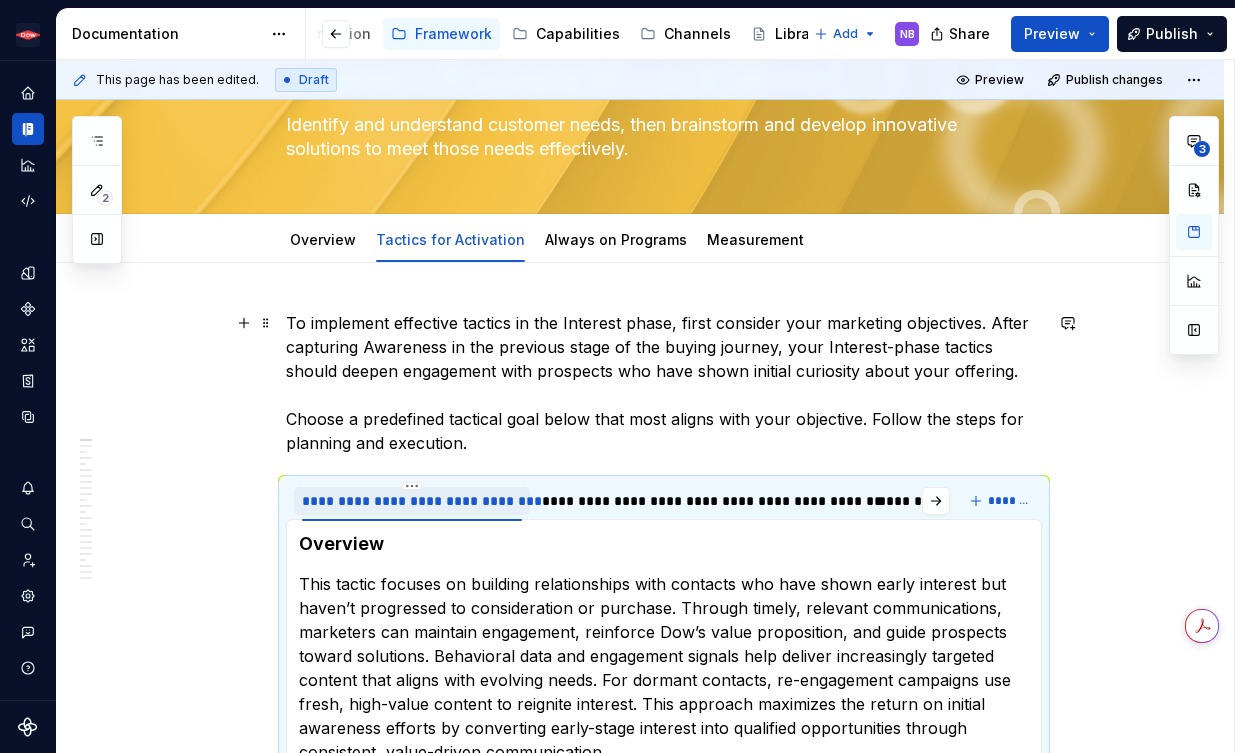 scroll, scrollTop: 188, scrollLeft: 0, axis: vertical 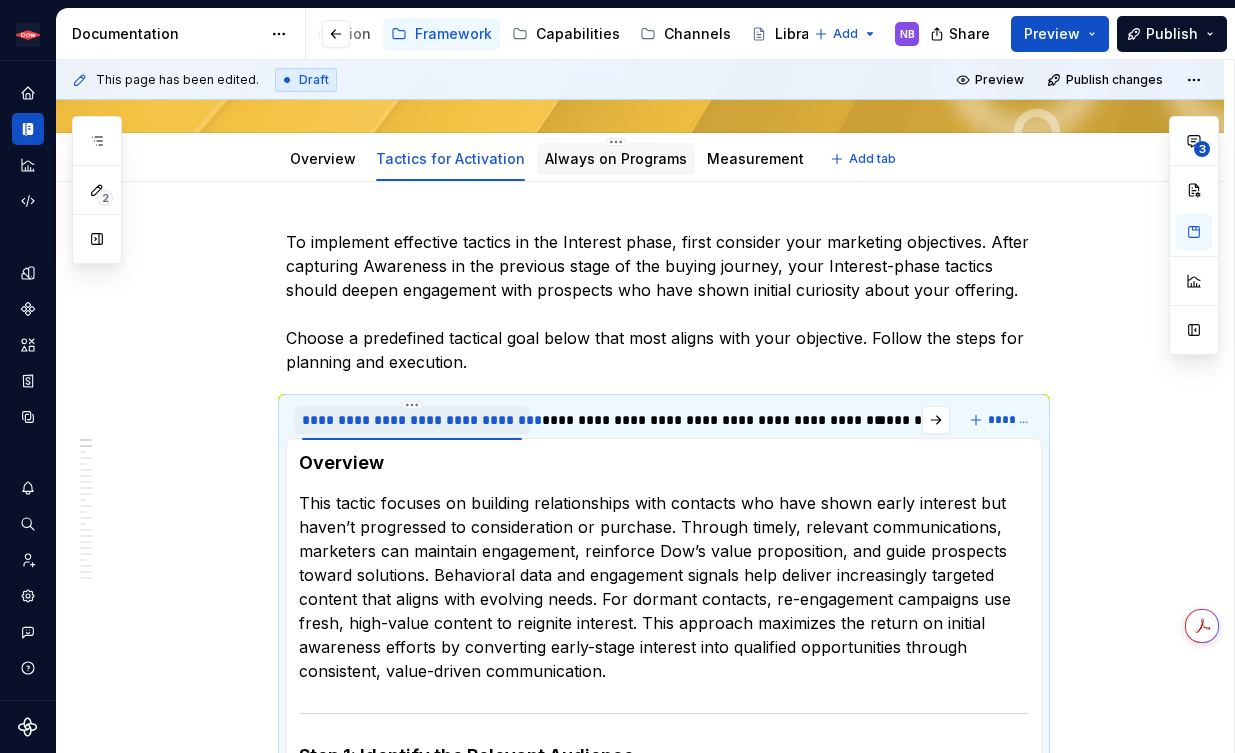 click on "Always on Programs" at bounding box center [616, 158] 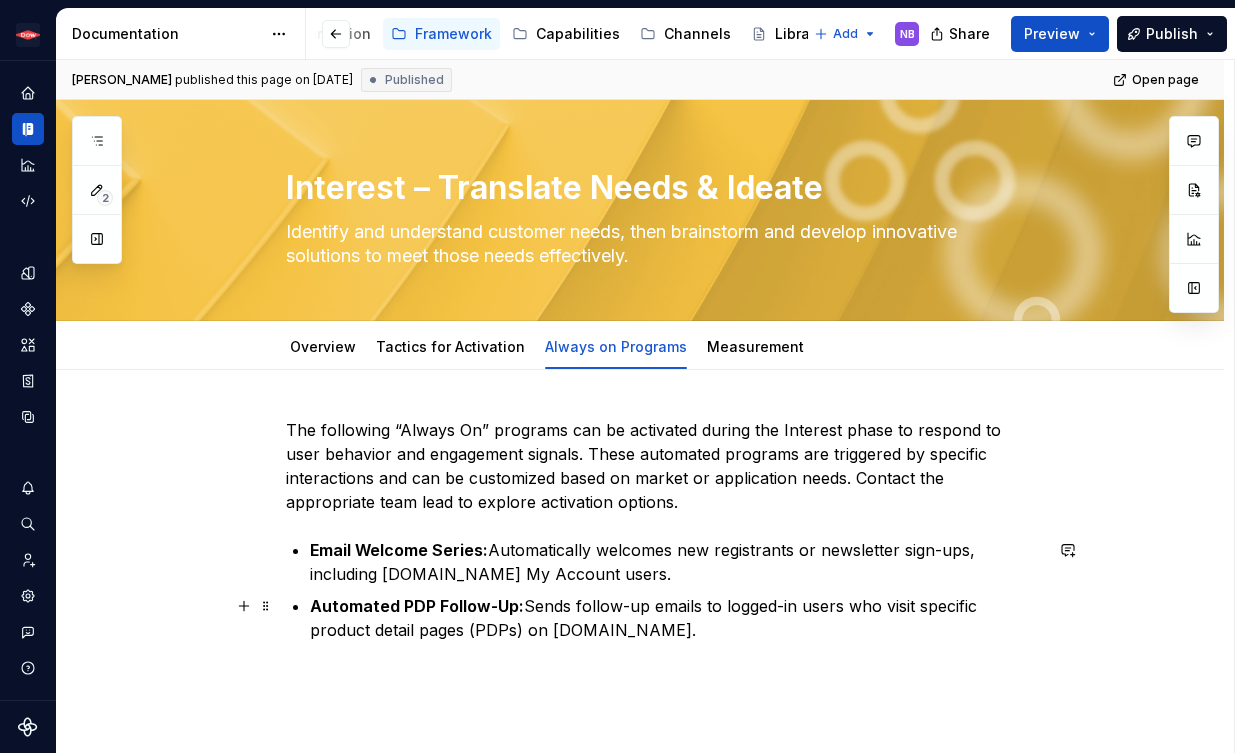 click on "Automated PDP Follow-Up:  Sends follow-up emails to logged-in users who visit specific product detail pages (PDPs) on [DOMAIN_NAME]." at bounding box center (676, 618) 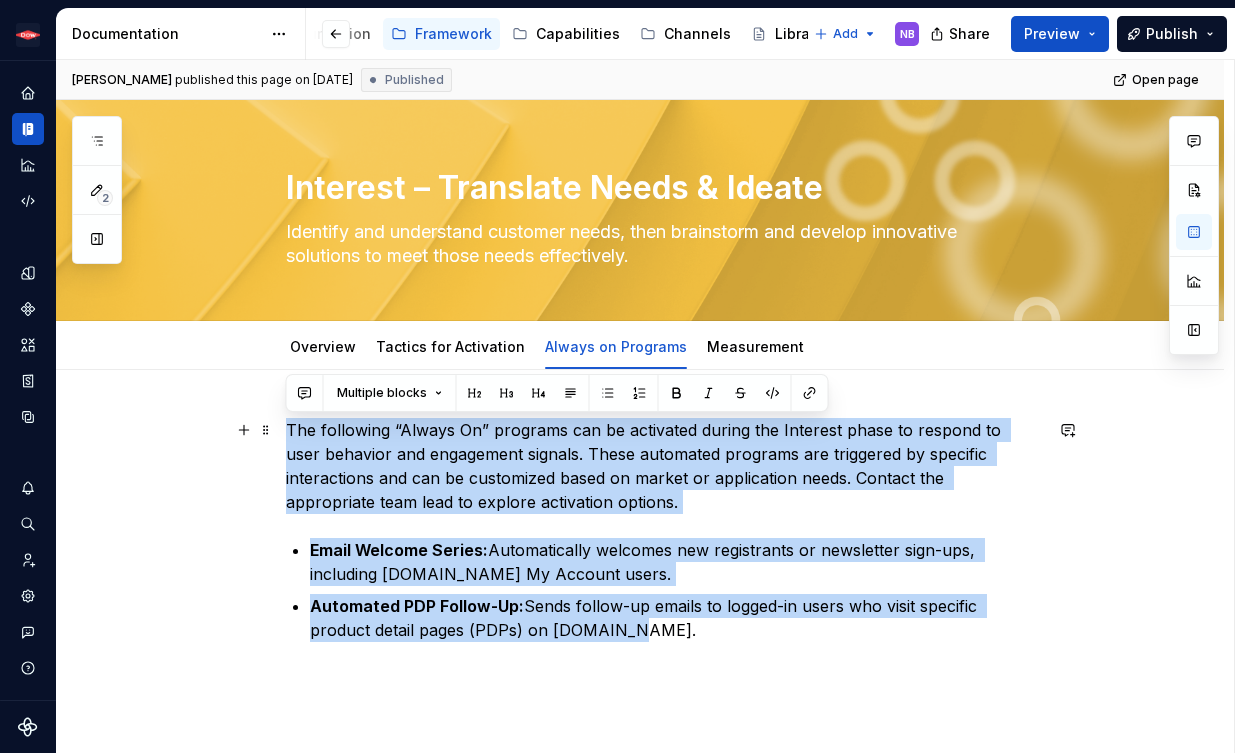 drag, startPoint x: 645, startPoint y: 636, endPoint x: 287, endPoint y: 430, distance: 413.03754 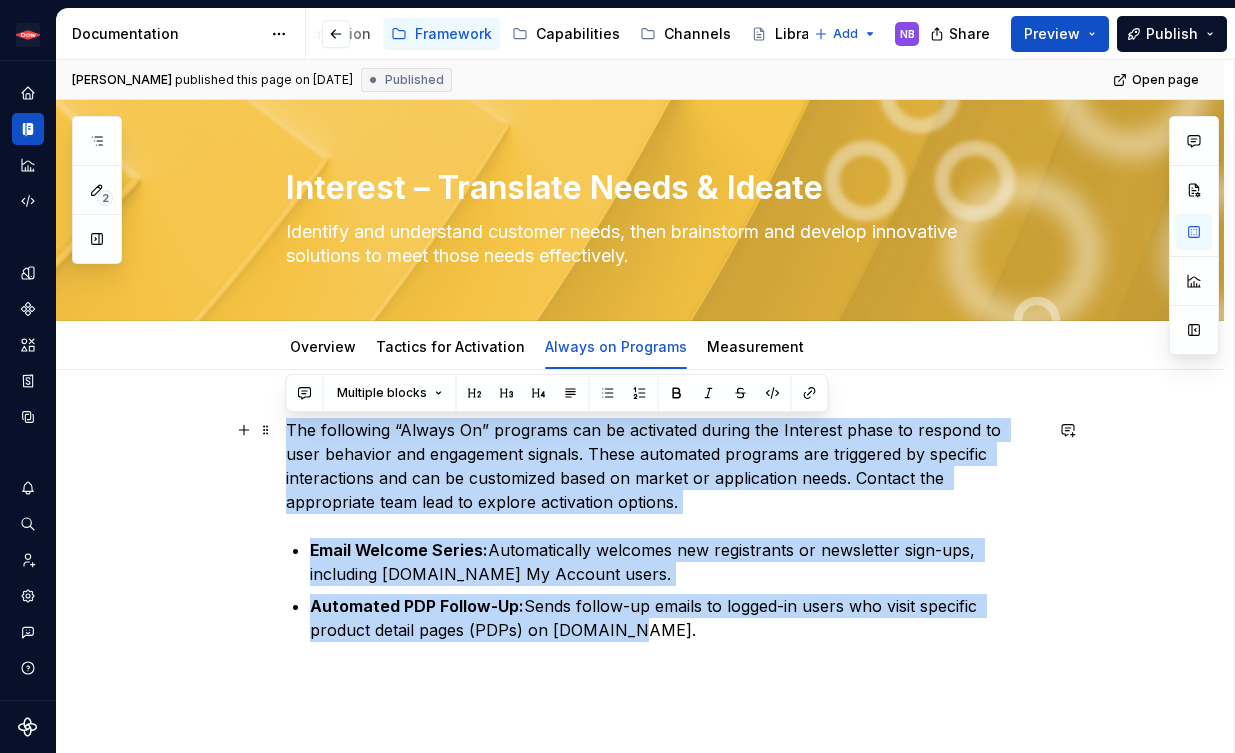 click on "The following “Always On” programs can be activated during the Interest phase to respond to user behavior and engagement signals. These automated programs are triggered by specific interactions and can be customized based on market or application needs. Contact the appropriate team lead to explore activation options.  Email Welcome Series:  Automatically welcomes new registrants or newsletter sign-ups, including [DOMAIN_NAME] My Account users.  Automated PDP Follow-Up:  Sends follow-up emails to logged-in users who visit specific product detail pages (PDPs) on [DOMAIN_NAME]." at bounding box center [664, 530] 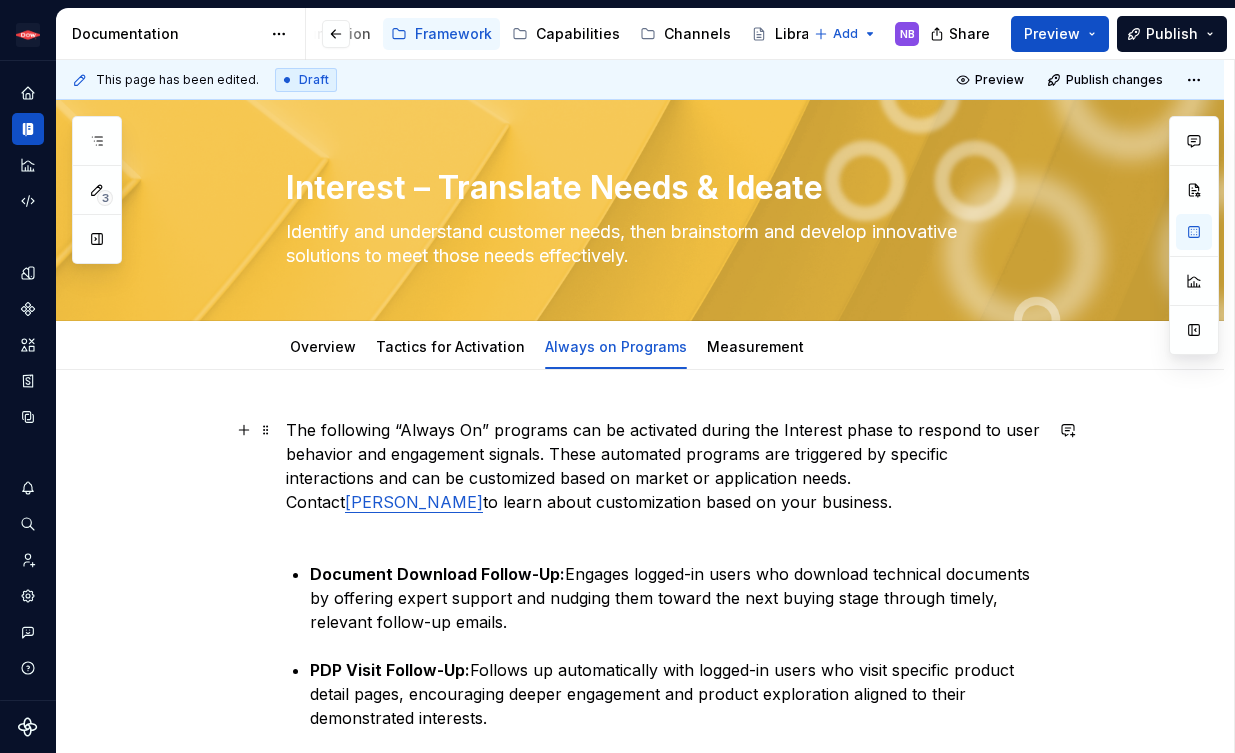 type on "*" 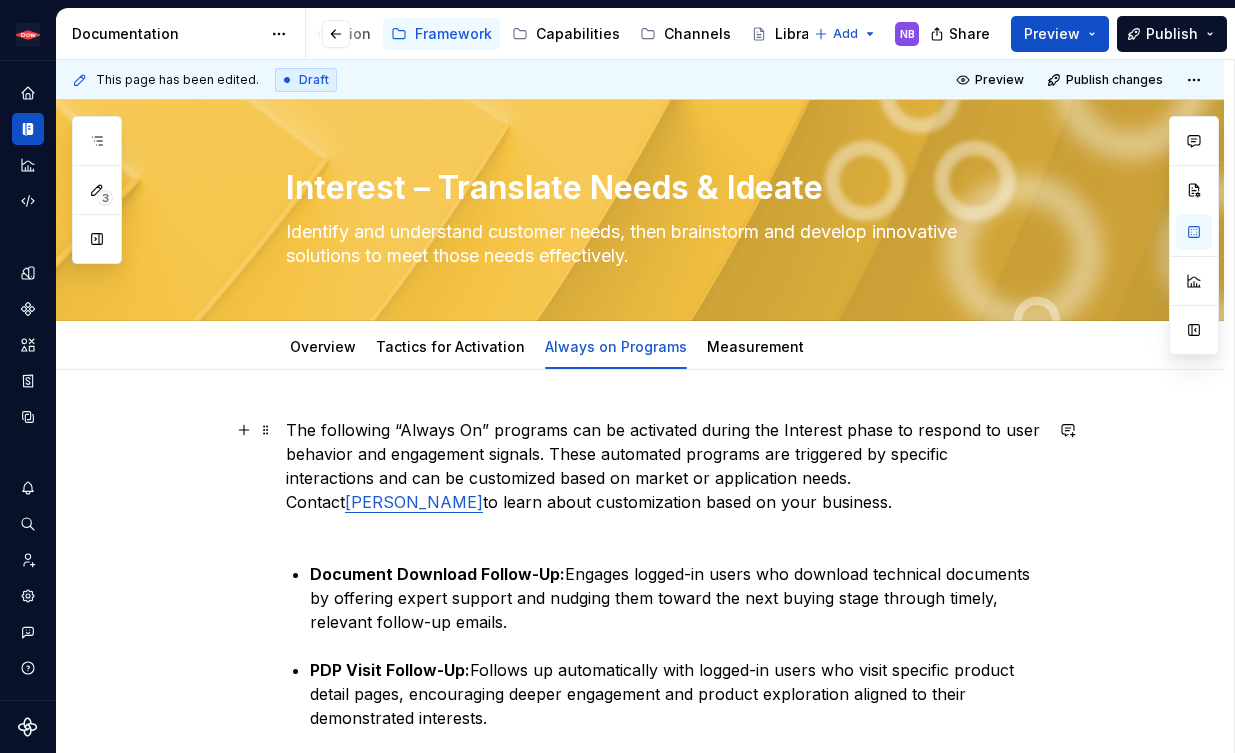 click on "The following “Always On” programs can be activated during the Interest phase to respond to user   behavior and engagement signals. These automated programs are triggered by specific interactions and can be customized based on market or application needs. Contact  [PERSON_NAME]  to learn about customization based on your business." at bounding box center (664, 478) 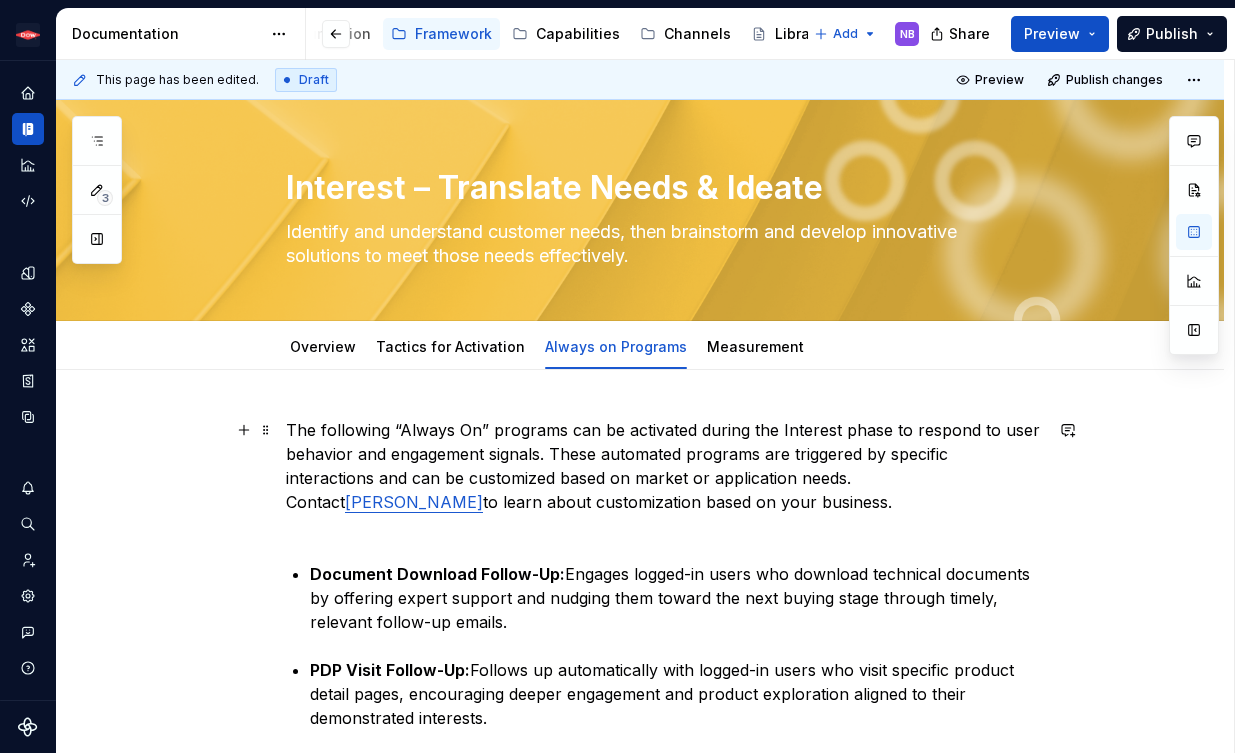 type 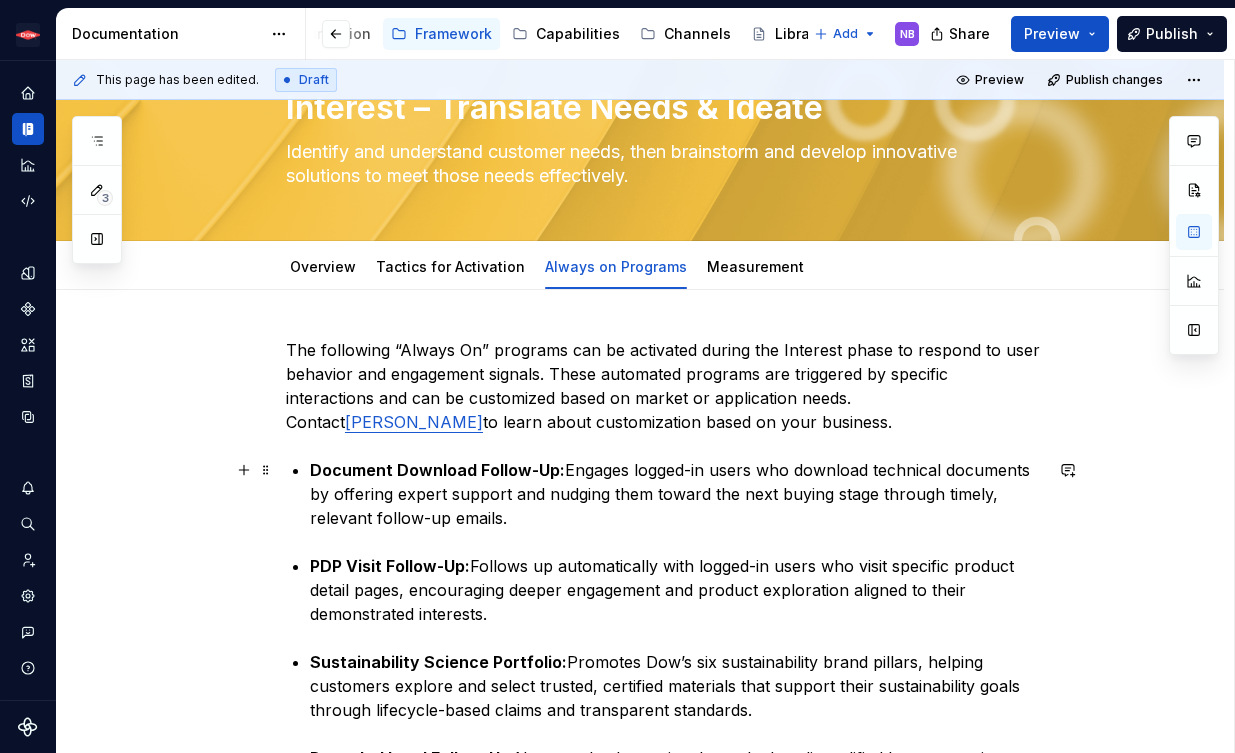 scroll, scrollTop: 184, scrollLeft: 0, axis: vertical 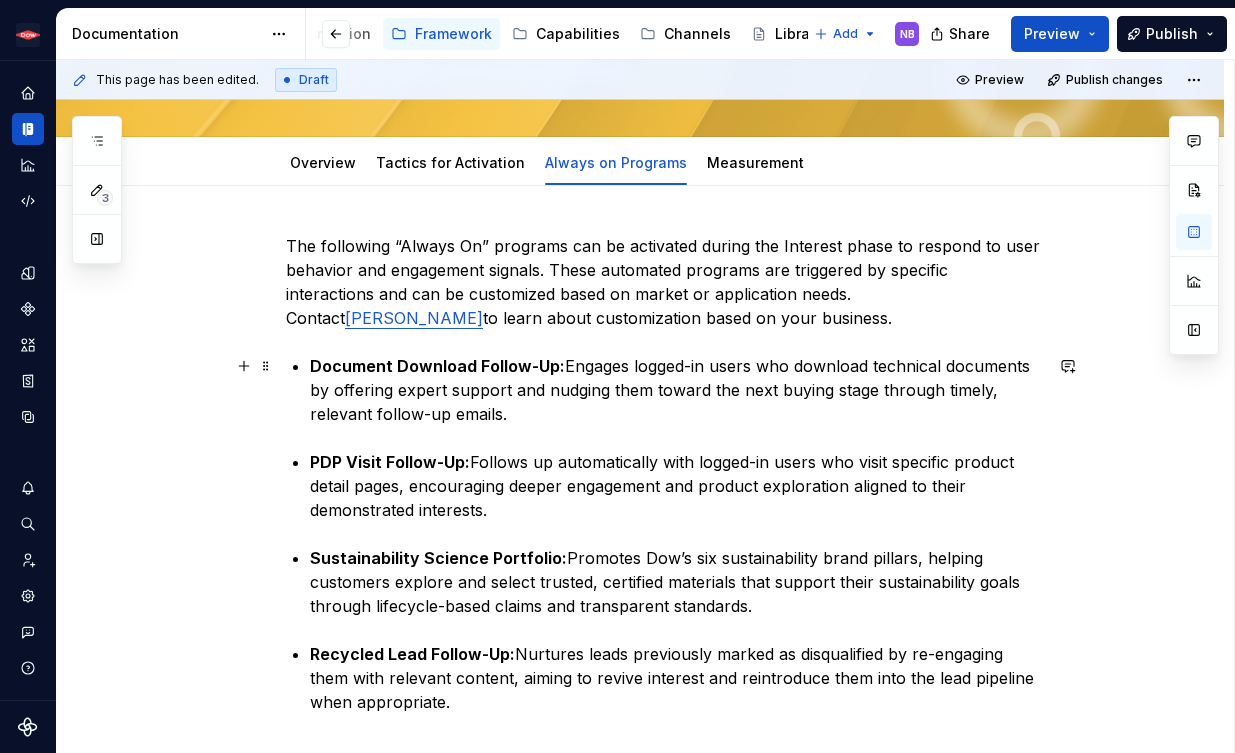 click on "Document Download Follow-Up:  Engages logged-in users who download technical documents by offering expert support and nudging them toward the next buying stage through timely, relevant follow-up emails." at bounding box center (676, 390) 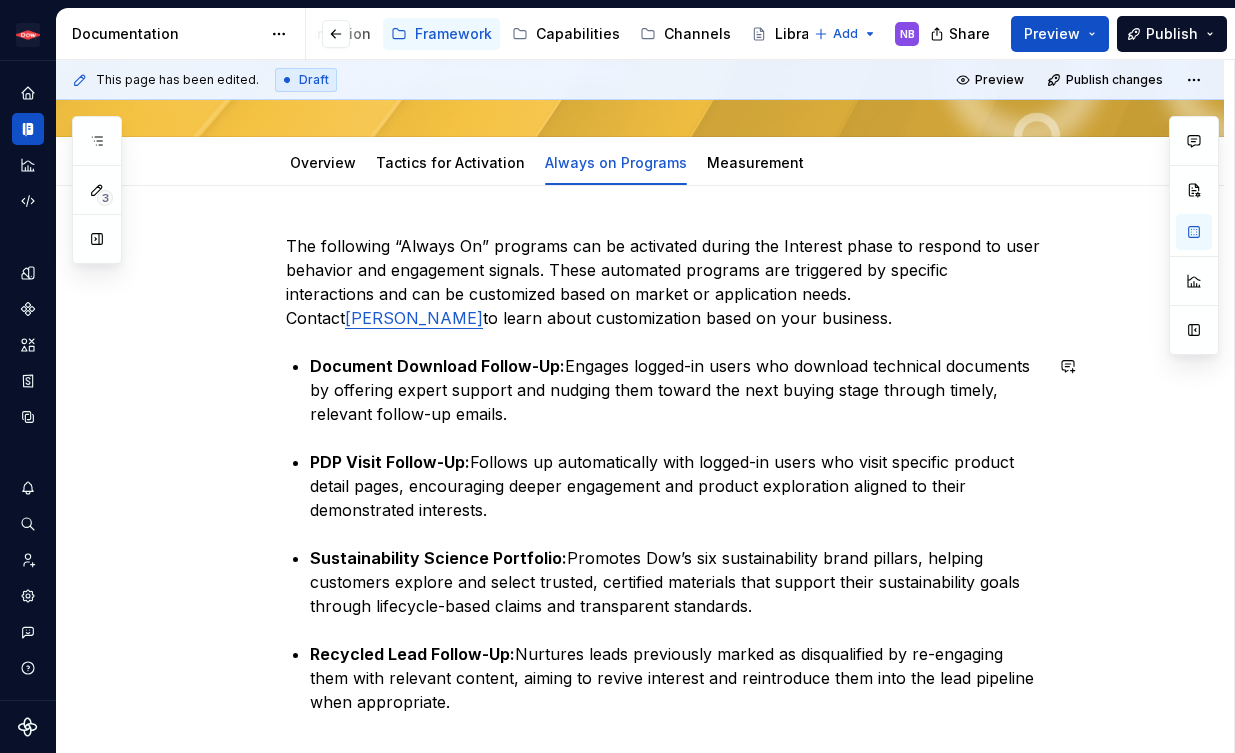 click on "The following “Always On” programs can be activated during the Interest phase to respond to user   behavior and engagement signals. These automated programs are triggered by specific interactions and can be customized based on market or application needs. Contact  [PERSON_NAME]  to learn about customization based on your business.  Document Download Follow-Up:  Engages logged-in users who download technical documents by offering expert support and nudging them toward the next buying stage through timely, relevant follow-up emails.   PDP Visit Follow-Up:  Follows up automatically with logged-in users who visit specific product detail pages, encouraging deeper engagement and product exploration aligned to their demonstrated interests.  Sustainability Science Portfolio:  Promotes Dow’s six sustainability brand pillars, helping customers explore and select trusted, certified materials that support their sustainability goals through lifecycle-based claims and transparent standards." at bounding box center (664, 474) 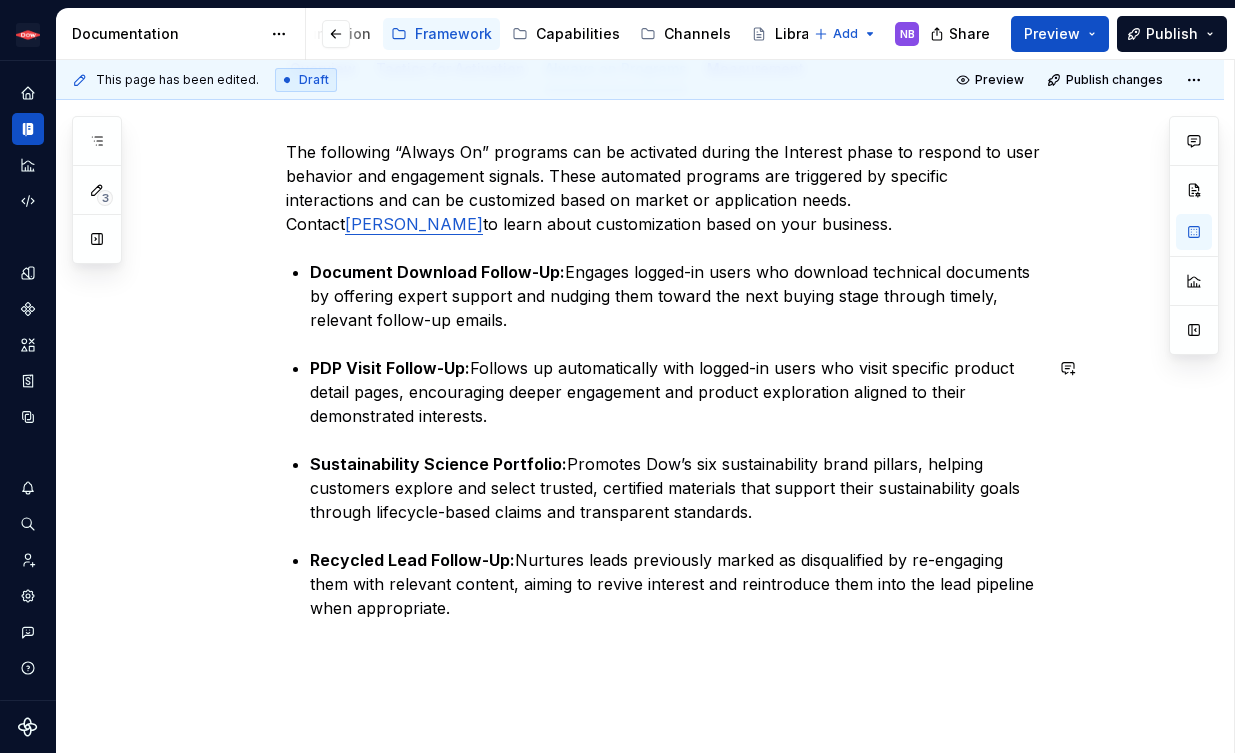 scroll, scrollTop: 395, scrollLeft: 0, axis: vertical 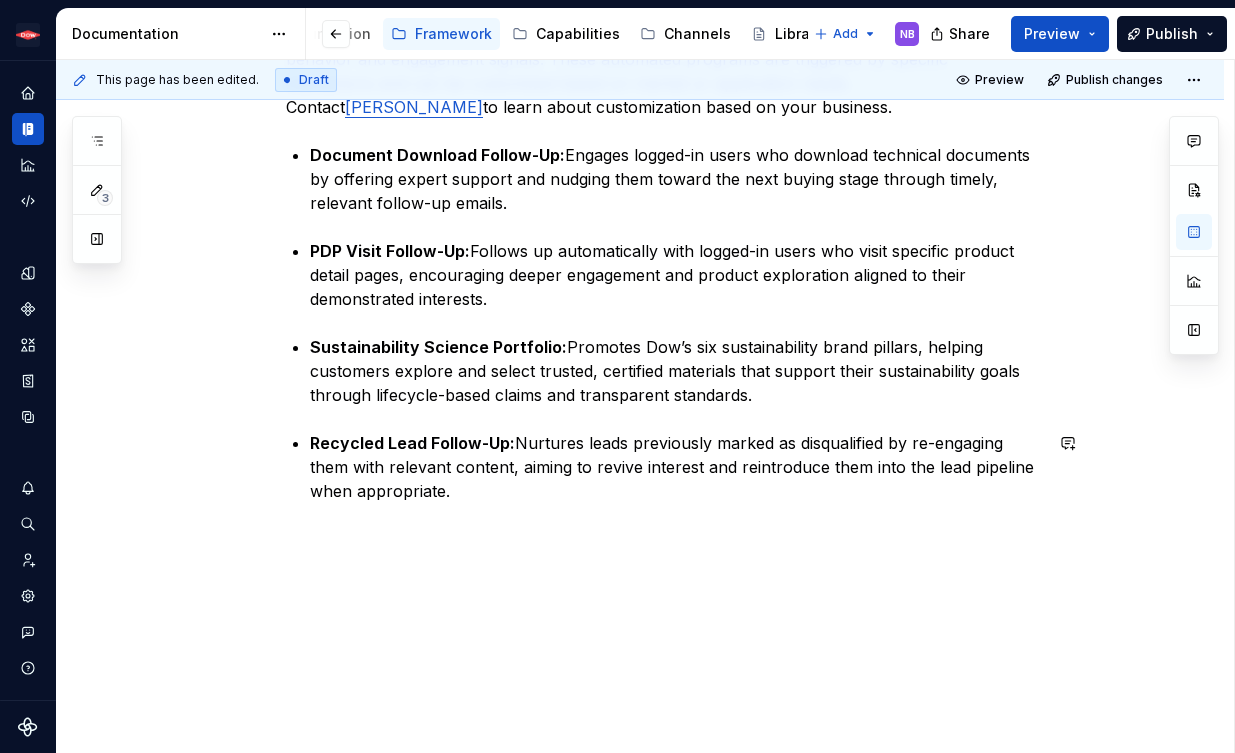click on "The following “Always On” programs can be activated during the Interest phase to respond to user   behavior and engagement signals. These automated programs are triggered by specific interactions and can be customized based on market or application needs. Contact  [PERSON_NAME]  to learn about customization based on your business.  Document Download Follow-Up:  Engages logged-in users who download technical documents by offering expert support and nudging them toward the next buying stage through timely, relevant follow-up emails.   PDP Visit Follow-Up:  Follows up automatically with logged-in users who visit specific product detail pages, encouraging deeper engagement and product exploration aligned to their demonstrated interests.  Sustainability Science Portfolio:  Promotes Dow’s six sustainability brand pillars, helping customers explore and select trusted, certified materials that support their sustainability goals through lifecycle-based claims and transparent standards." at bounding box center [664, 275] 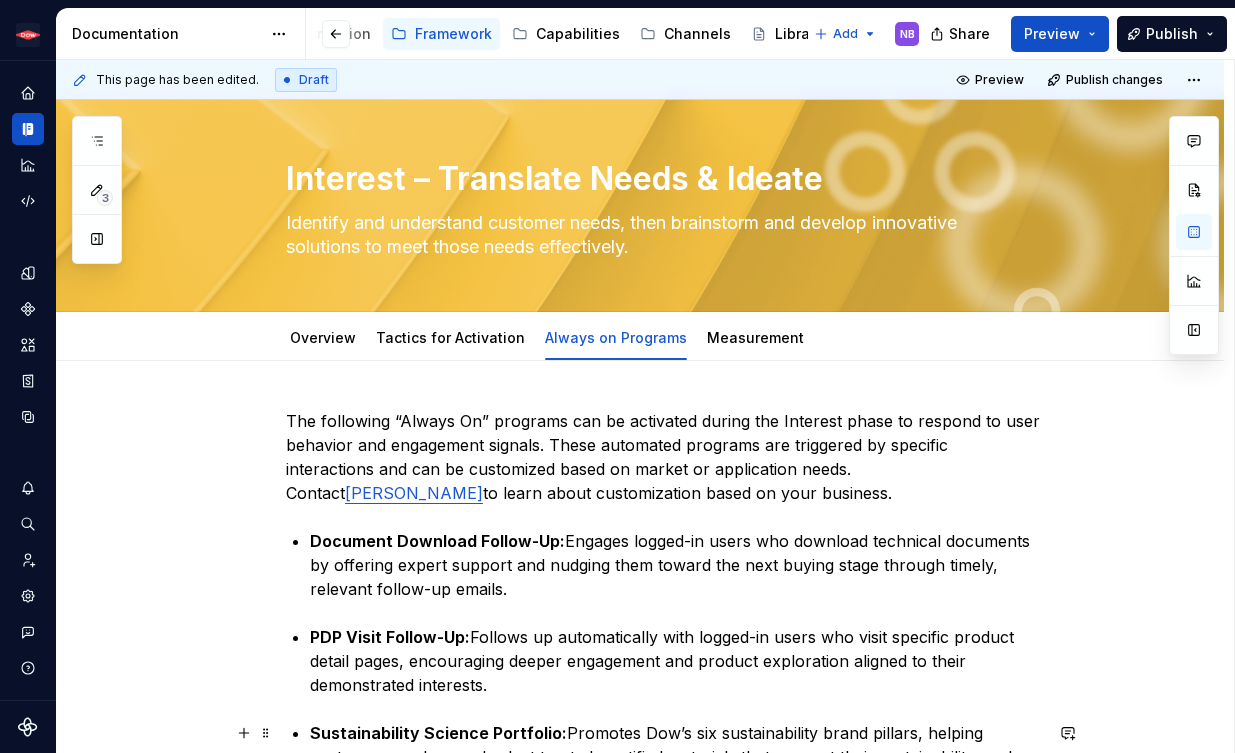 scroll, scrollTop: 0, scrollLeft: 0, axis: both 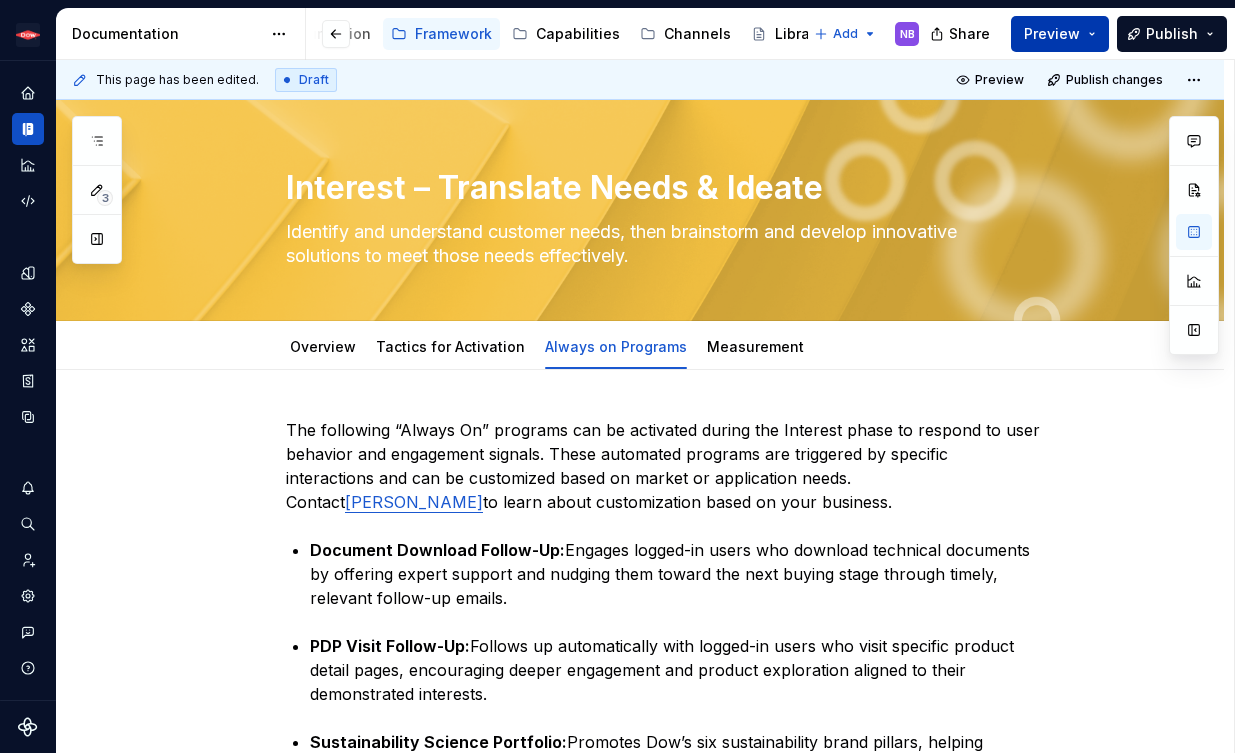 click on "Preview" at bounding box center [1060, 34] 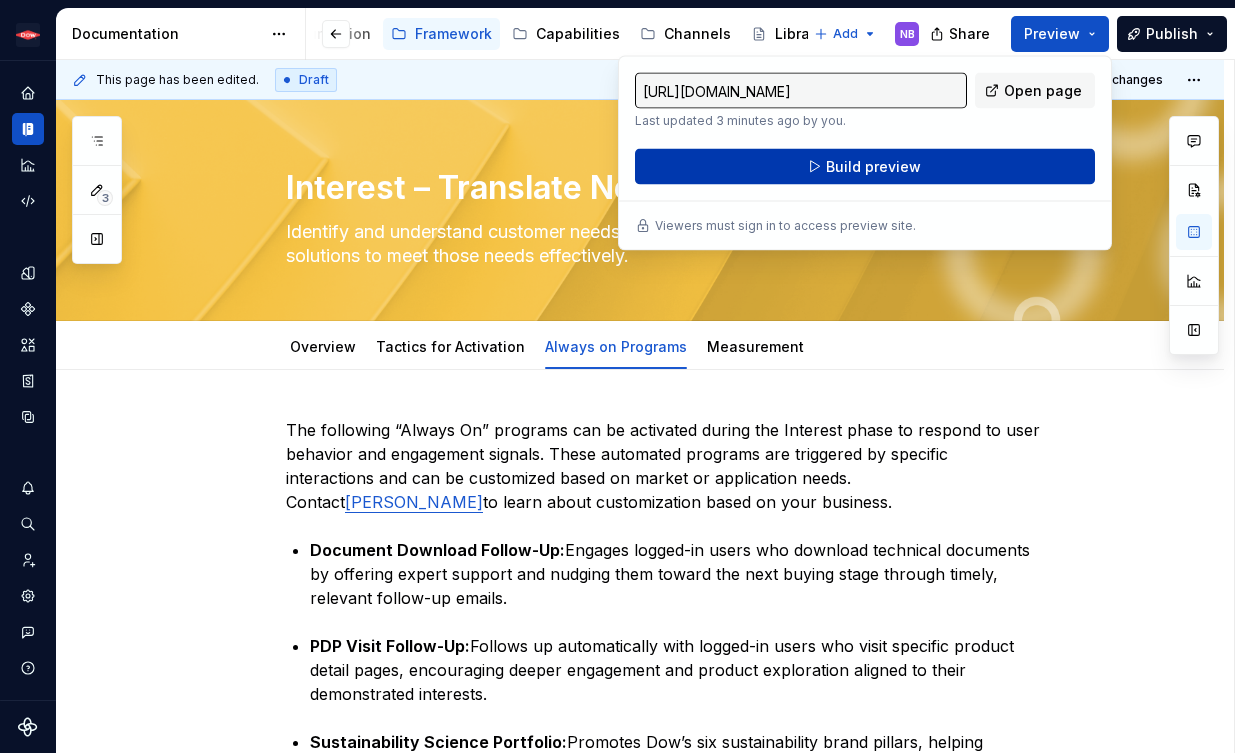 click on "Build preview" at bounding box center (865, 167) 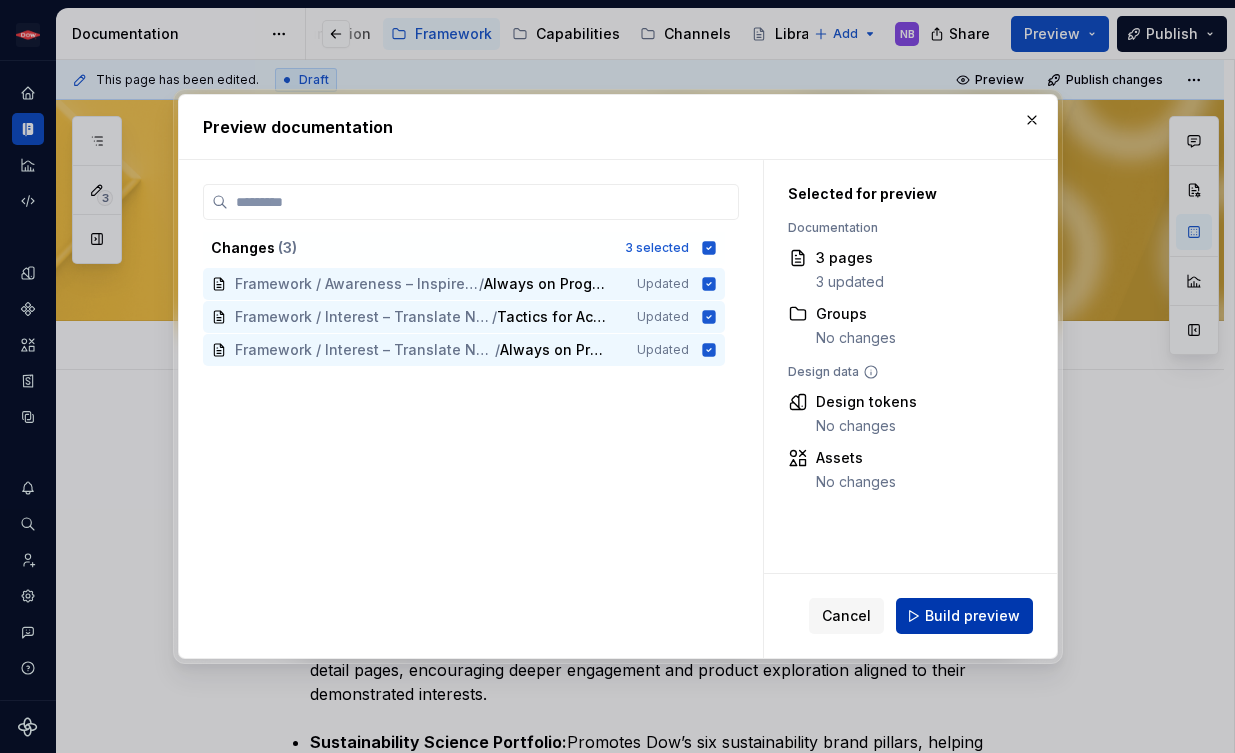 click on "Build preview" at bounding box center [972, 616] 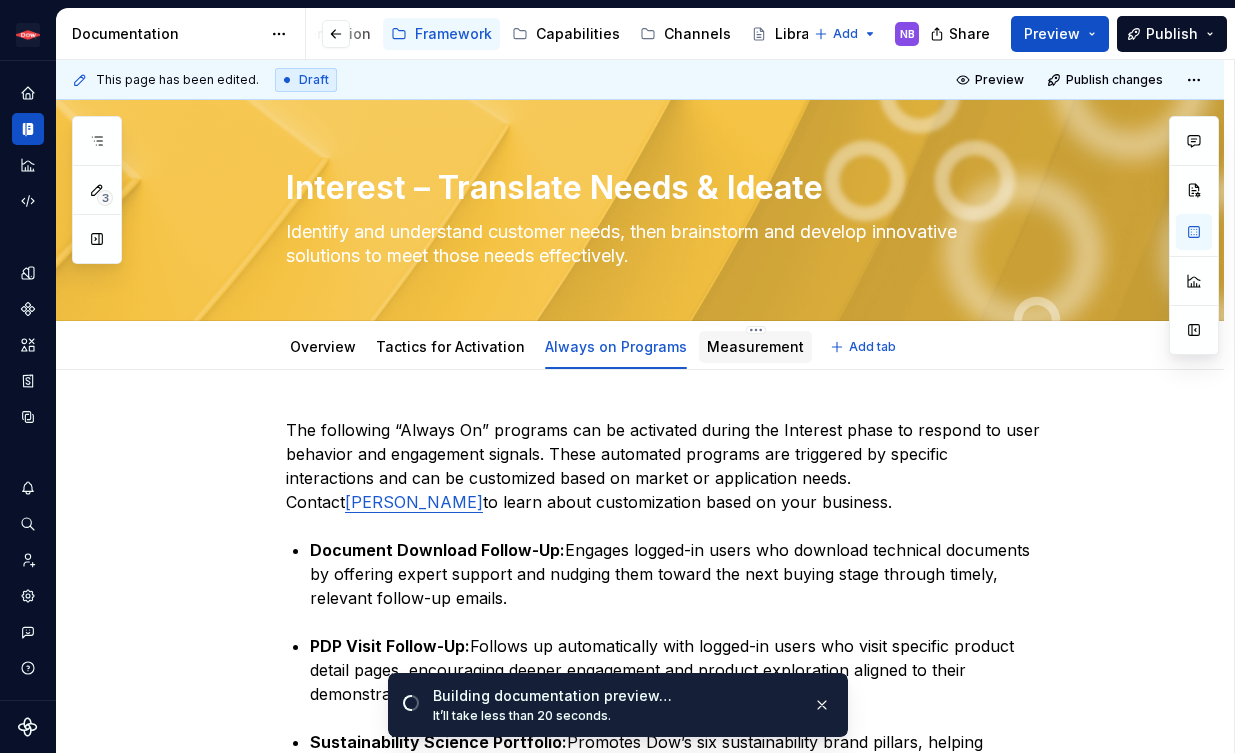 click on "Measurement" at bounding box center (755, 346) 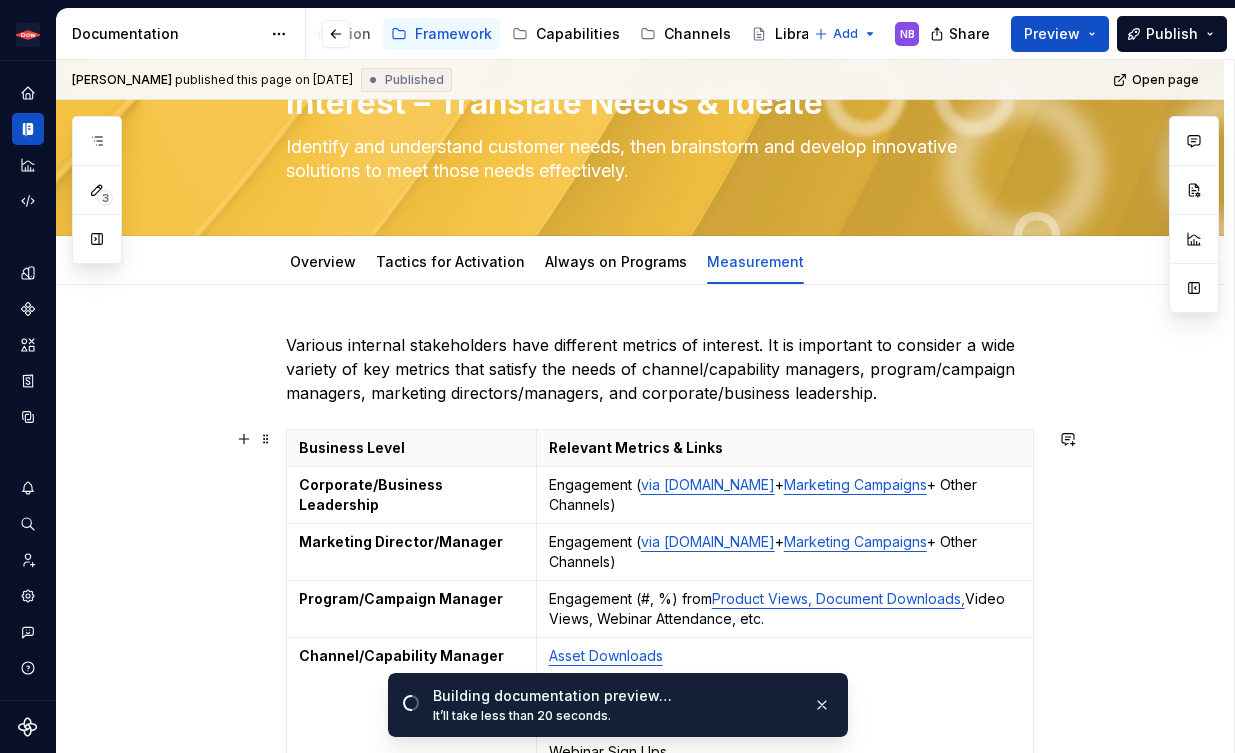 scroll, scrollTop: 164, scrollLeft: 0, axis: vertical 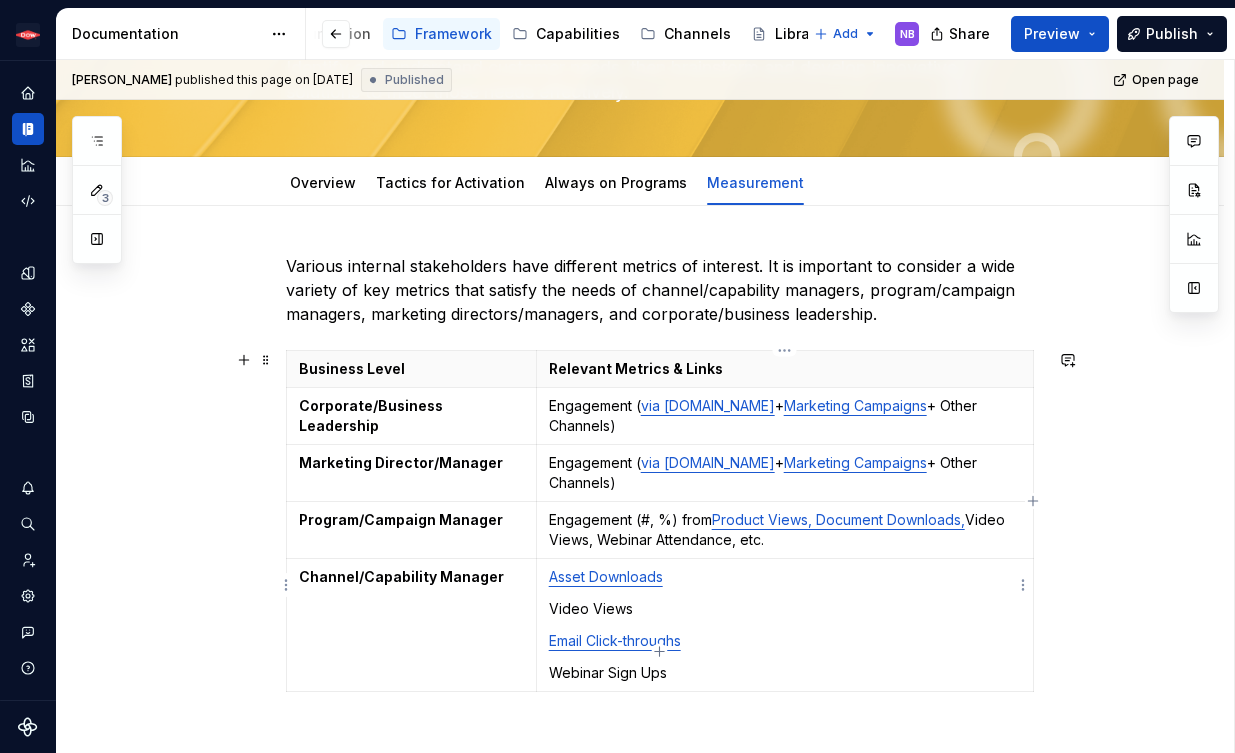 click on "Video Views" at bounding box center [785, 609] 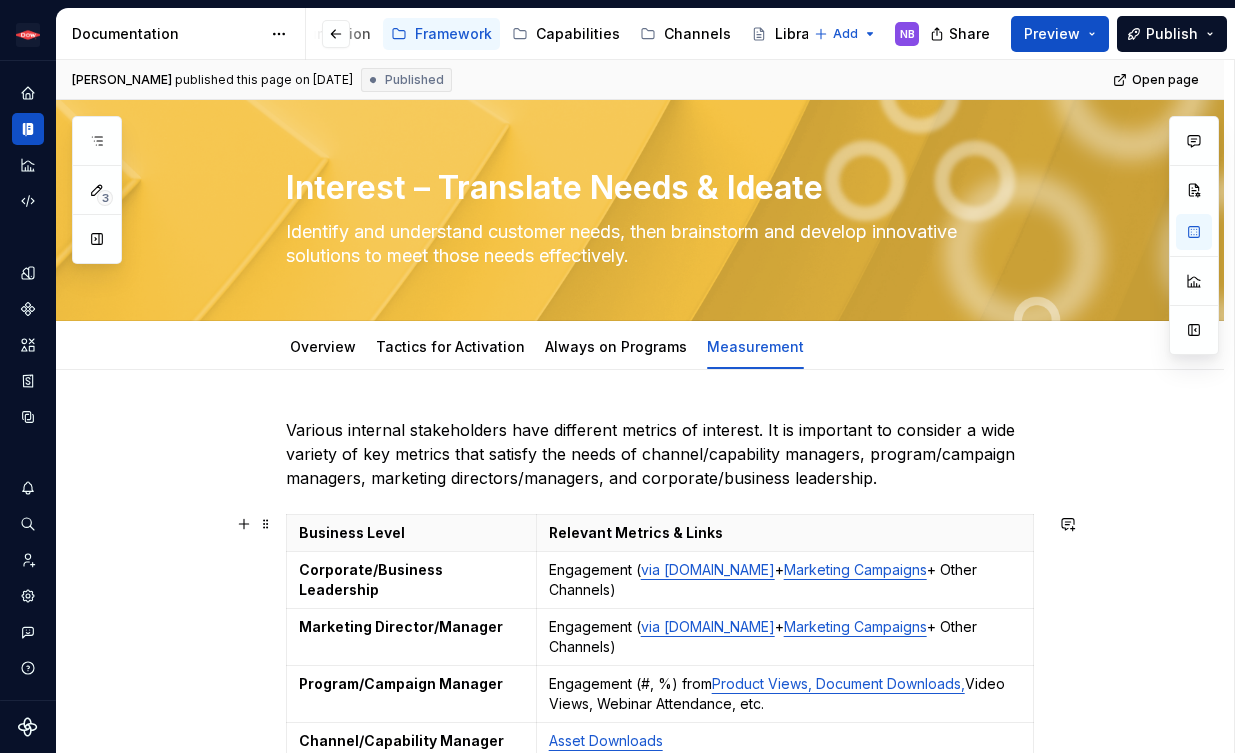 scroll, scrollTop: 186, scrollLeft: 0, axis: vertical 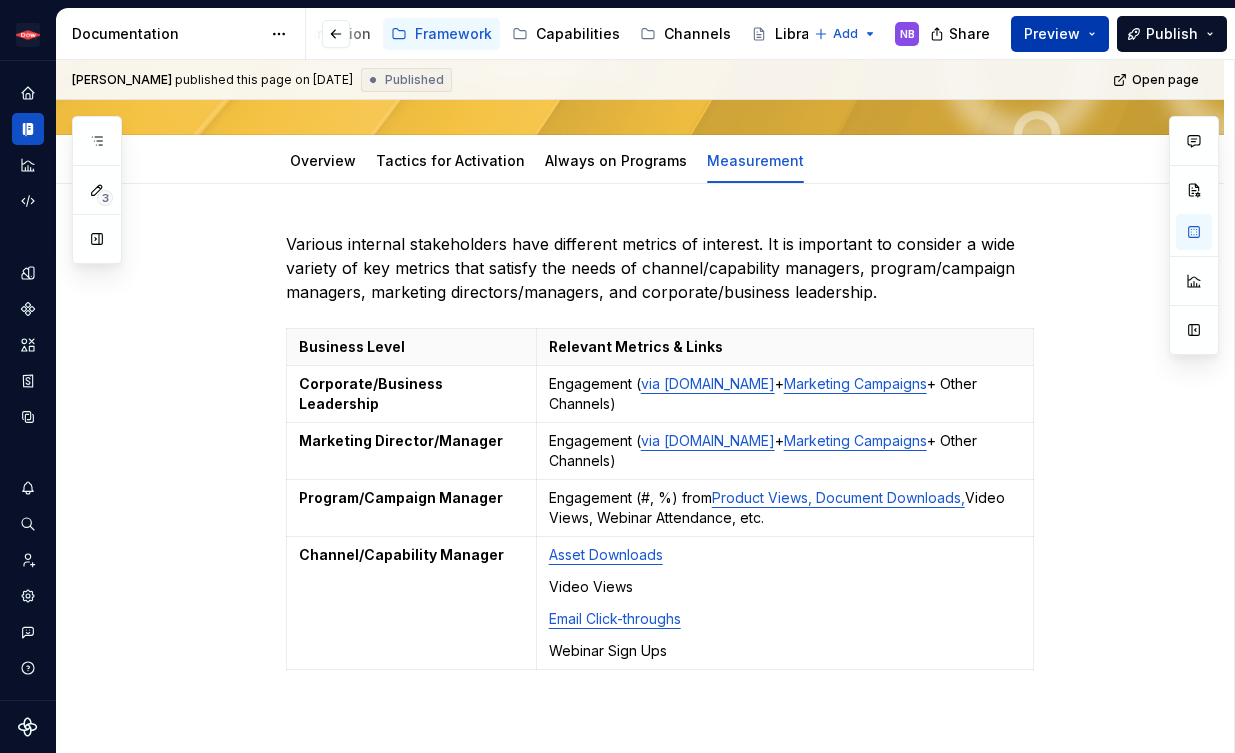 click on "Preview" at bounding box center (1052, 34) 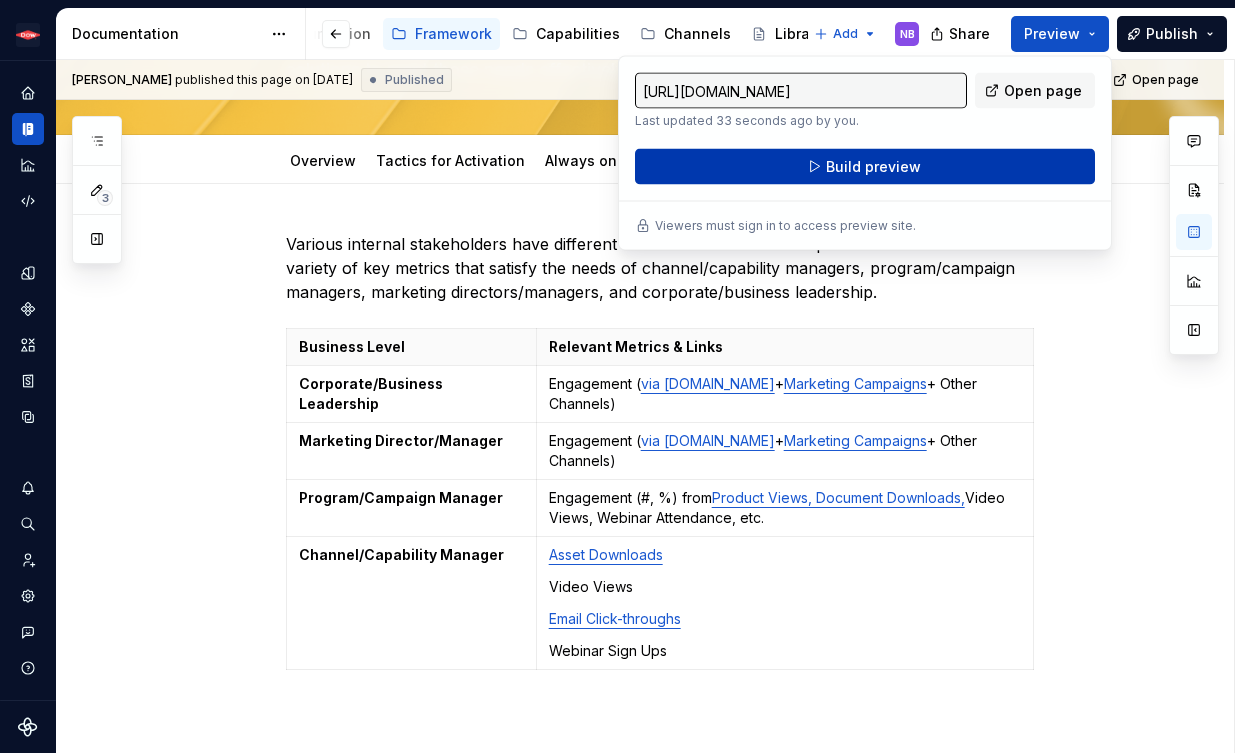 click on "Build preview" at bounding box center (865, 167) 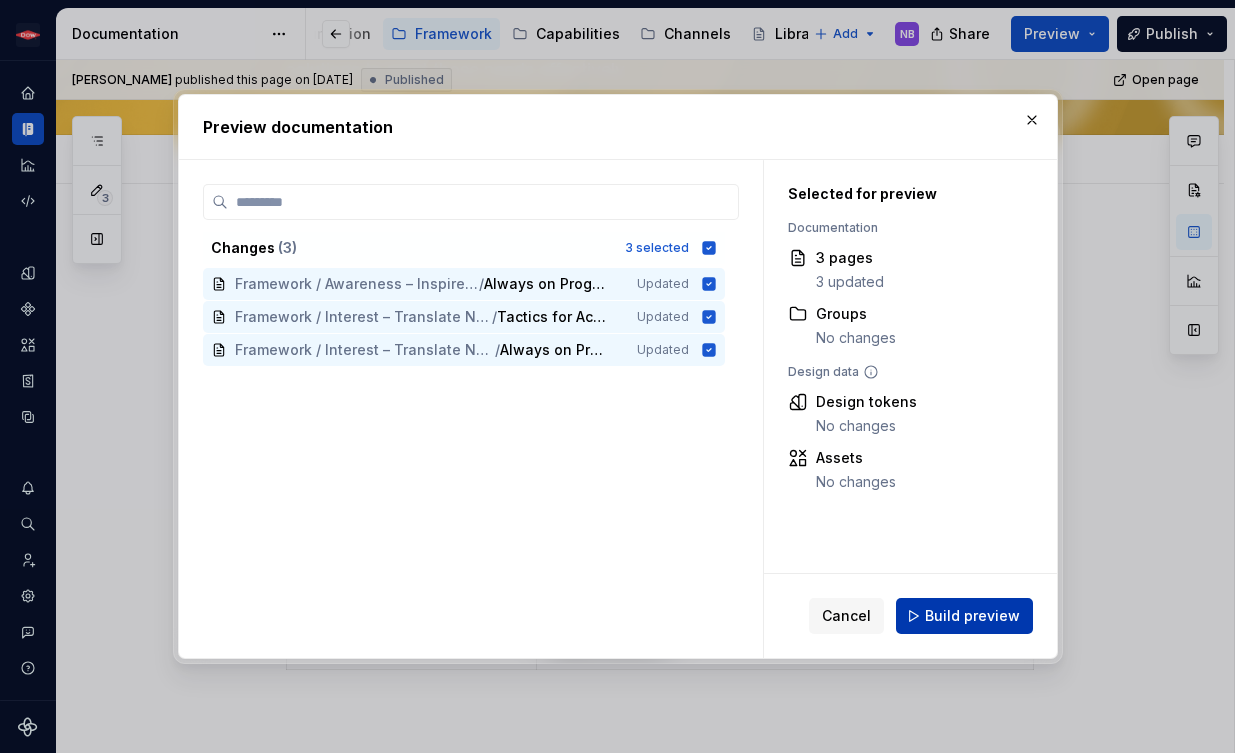 click on "Build preview" at bounding box center (964, 616) 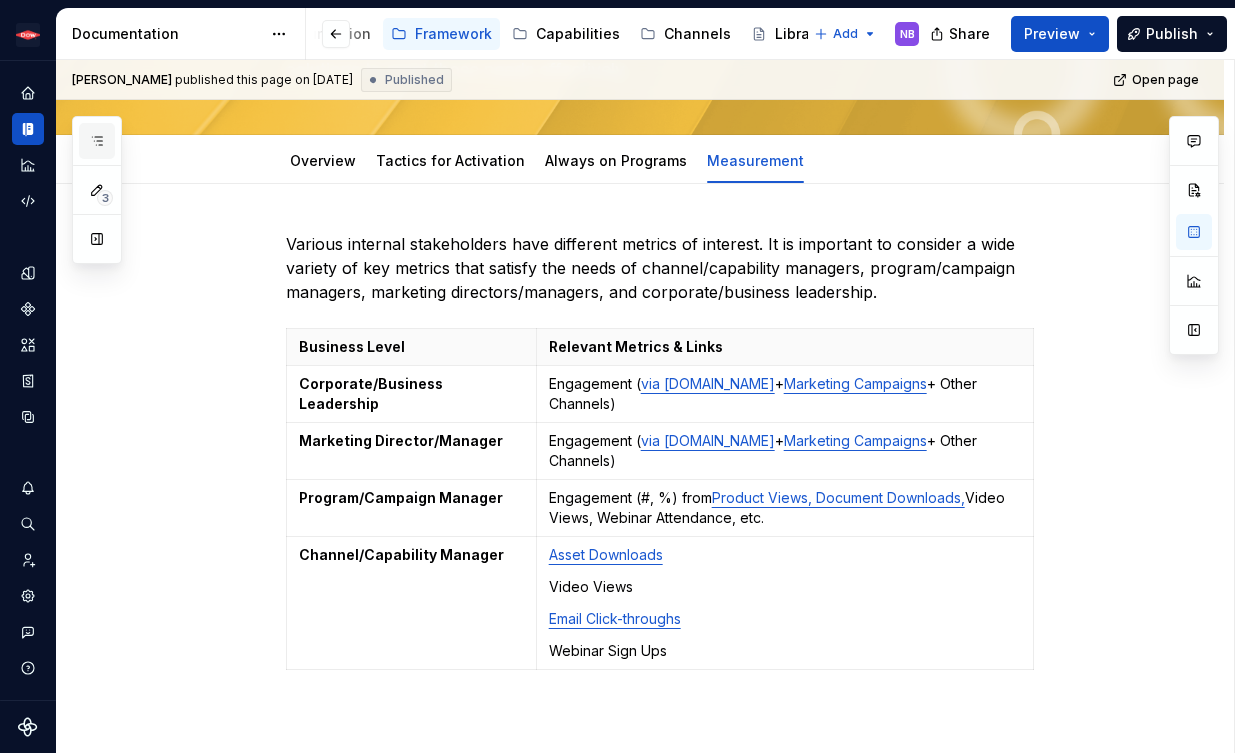 click 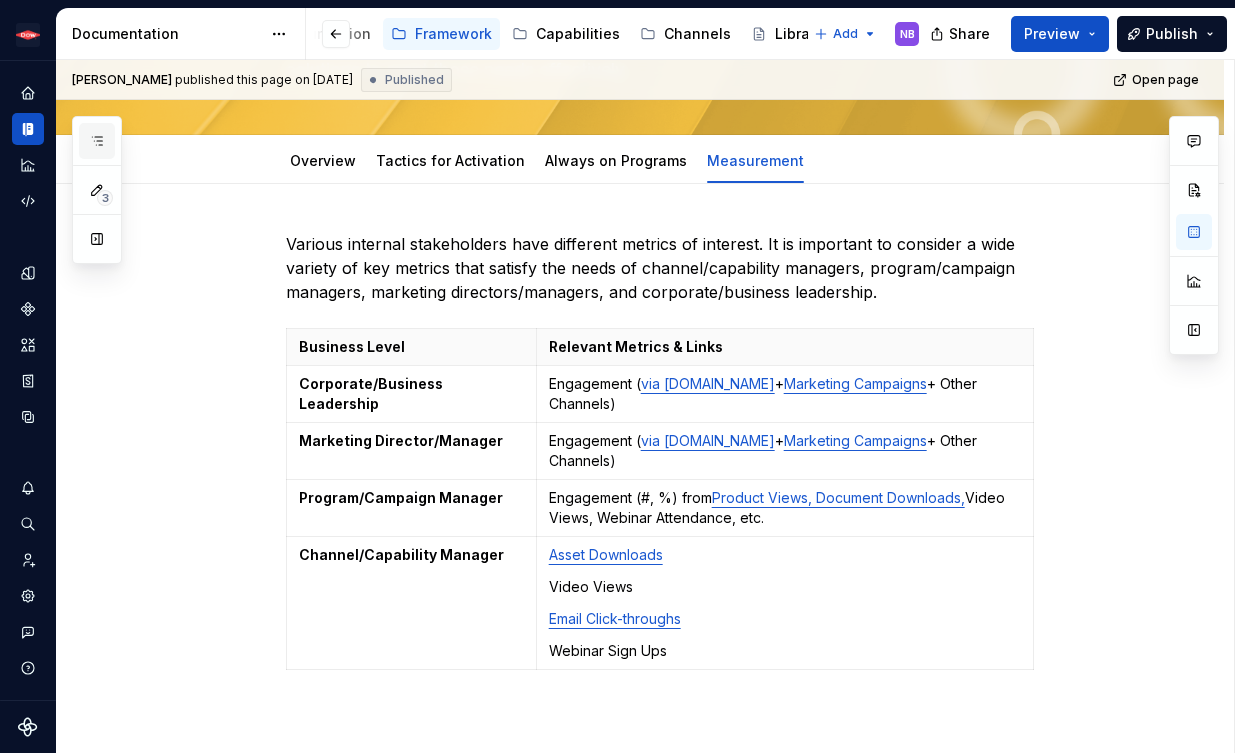 click at bounding box center (97, 141) 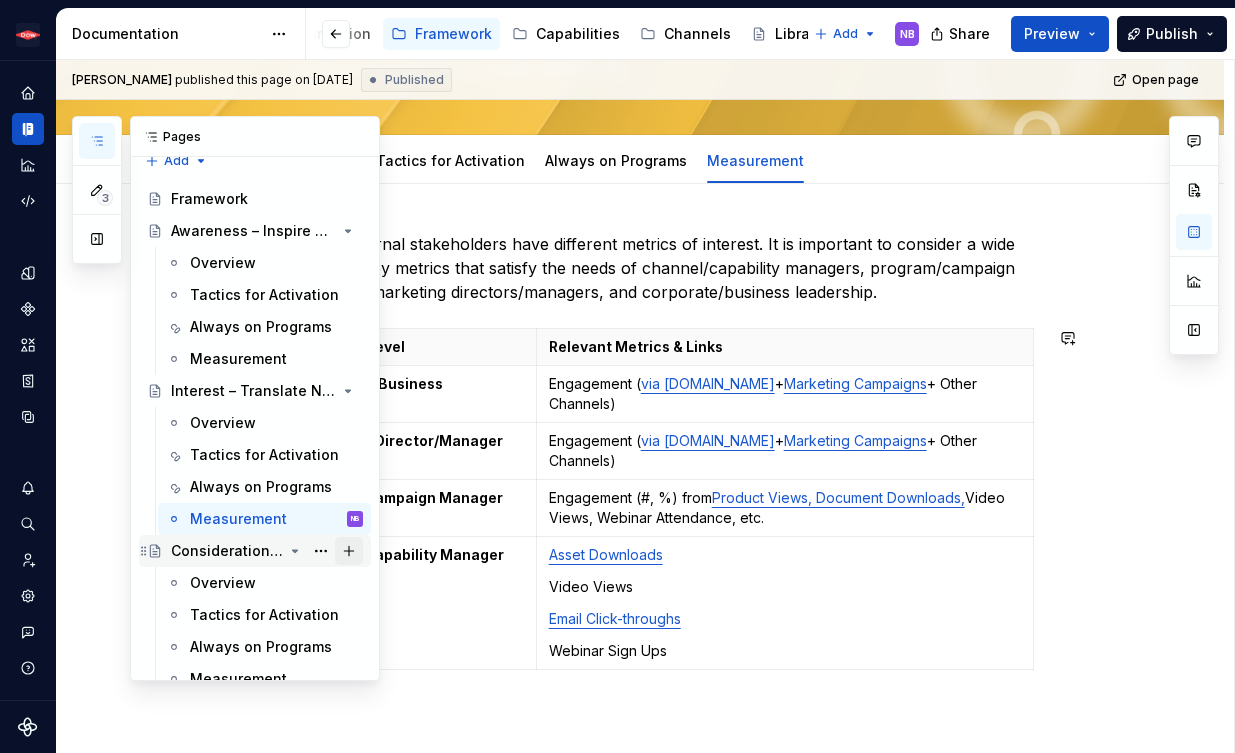 scroll, scrollTop: 173, scrollLeft: 0, axis: vertical 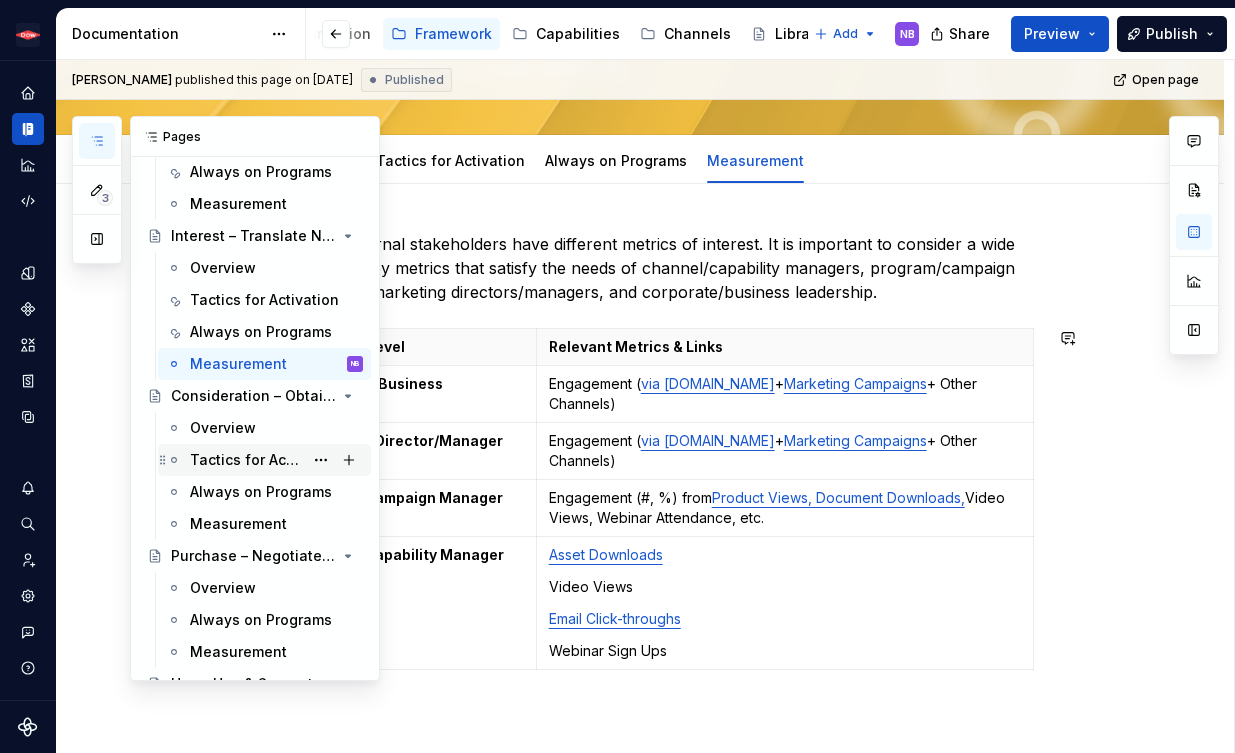 click on "Tactics for Activation" at bounding box center (246, 460) 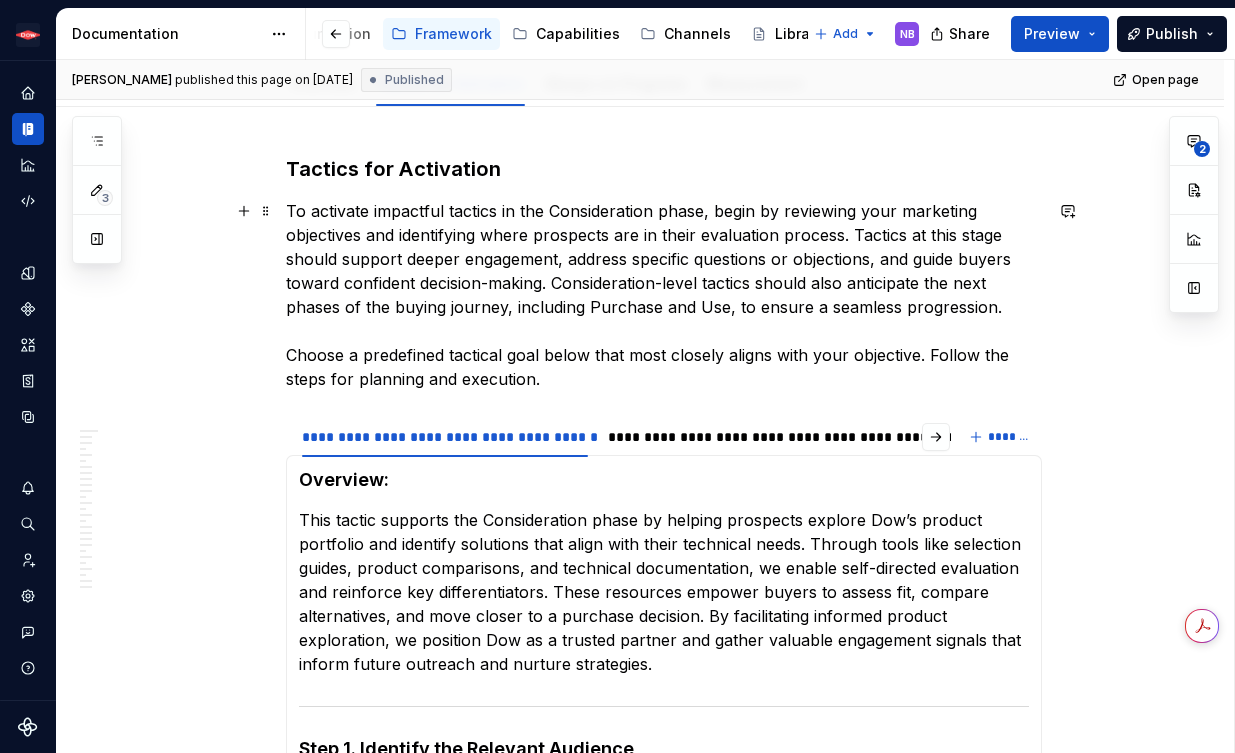 scroll, scrollTop: 396, scrollLeft: 0, axis: vertical 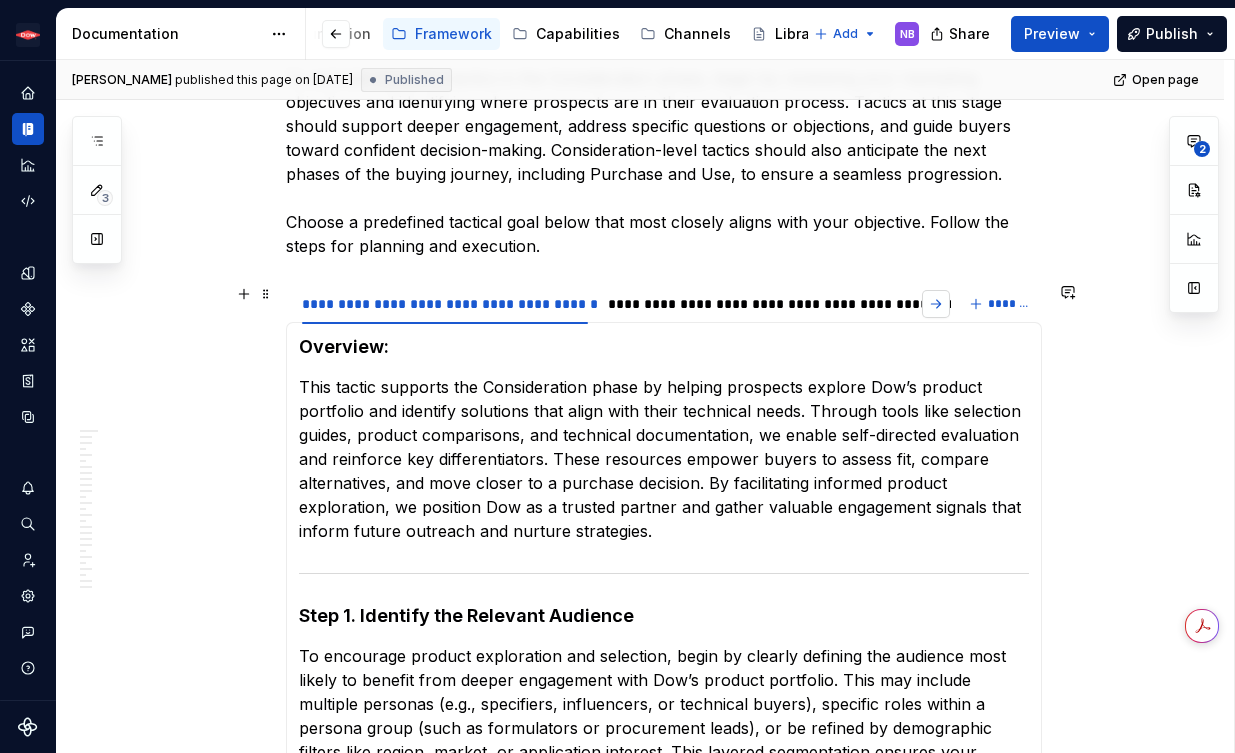click at bounding box center [936, 304] 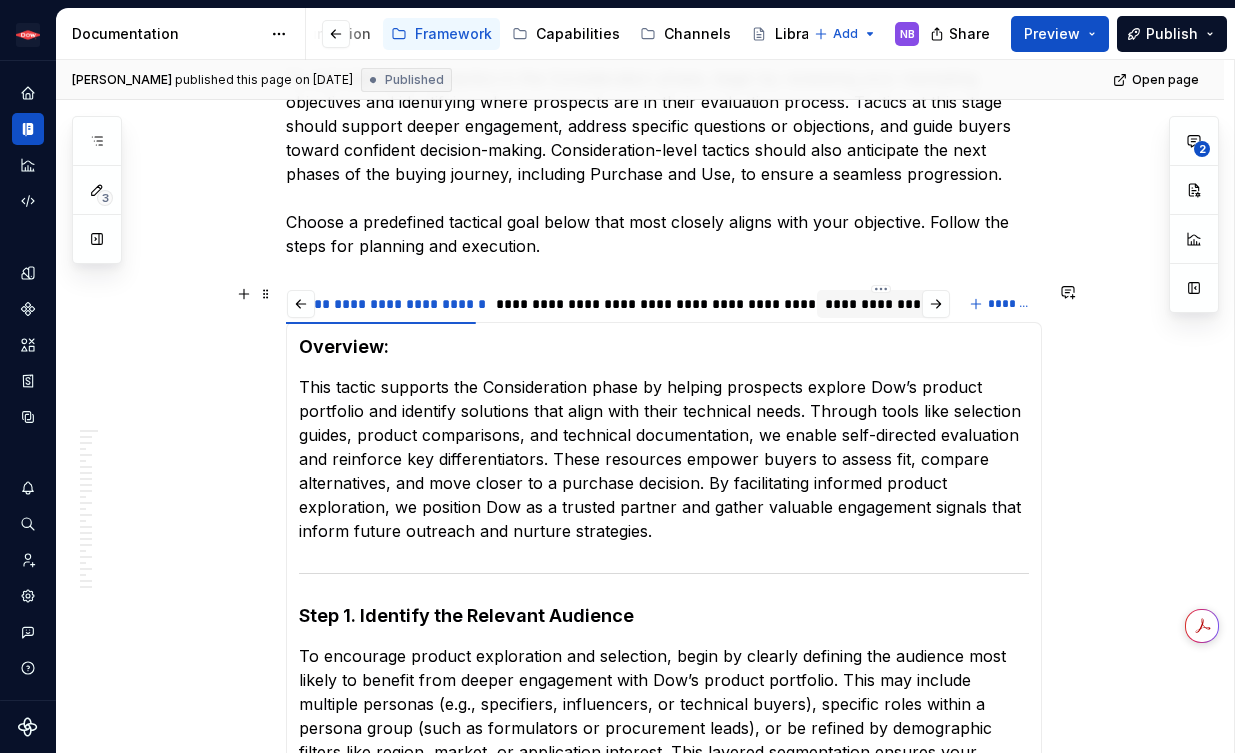 scroll, scrollTop: 0, scrollLeft: 113, axis: horizontal 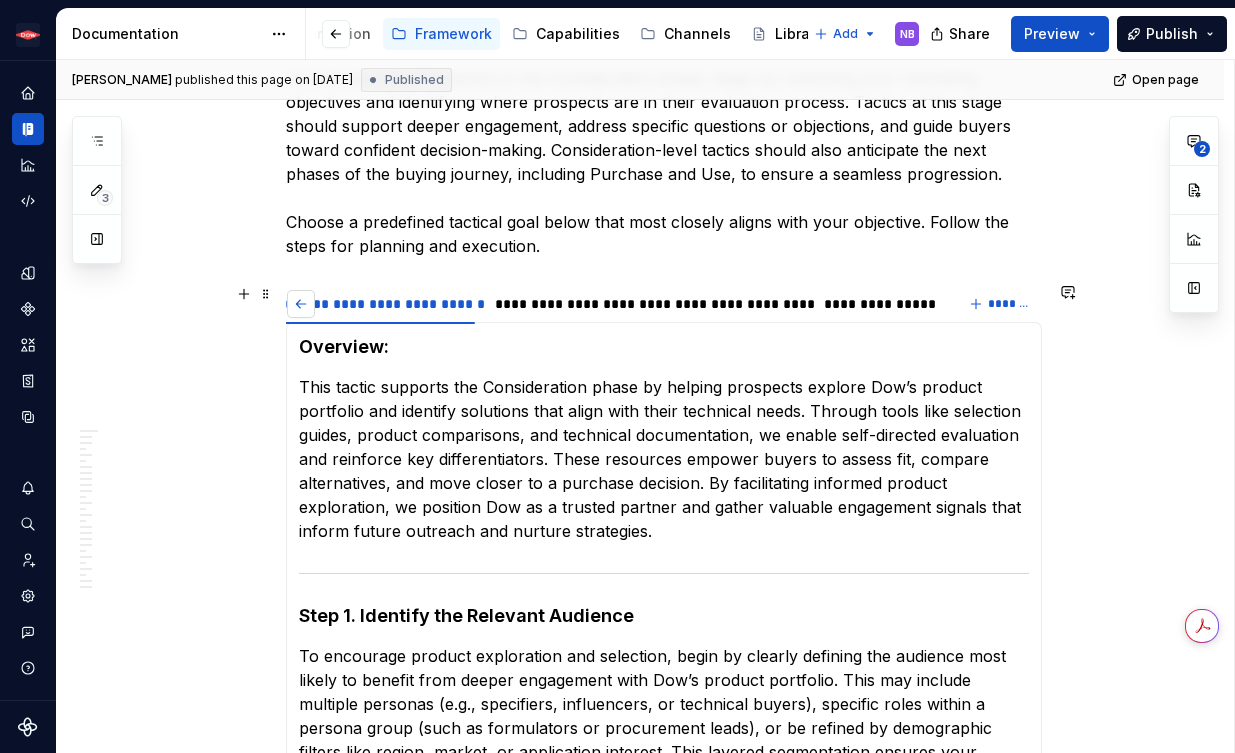 click at bounding box center (301, 304) 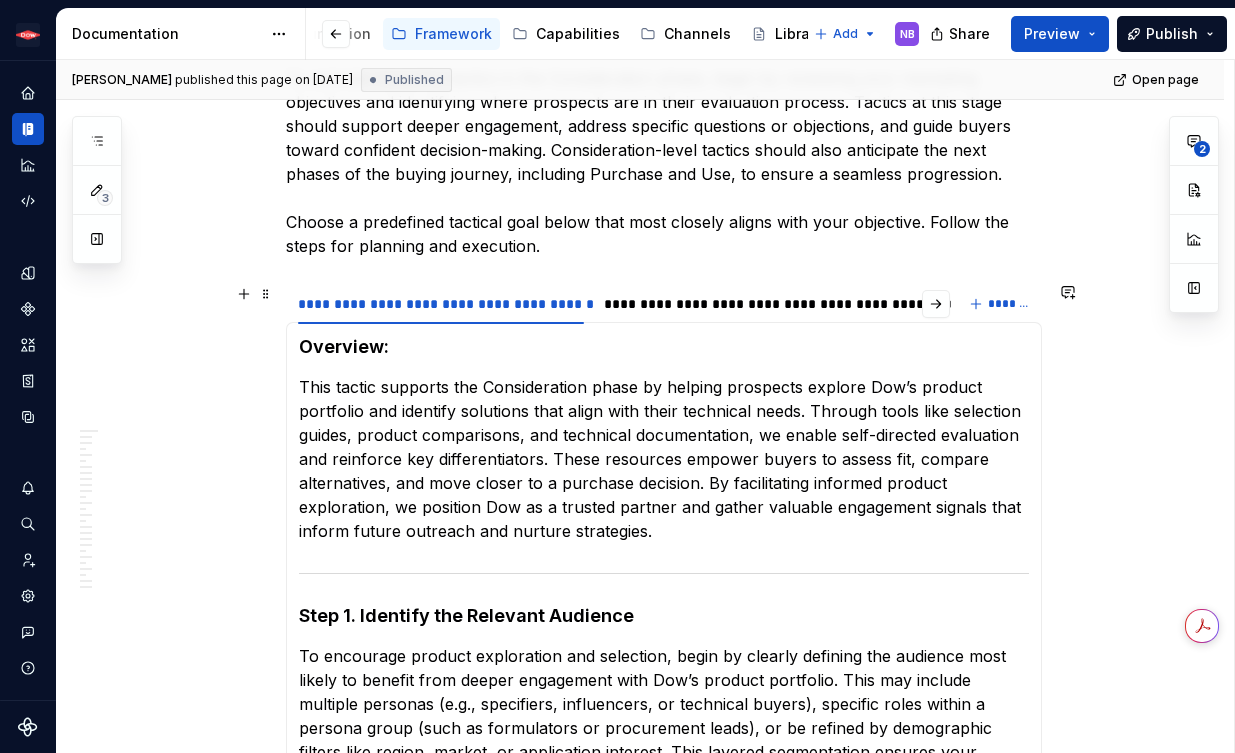 scroll, scrollTop: 0, scrollLeft: 0, axis: both 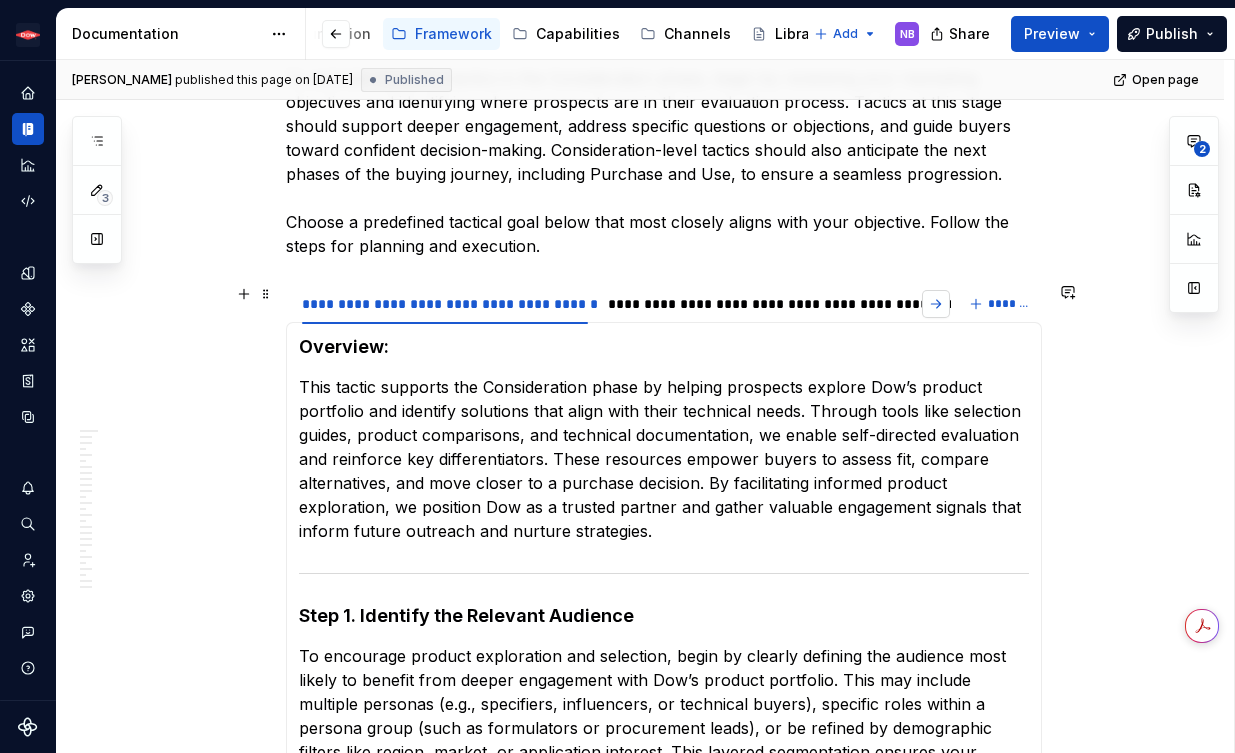 click at bounding box center [936, 304] 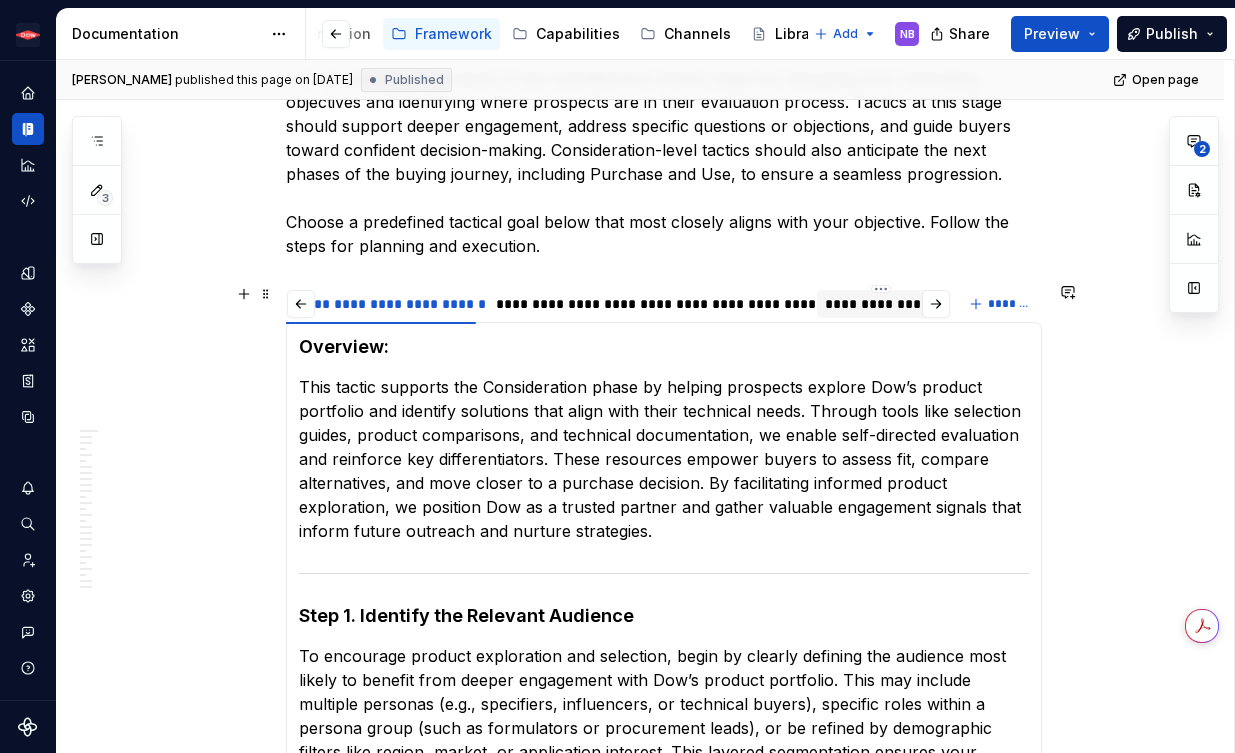 scroll, scrollTop: 0, scrollLeft: 113, axis: horizontal 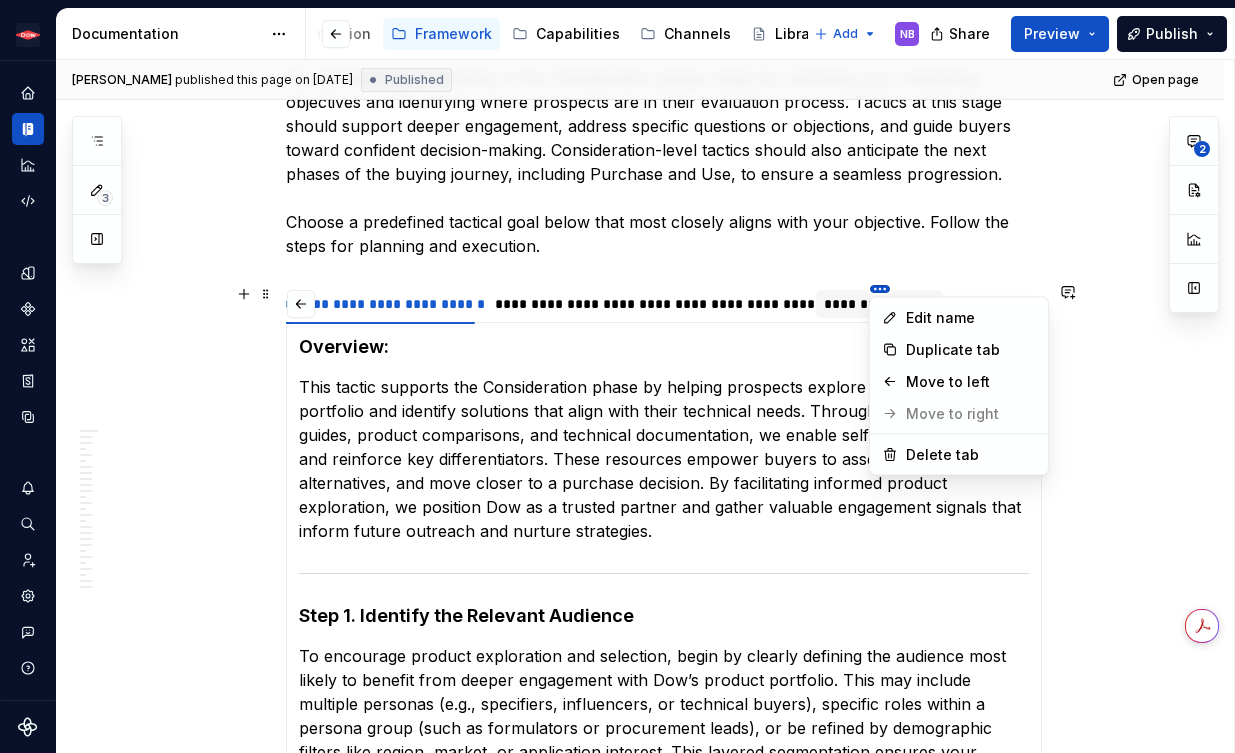 click on "Buying Journey Blueprint NB Design system data Documentation
Accessibility guide for tree Page tree.
Navigate the tree with the arrow keys. Common tree hotkeys apply. Further keybindings are available:
enter to execute primary action on focused item
f2 to start renaming the focused item
escape to abort renaming an item
control+d to start dragging selected items
Buying Journey Blueprint Introduction Foundation Framework Capabilities Channels Library Add NB Share Preview Publish 3 Pages Add
Accessibility guide for tree Page tree.
Navigate the tree with the arrow keys. Common tree hotkeys apply. Further keybindings are available:
enter to execute primary action on focused item
f2 to start renaming the focused item
escape to abort renaming an item
control+d to start dragging selected items
Framework Awareness – Inspire & Find Overview Tactics for Activation Measurement" at bounding box center (617, 376) 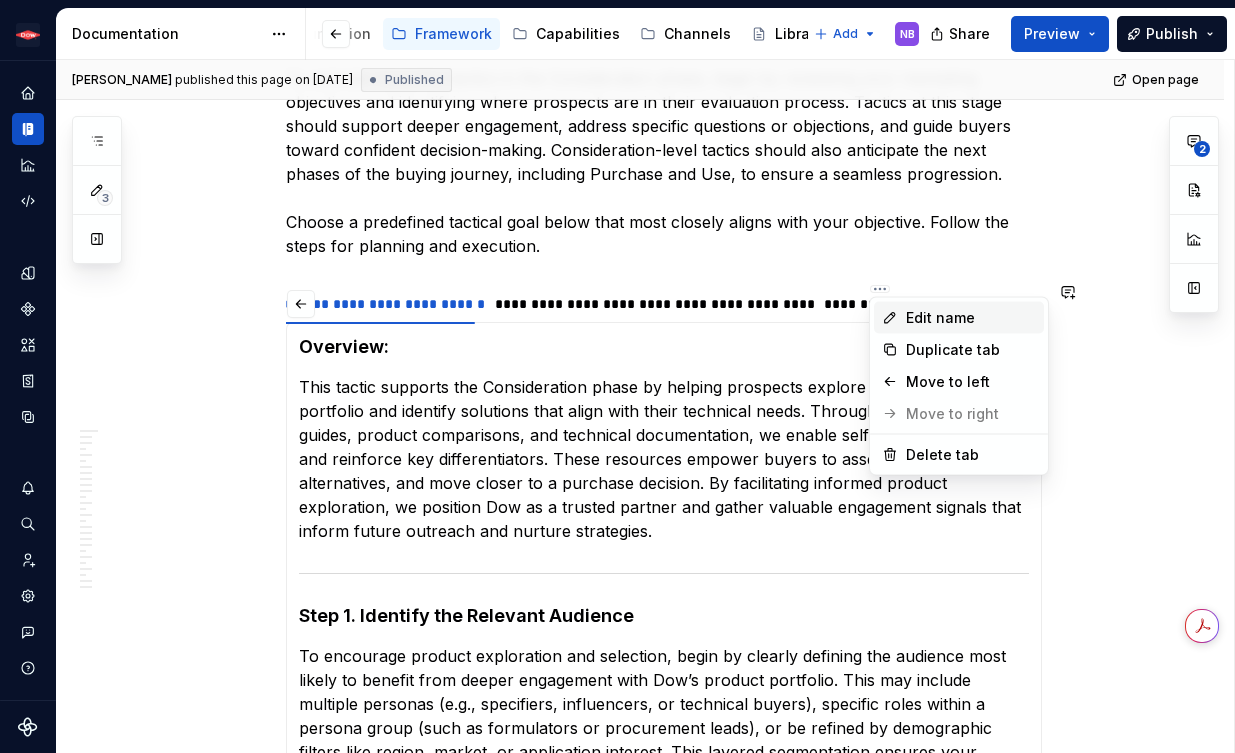 click on "Edit name" at bounding box center (971, 318) 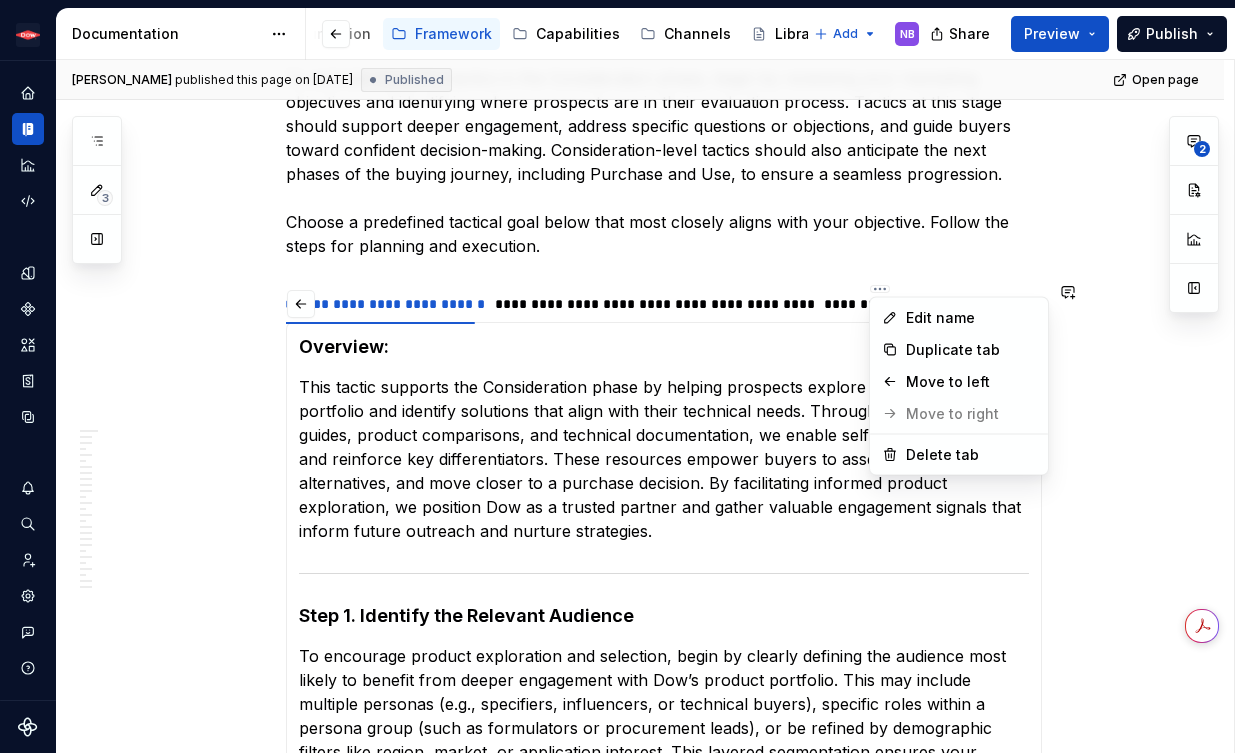type on "*" 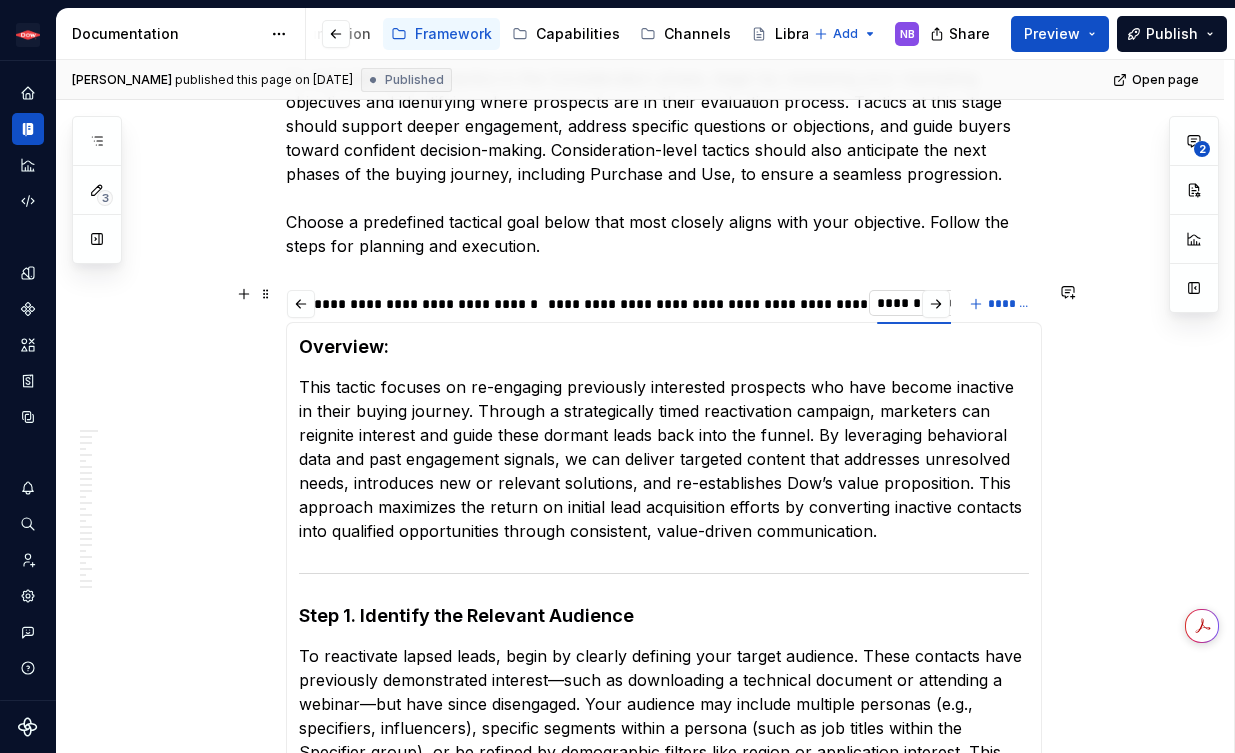 click on "**********" at bounding box center (932, 303) 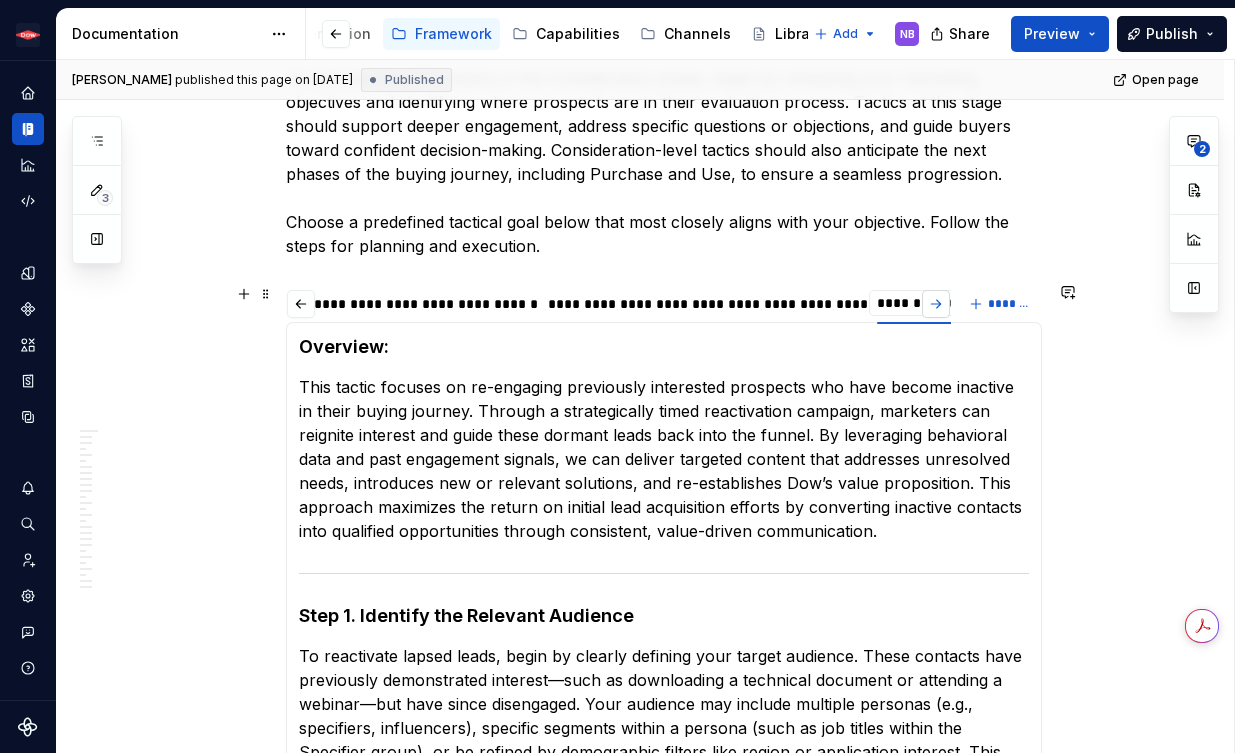 type on "**********" 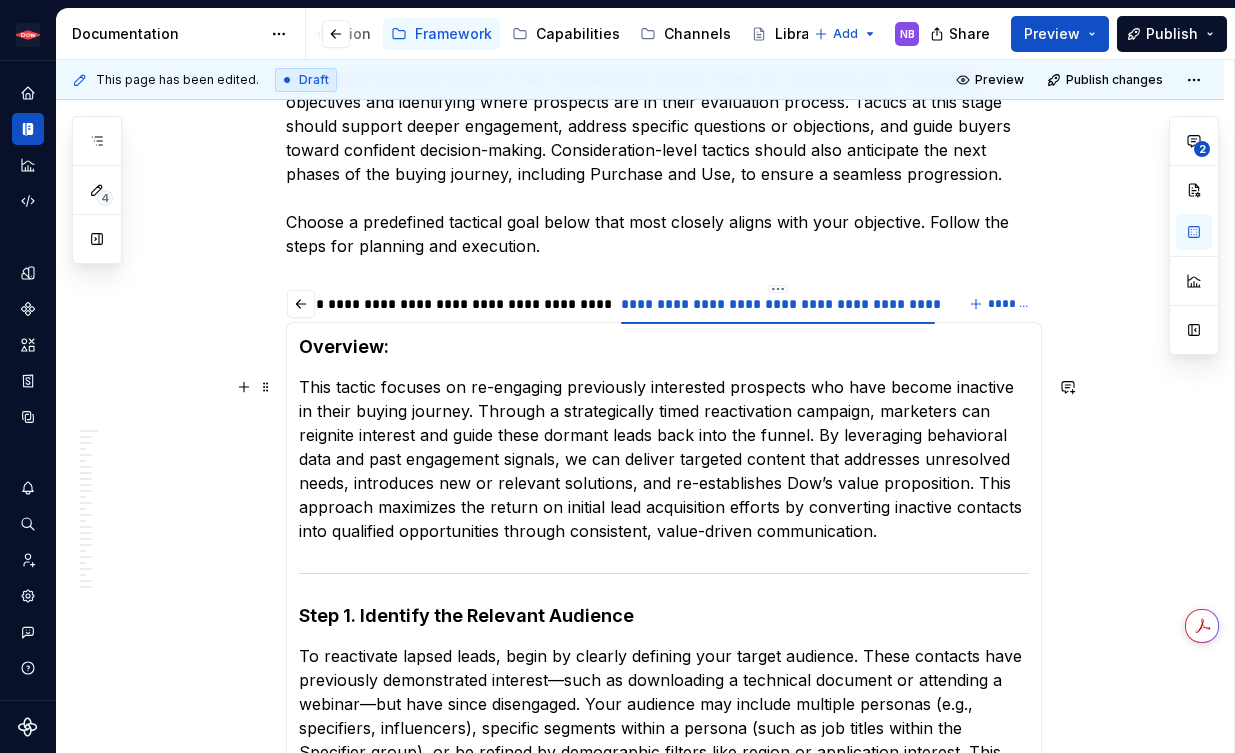 scroll, scrollTop: 0, scrollLeft: 316, axis: horizontal 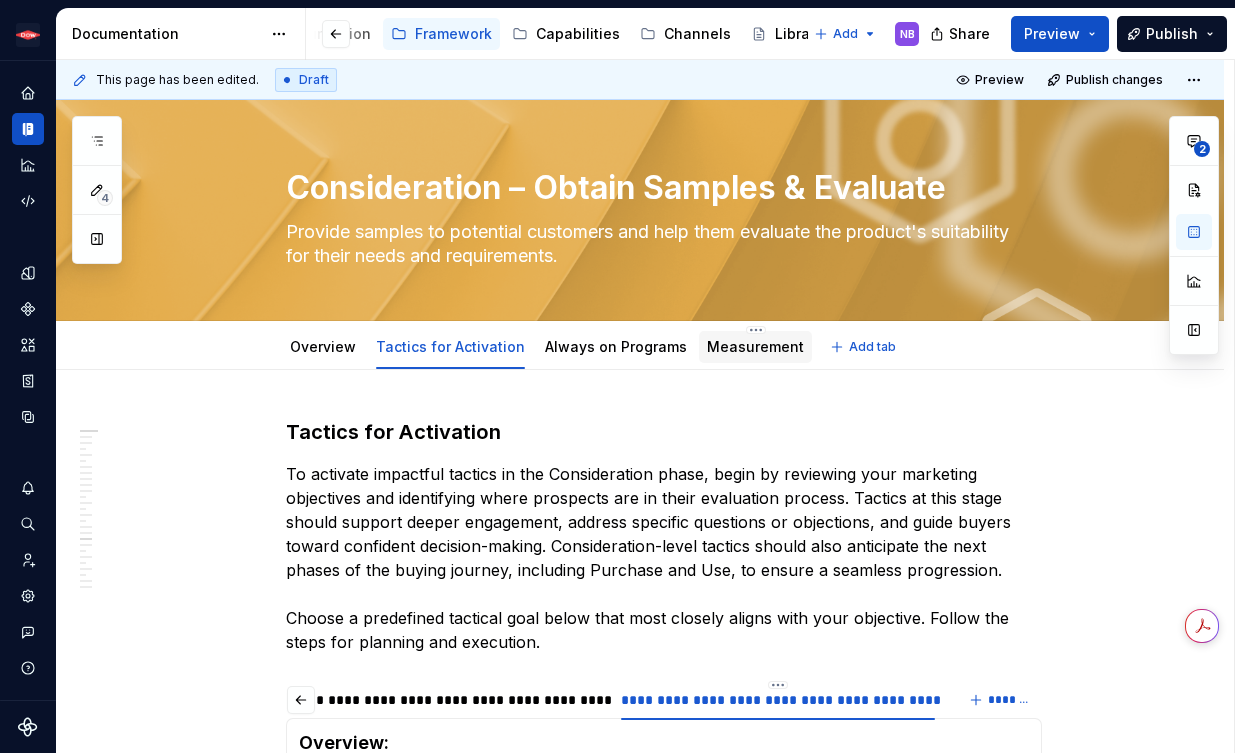 click on "Measurement" at bounding box center (755, 347) 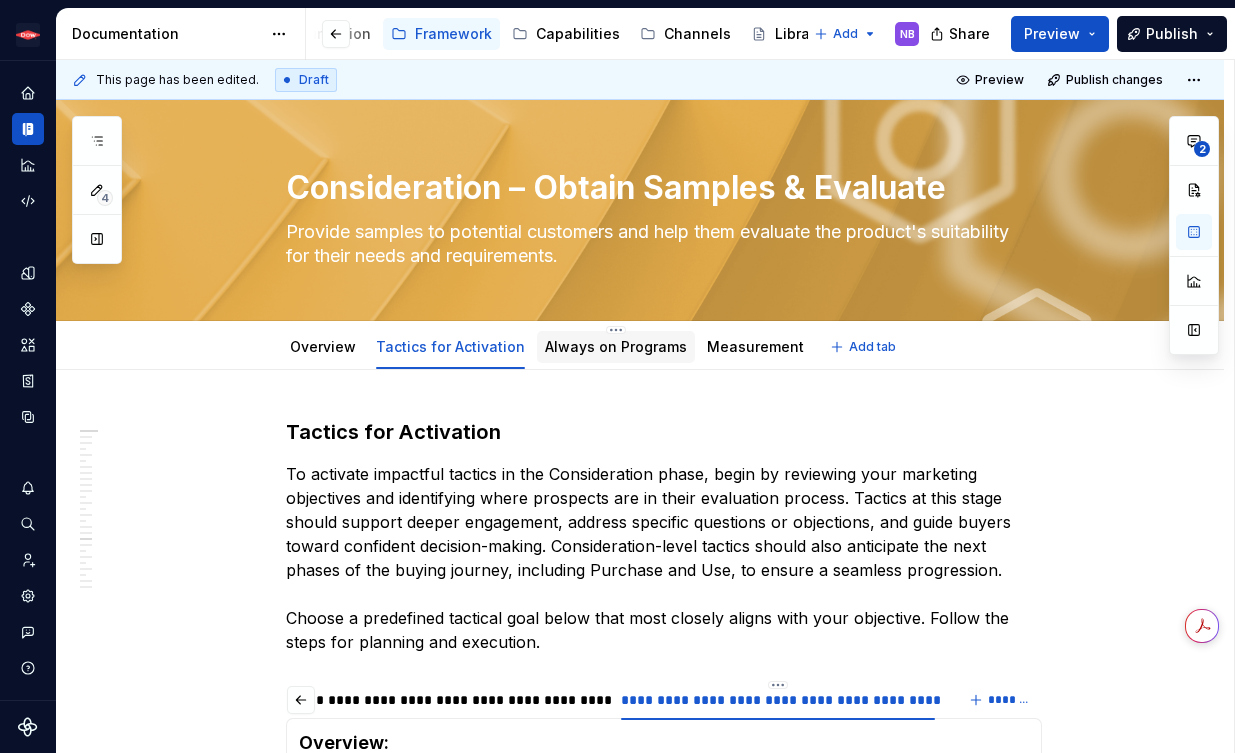 click on "Always on Programs" at bounding box center (616, 346) 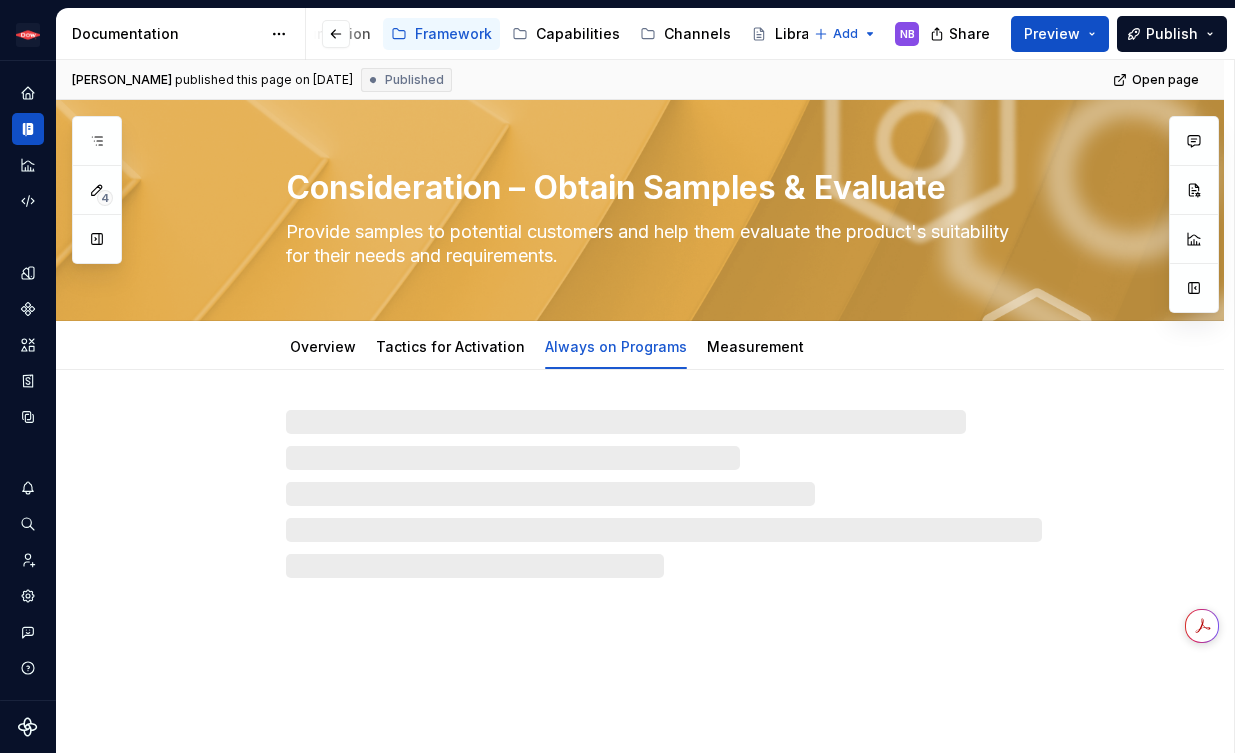 type on "*" 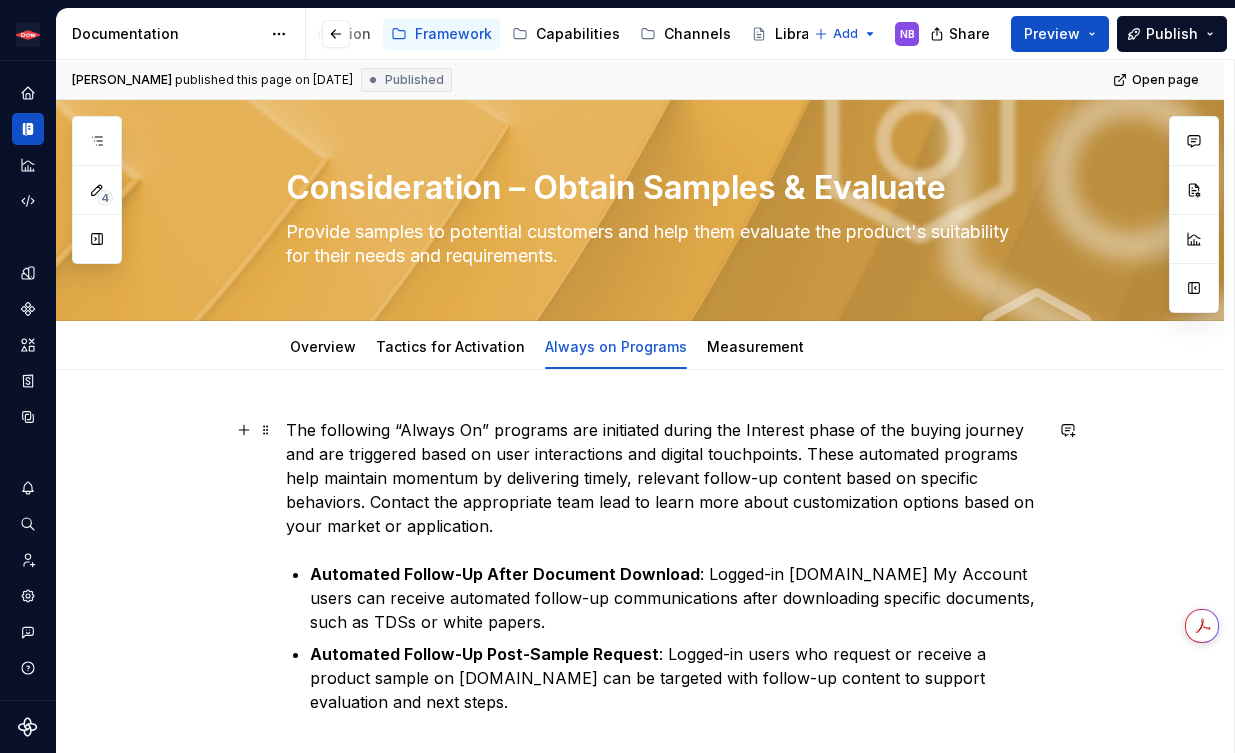 scroll, scrollTop: 181, scrollLeft: 0, axis: vertical 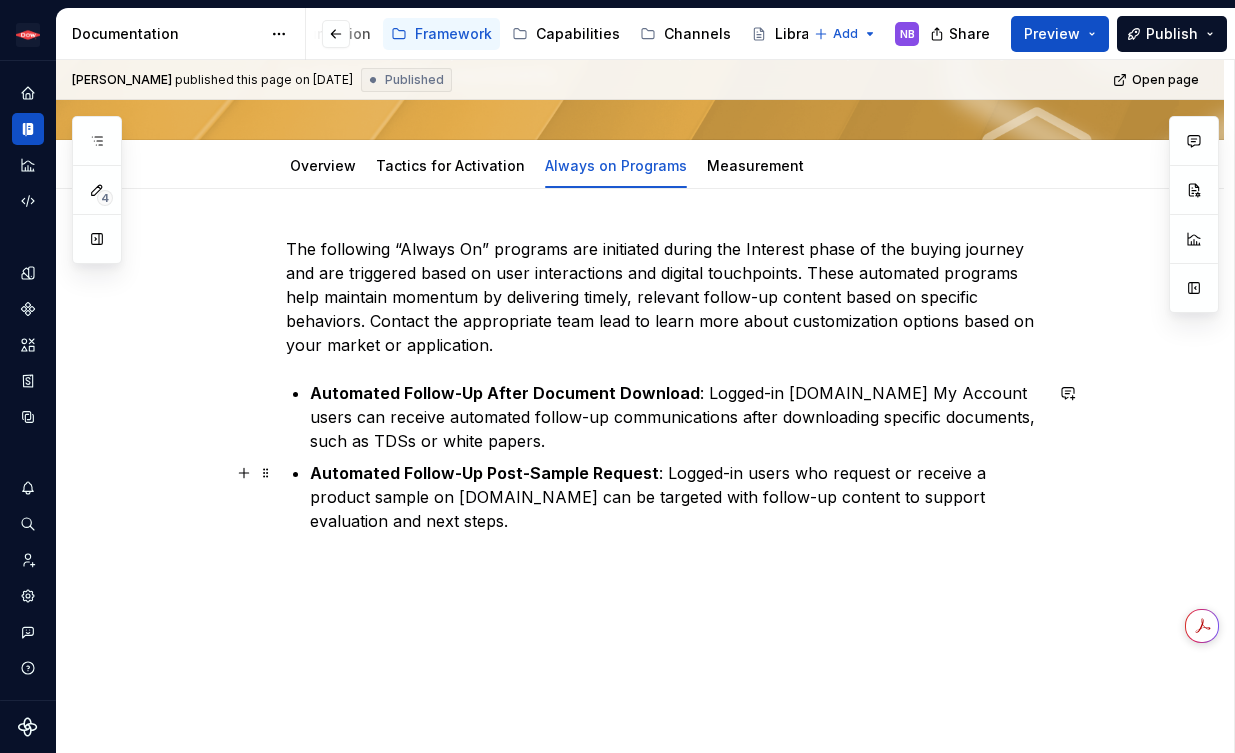 click on "Automated Follow-Up Post-Sample Request : Logged-in users who request or receive a product sample on [DOMAIN_NAME] can be targeted with follow-up content to support evaluation and next steps." at bounding box center [676, 497] 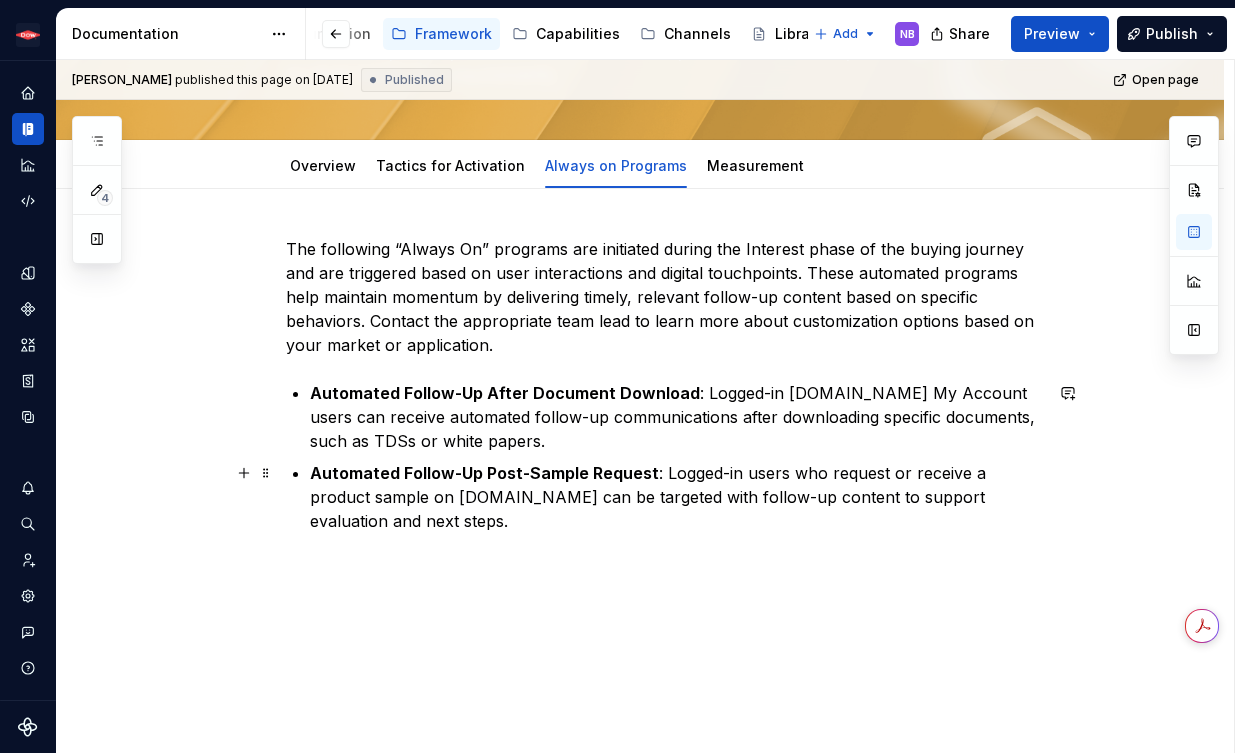 click on "Automated Follow-Up Post-Sample Request : Logged-in users who request or receive a product sample on [DOMAIN_NAME] can be targeted with follow-up content to support evaluation and next steps." at bounding box center [676, 497] 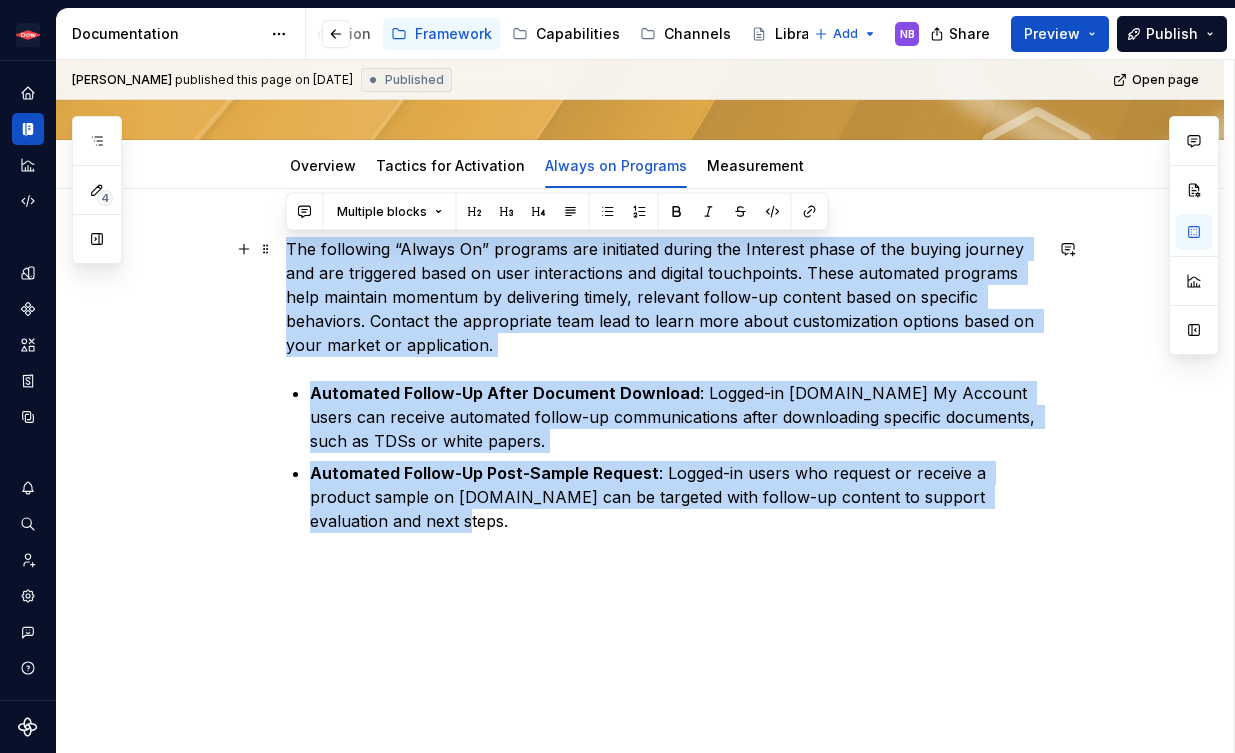 drag, startPoint x: 539, startPoint y: 521, endPoint x: 279, endPoint y: 250, distance: 375.55426 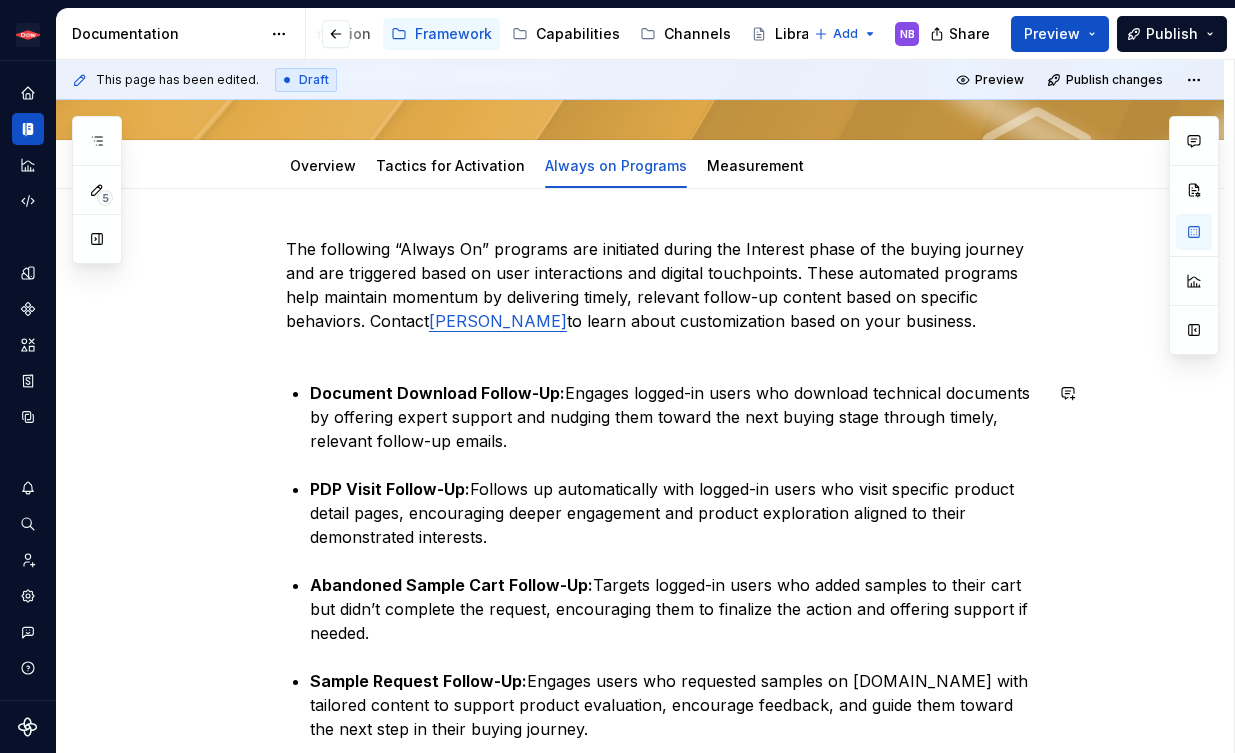 click on "The following “Always On” programs are initiated during the Interest phase of the buying journey and are triggered based on user interactions and digital touchpoints. These automated programs help maintain momentum by delivering timely, relevant follow-up content based on specific behaviors. Contact  [PERSON_NAME]  to learn about customization based on your business.     Document Download Follow-Up:  Engages logged-in users who download technical documents by offering expert support and nudging them toward the next buying stage through timely, relevant follow-up emails.   PDP Visit Follow-Up:  Follows up automatically with logged-in users who visit specific product detail pages, encouraging deeper engagement and product exploration aligned to their demonstrated interests.  Abandoned Sample Cart Follow-Up:  Targets logged-in users who added samples to their cart but didn’t complete the request, encouraging them to finalize the action and offering support if needed." at bounding box center (664, 585) 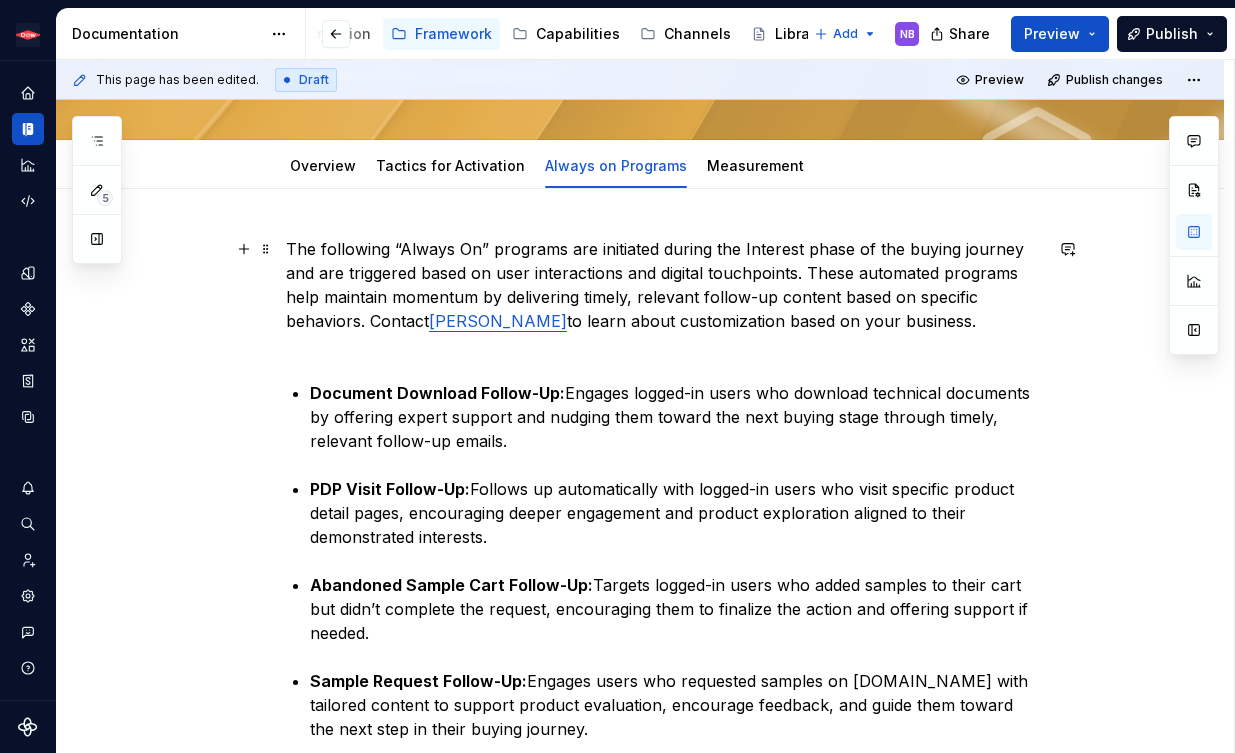 click on "The following “Always On” programs are initiated during the Interest phase of the buying journey and are triggered based on user interactions and digital touchpoints. These automated programs help maintain momentum by delivering timely, relevant follow-up content based on specific behaviors. Contact  [PERSON_NAME]  to learn about customization based on your business." at bounding box center [664, 297] 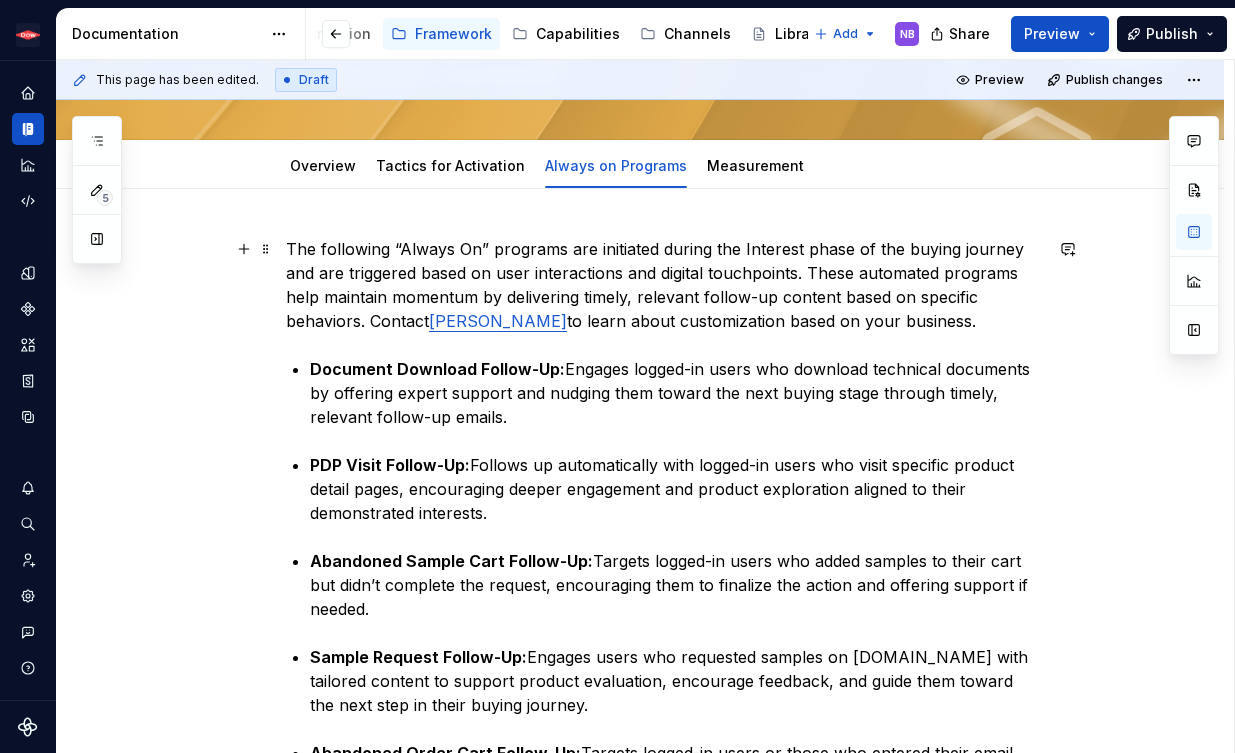 click on "The following “Always On” programs are initiated during the Interest phase of the buying journey and are triggered based on user interactions and digital touchpoints. These automated programs help maintain momentum by delivering timely, relevant follow-up content based on specific behaviors. Contact  [PERSON_NAME]  to learn about customization based on your business." at bounding box center [664, 285] 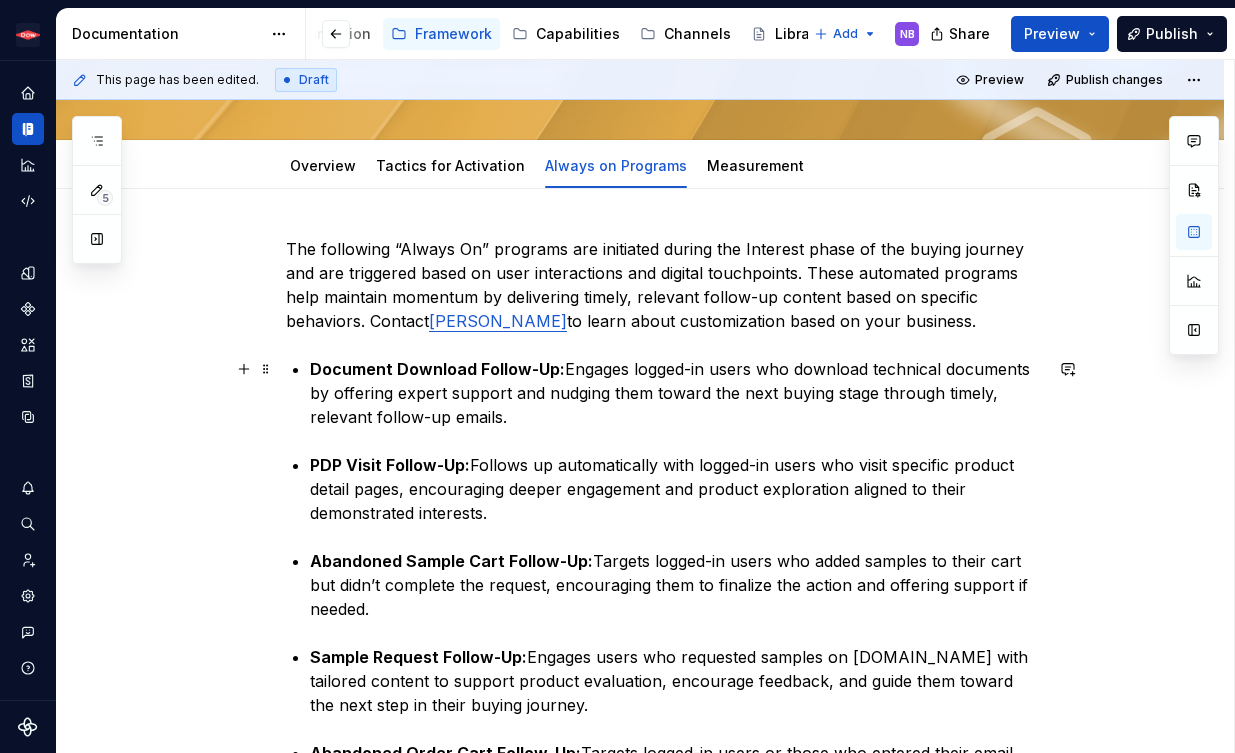 click on "The following “Always On” programs are initiated during the Interest phase of the buying journey and are triggered based on user interactions and digital touchpoints. These automated programs help maintain momentum by delivering timely, relevant follow-up content based on specific behaviors. Contact  [PERSON_NAME]  to learn about customization based on your business.  Document Download Follow-Up:  Engages logged-in users who download technical documents by offering expert support and nudging them toward the next buying stage through timely, relevant follow-up emails.   PDP Visit Follow-Up:  Follows up automatically with logged-in users who visit specific product detail pages, encouraging deeper engagement and product exploration aligned to their demonstrated interests.  Abandoned Sample Cart Follow-Up:  Targets logged-in users who added samples to their cart but didn’t complete the request, encouraging them to finalize the action and offering support if needed.  Sample Request Follow-Up:" at bounding box center (664, 573) 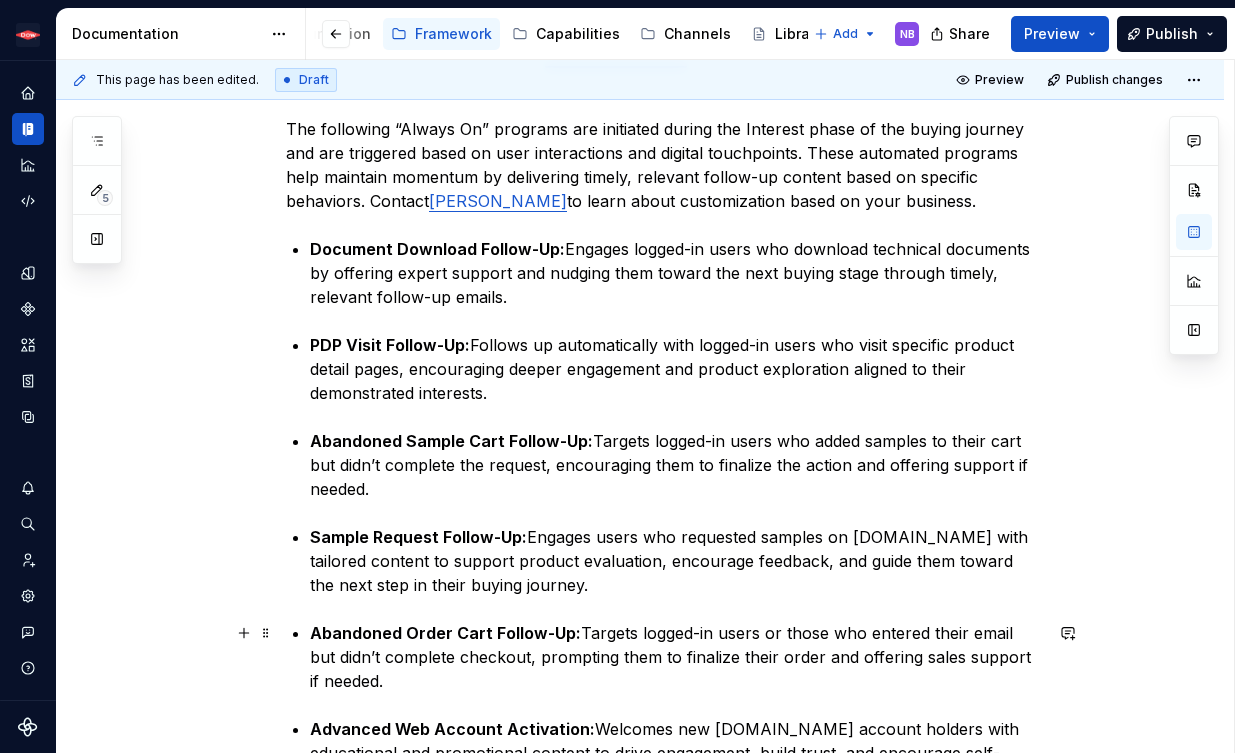 scroll, scrollTop: 120, scrollLeft: 0, axis: vertical 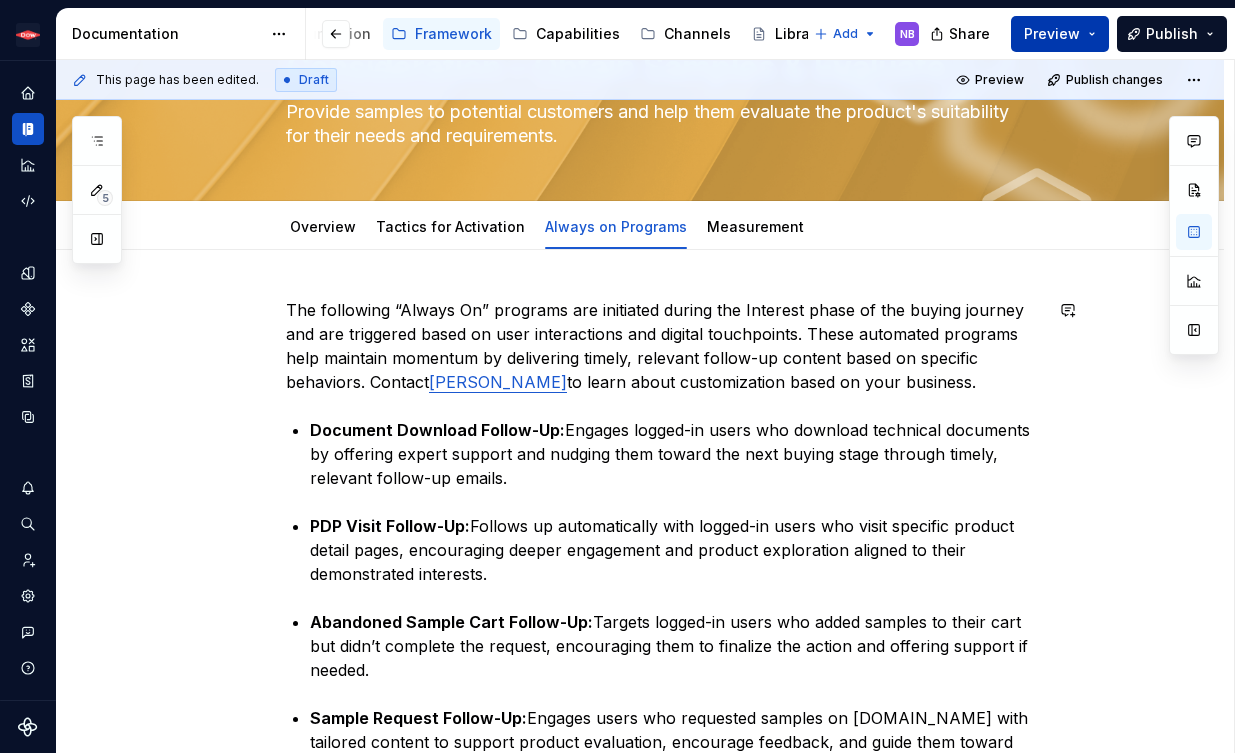 click on "Preview" at bounding box center (1052, 34) 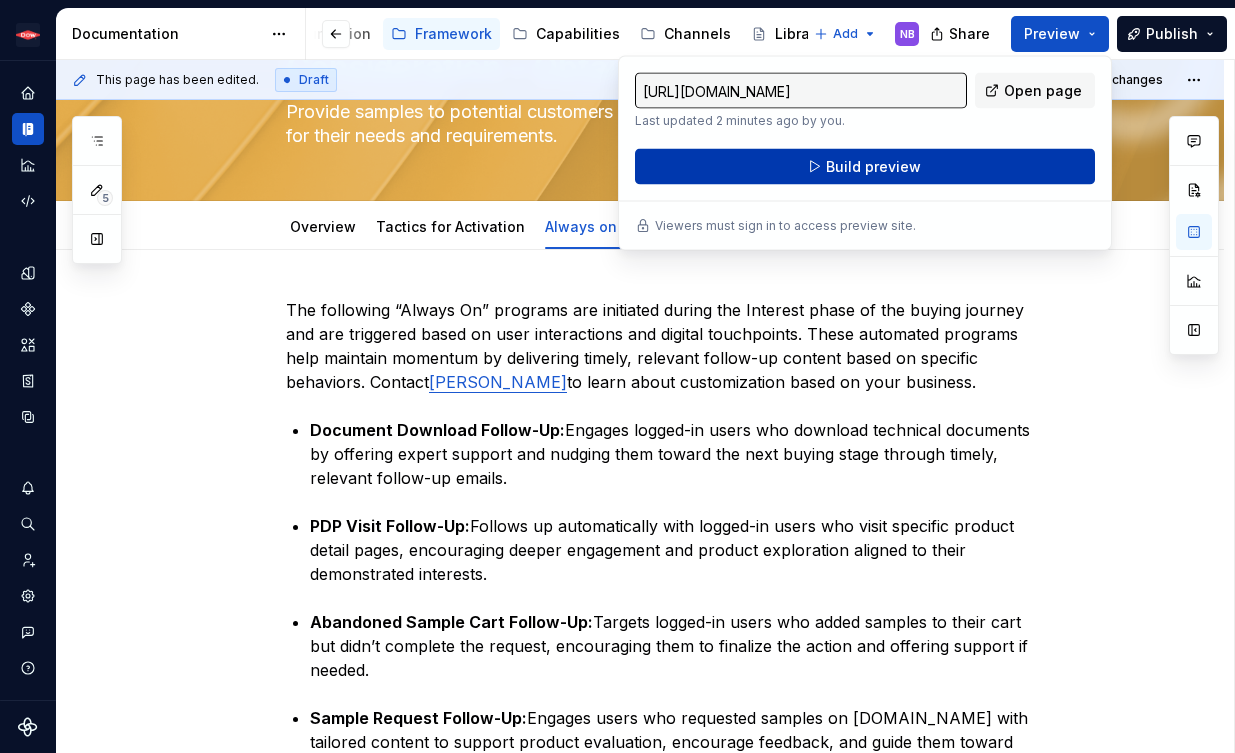 click on "Build preview" at bounding box center (865, 167) 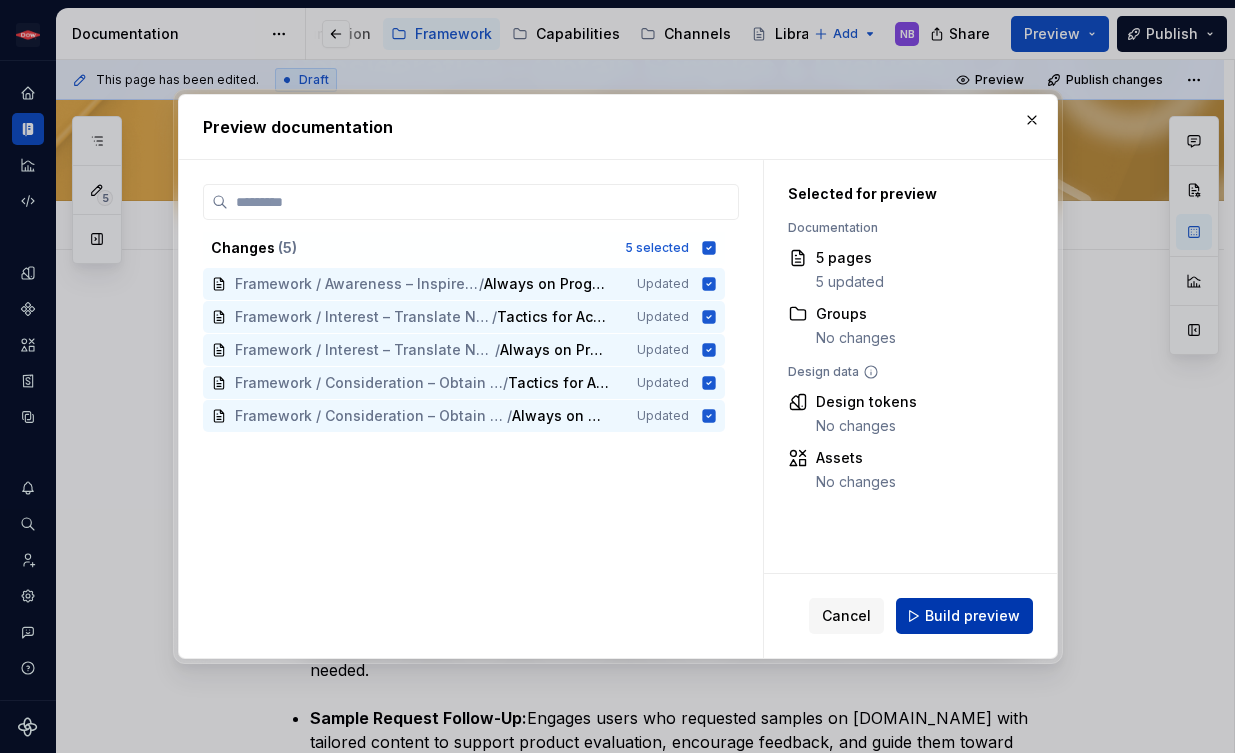 click on "Build preview" at bounding box center (964, 616) 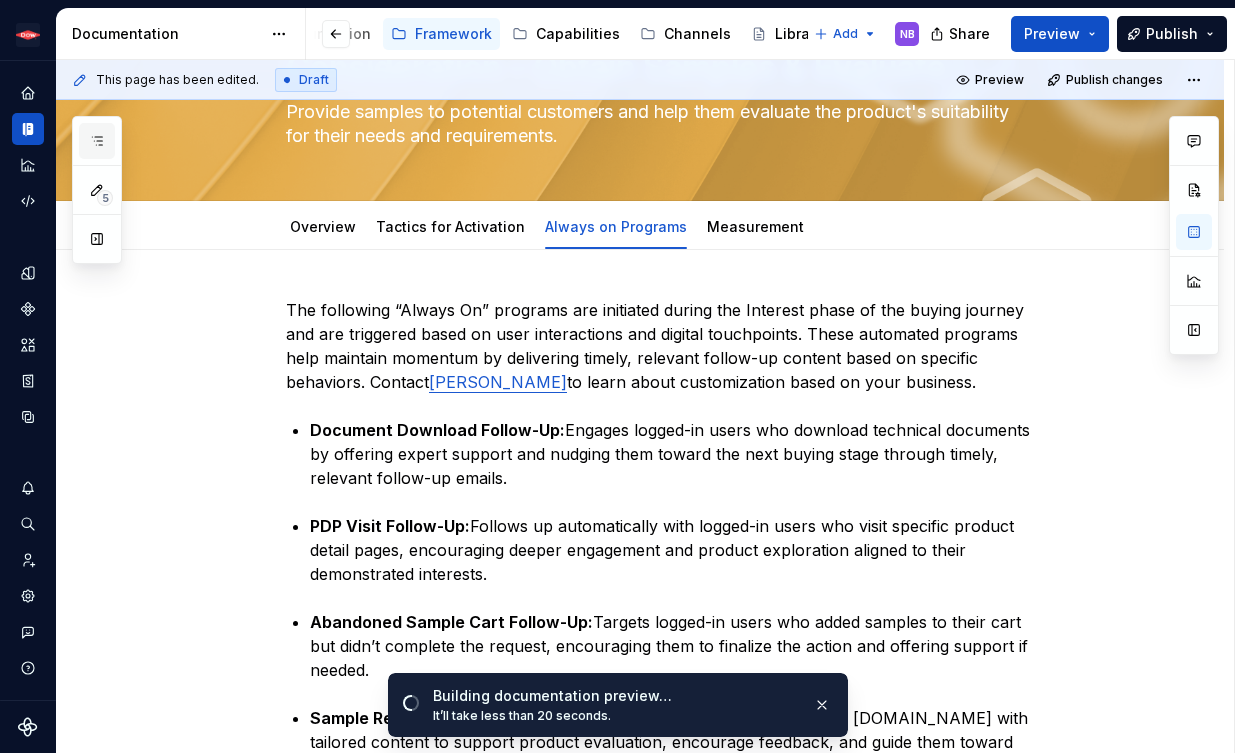 click 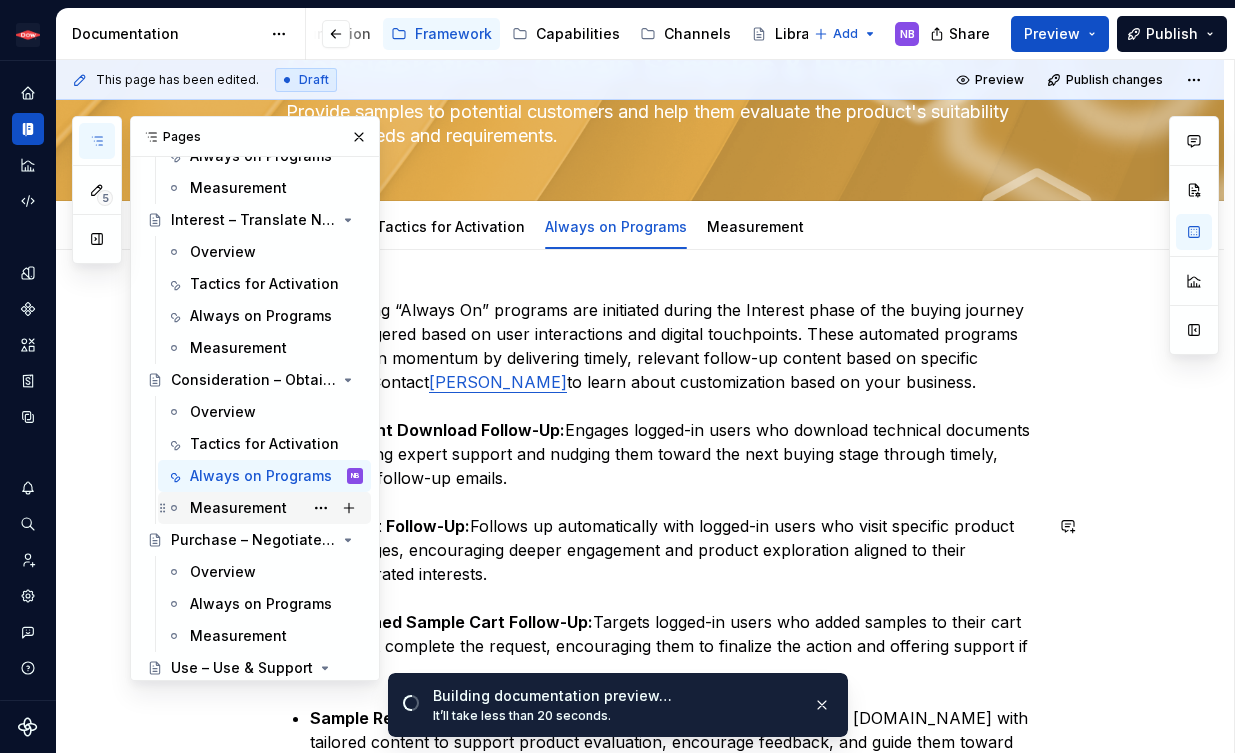 scroll, scrollTop: 209, scrollLeft: 0, axis: vertical 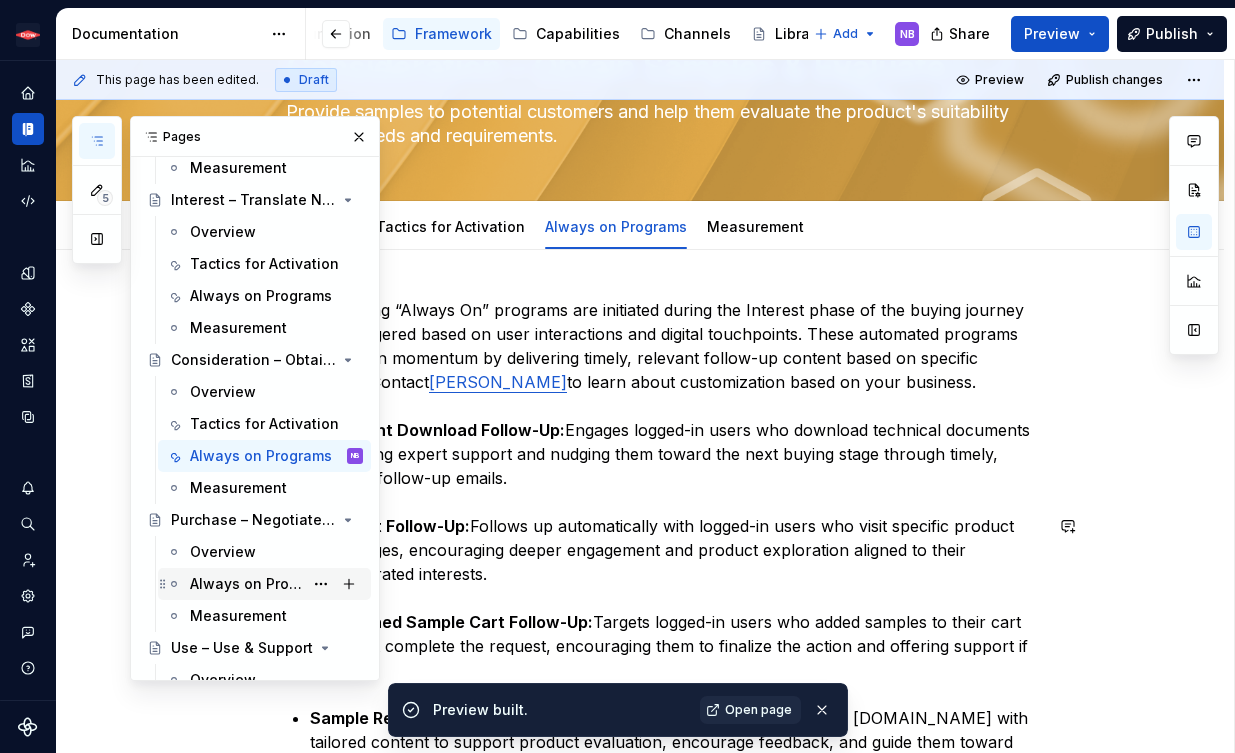 click on "Always on Programs" at bounding box center (246, 584) 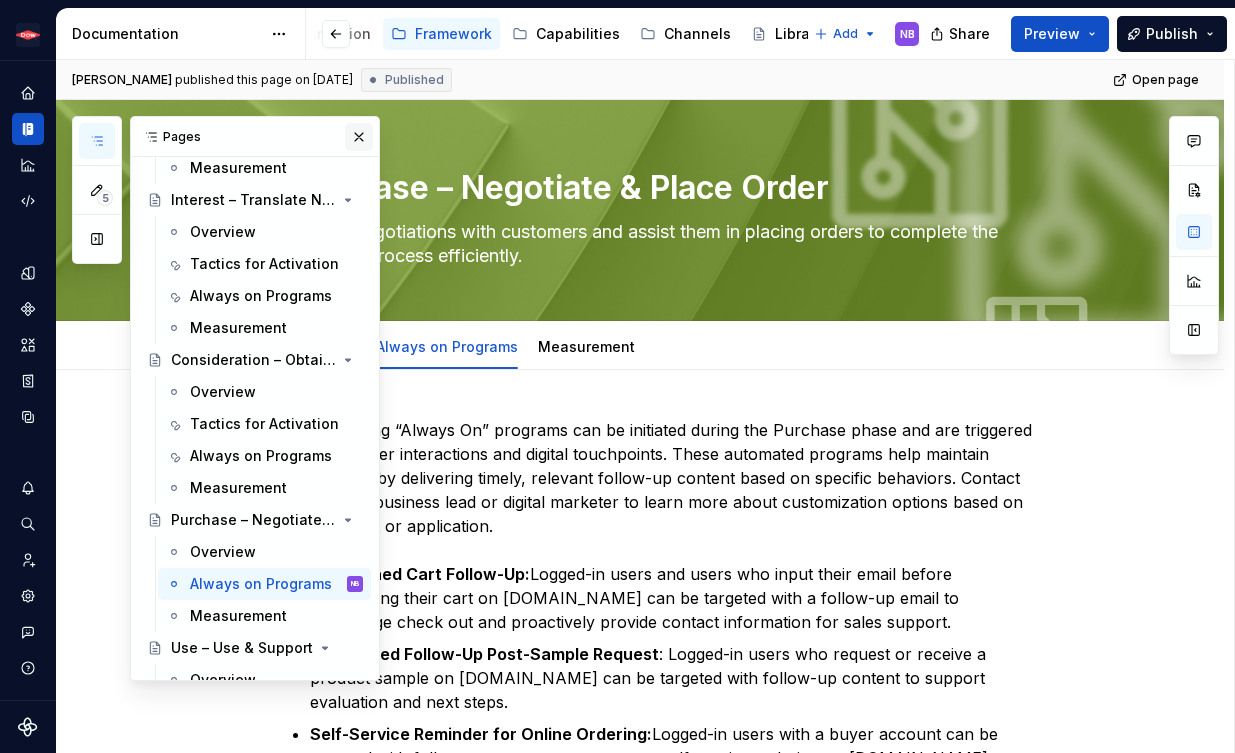 click at bounding box center (359, 137) 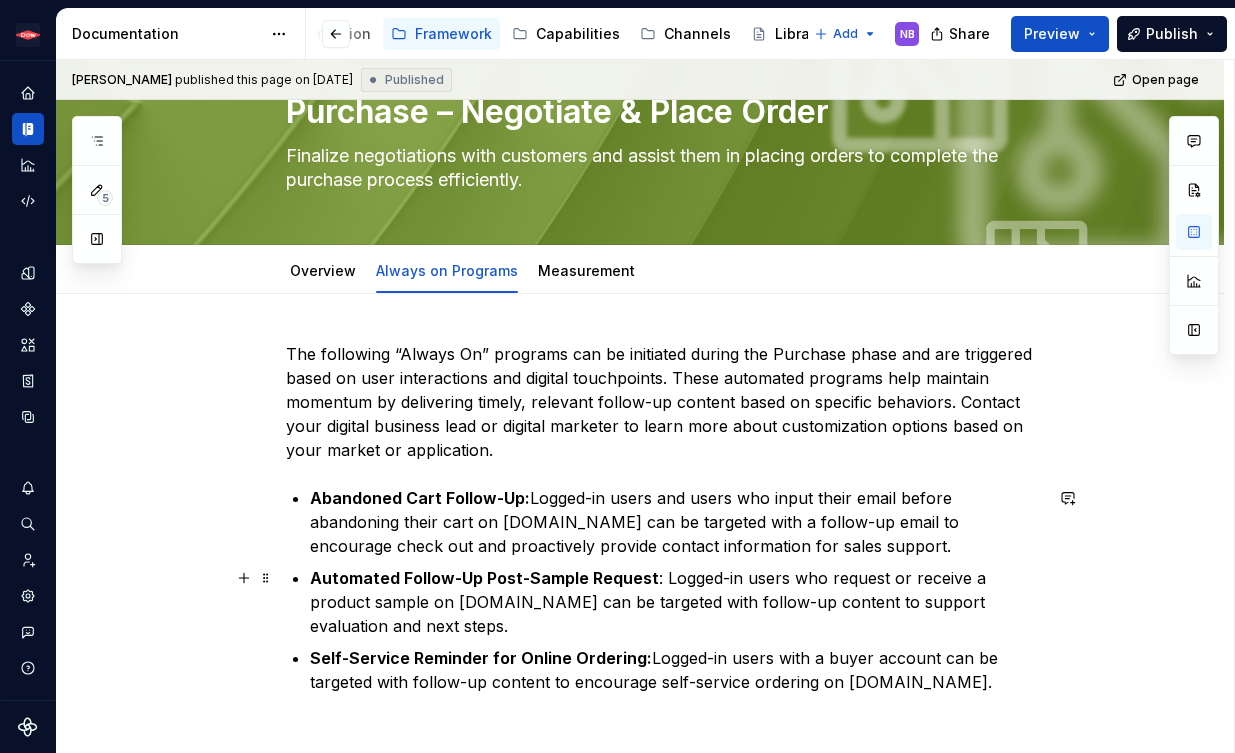 scroll, scrollTop: 180, scrollLeft: 0, axis: vertical 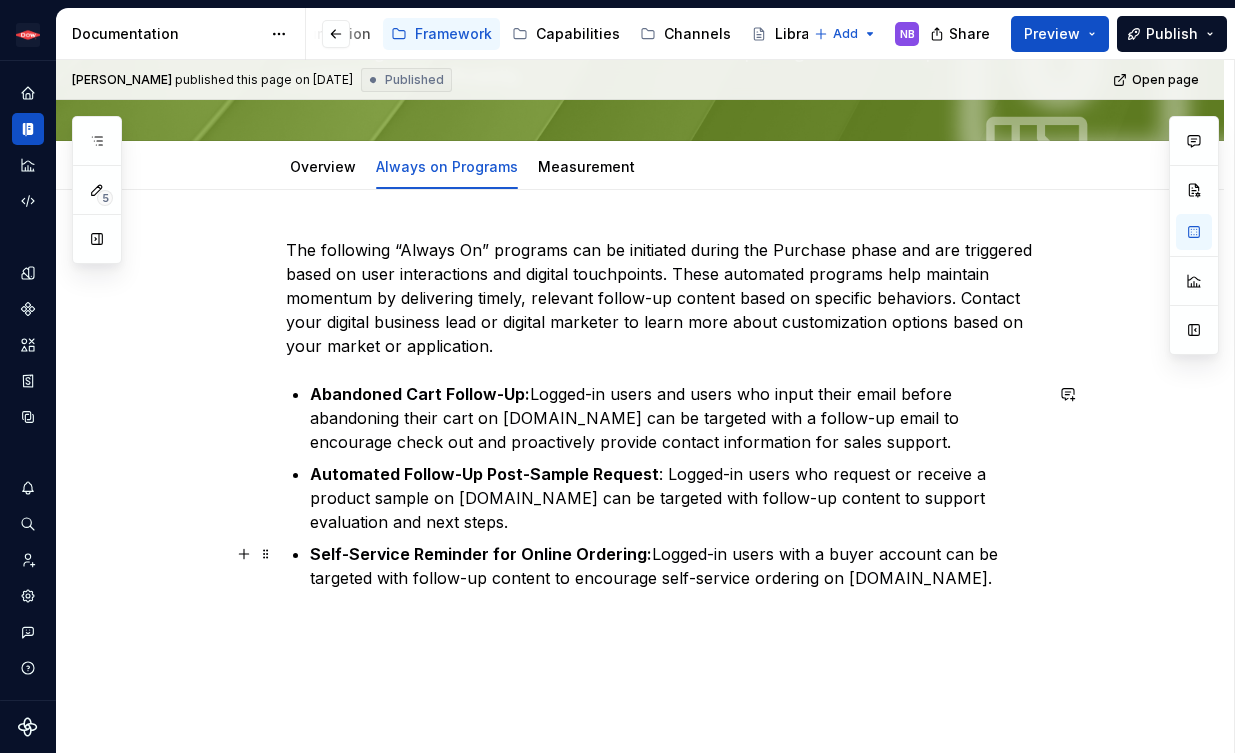 click on "Self-Service Reminder for Online Ordering:  Logged-in users with a buyer account can be targeted with follow-up content to encourage self-service ordering on [DOMAIN_NAME]." at bounding box center (676, 566) 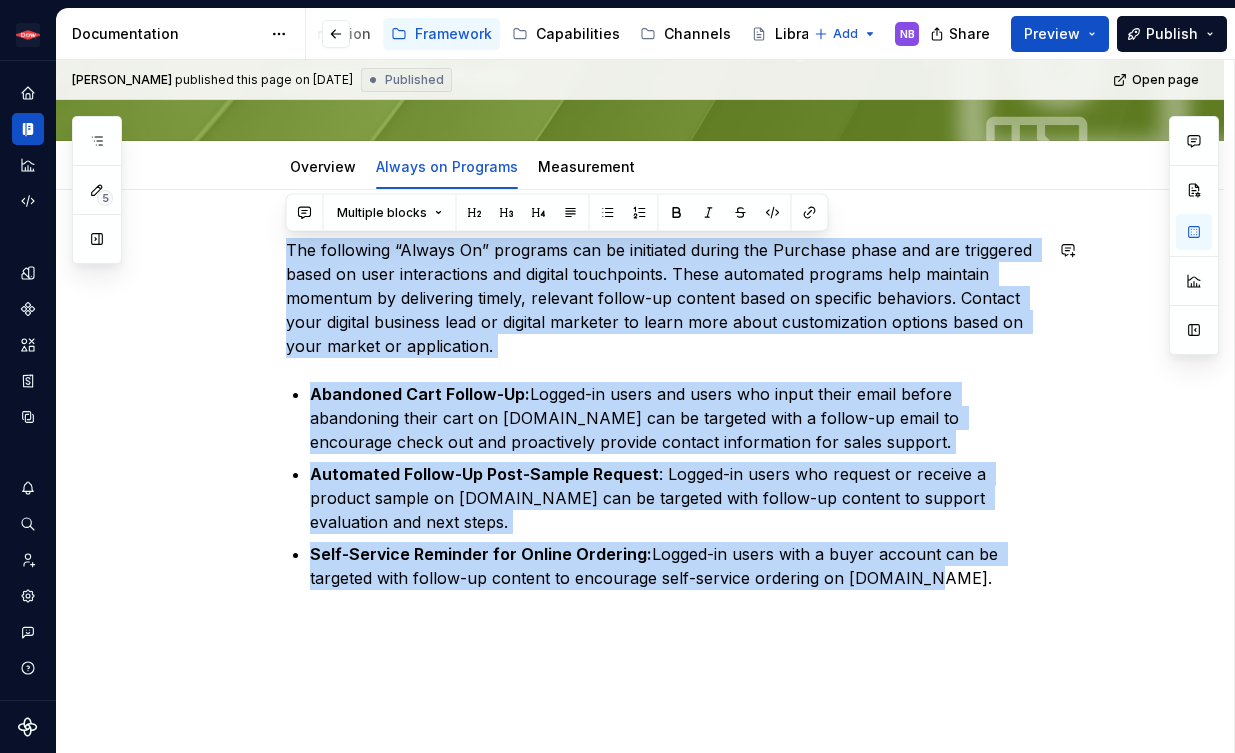 drag, startPoint x: 920, startPoint y: 579, endPoint x: 249, endPoint y: 227, distance: 757.7236 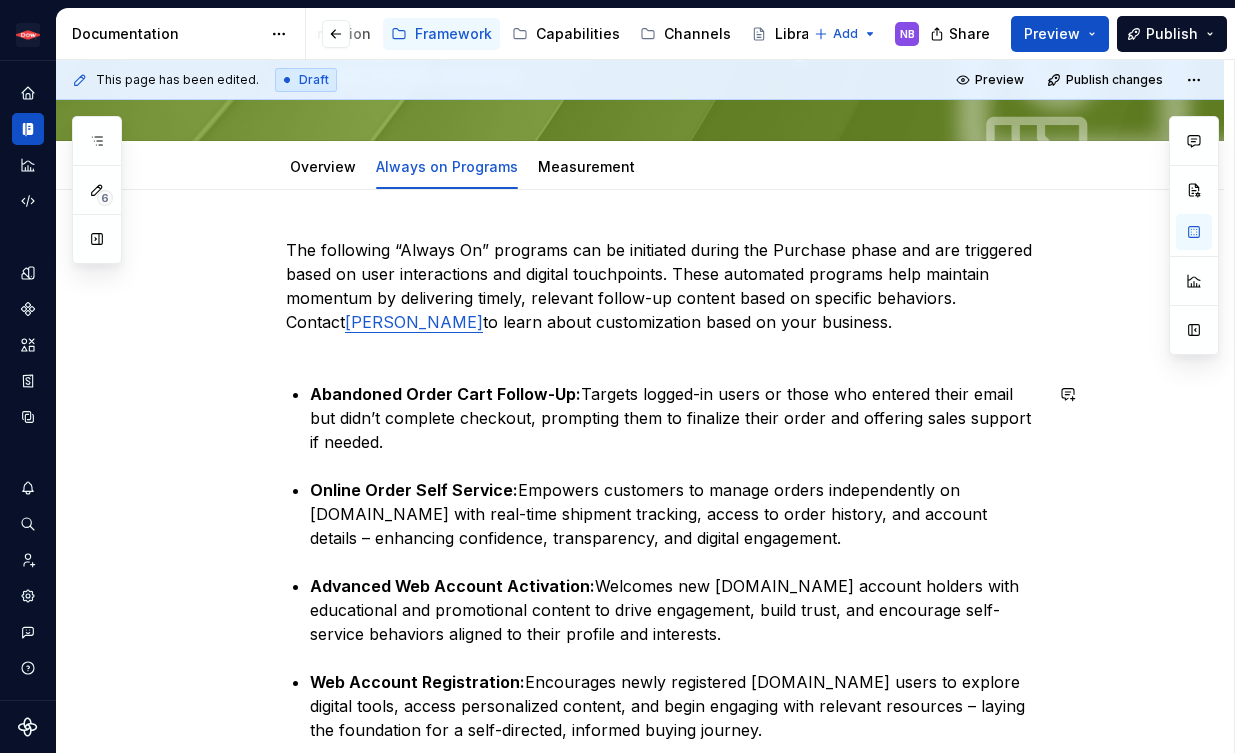 type on "*" 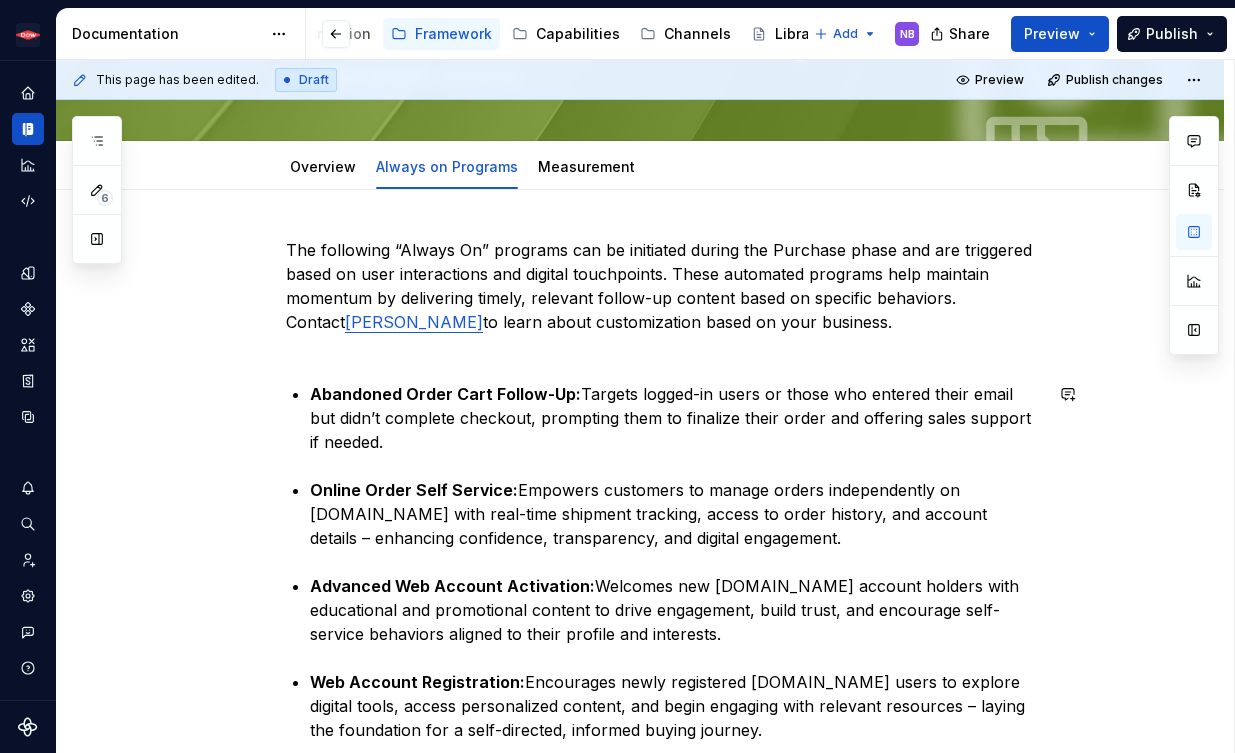 click on "The following “Always On” programs can be initiated during the Purchase phase and are triggered based on user interactions and digital touchpoints. These automated programs help maintain momentum by delivering timely, relevant follow-up content based on specific behaviors. Contact  [PERSON_NAME]  to learn about customization based on your business.    Abandoned Order Cart Follow-Up:  Targets logged-in users or those who entered their email but didn’t complete checkout, prompting them to finalize their order and offering sales support if needed.   Online Order Self Service:  Empowers customers to manage orders independently on [DOMAIN_NAME] with real-time shipment tracking, access to order history, and account details – enhancing confidence, transparency, and digital engagement.    Advanced Web Account Activation: Web Account Registration:" at bounding box center [664, 538] 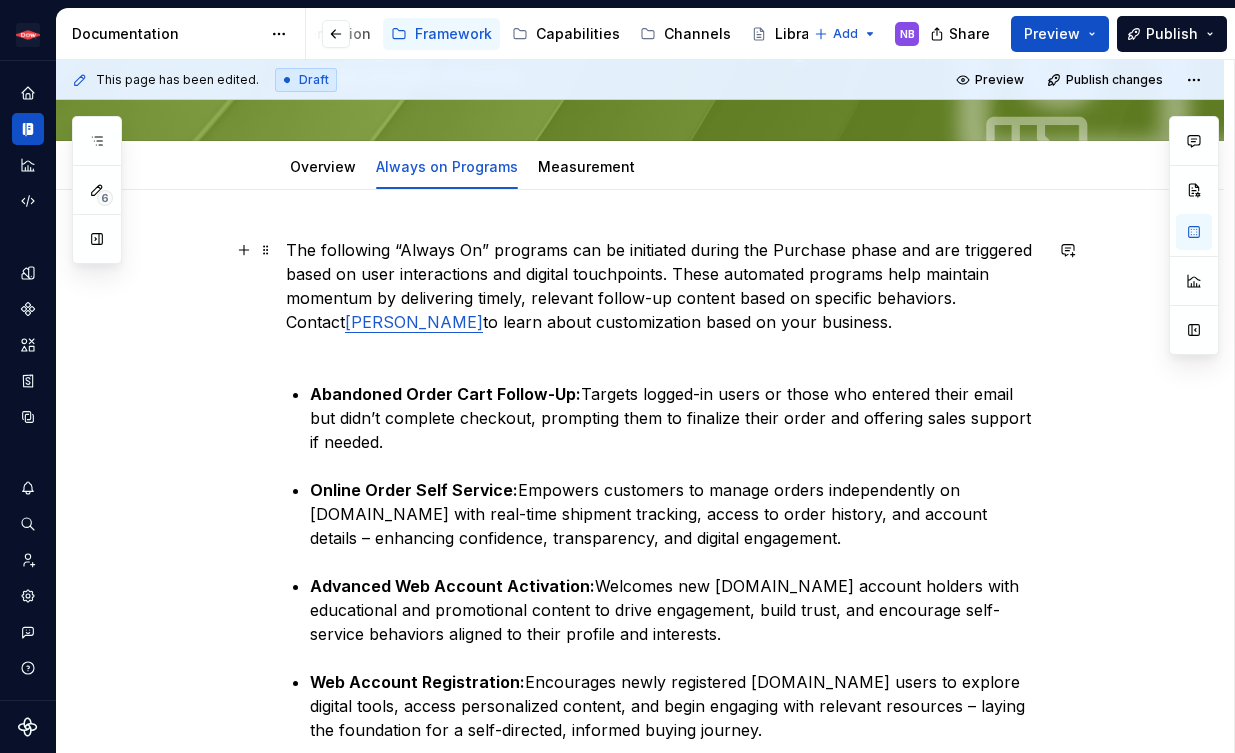 type 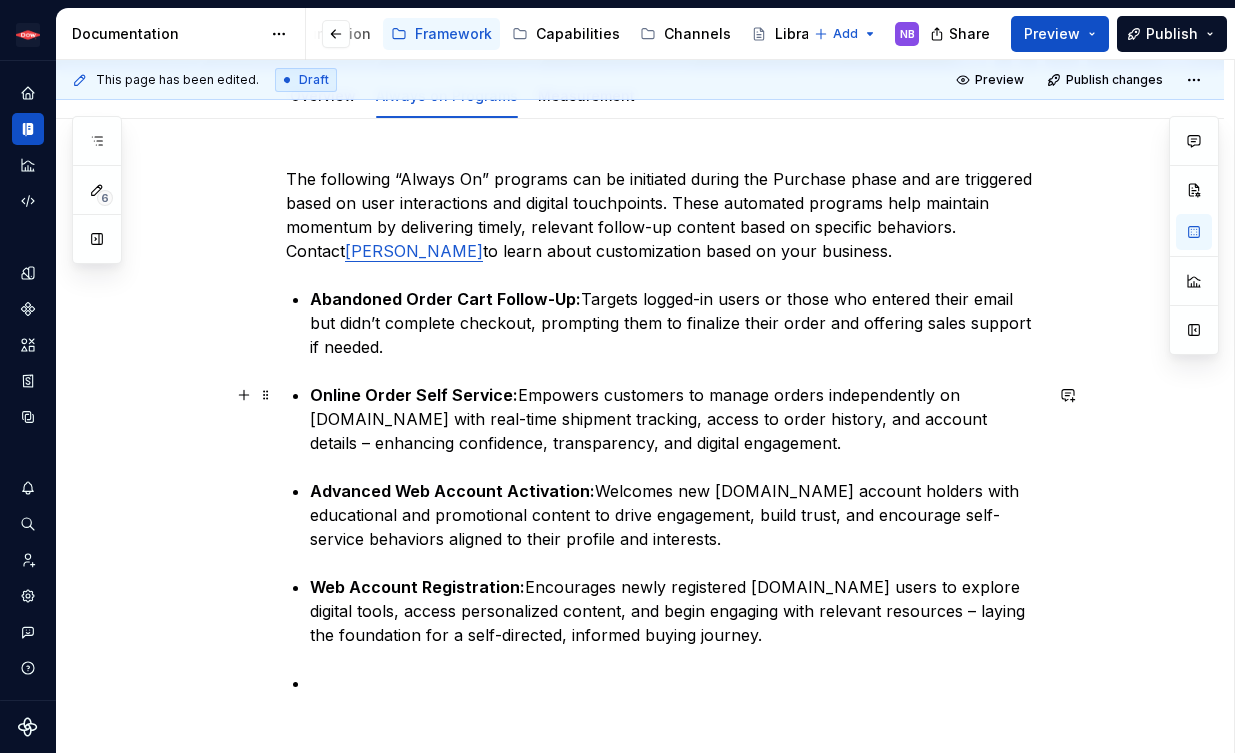 scroll, scrollTop: 362, scrollLeft: 0, axis: vertical 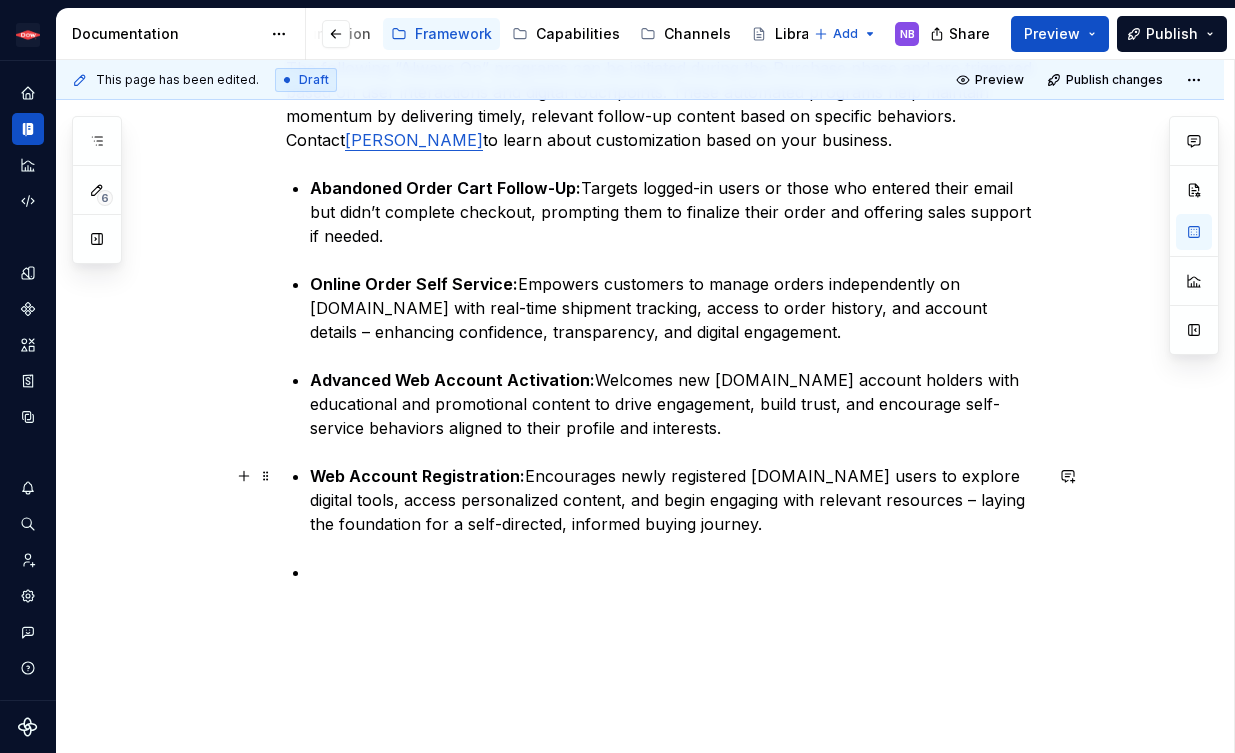 click at bounding box center [676, 572] 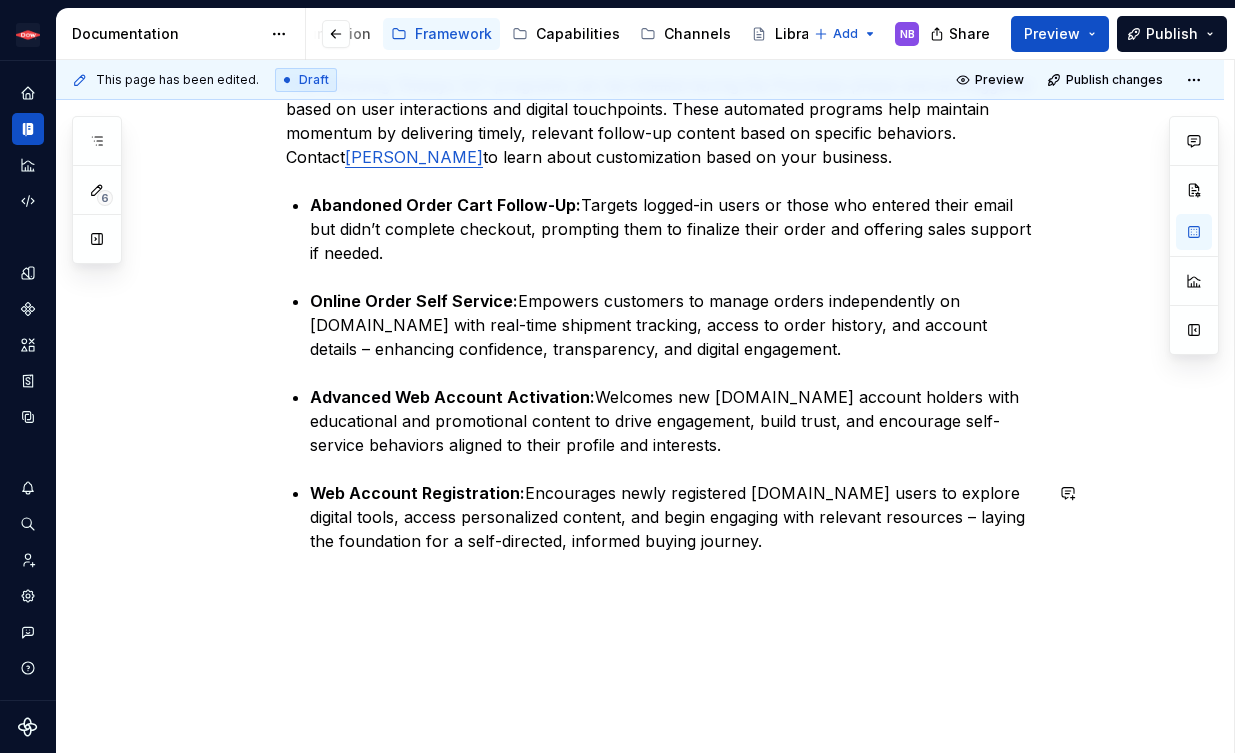 scroll, scrollTop: 307, scrollLeft: 0, axis: vertical 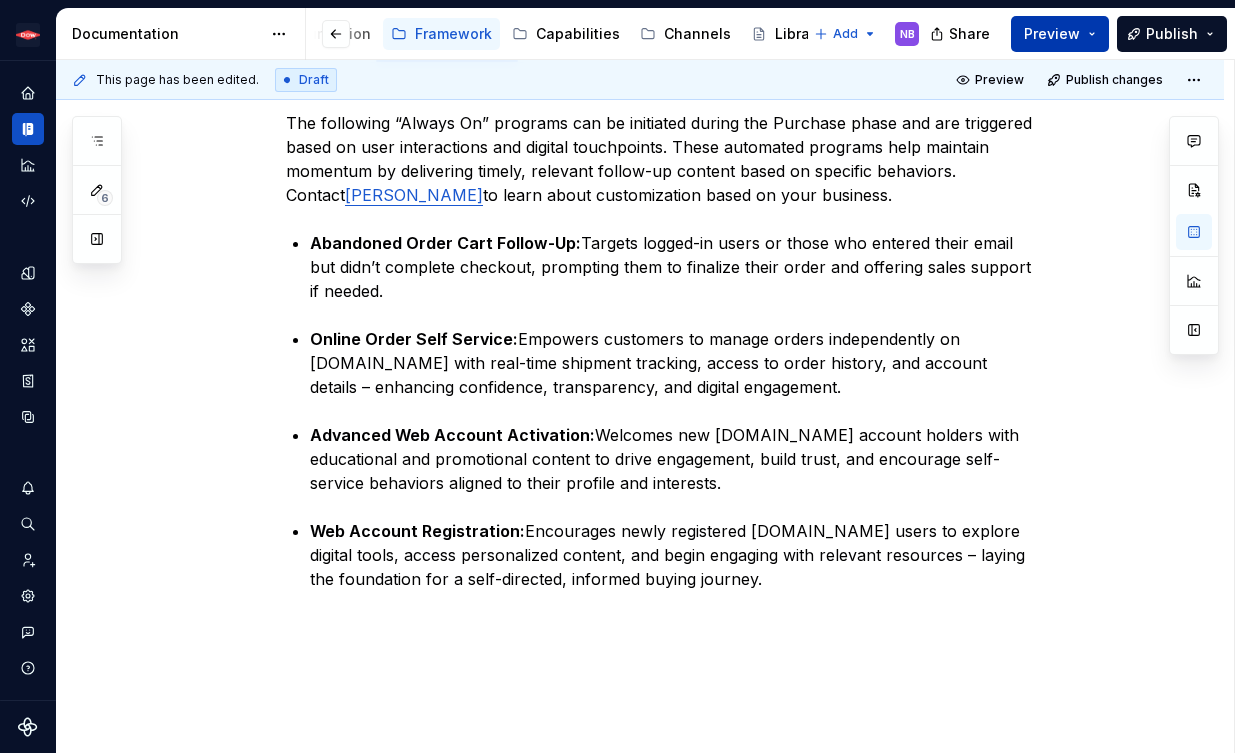 click on "Preview" at bounding box center (1060, 34) 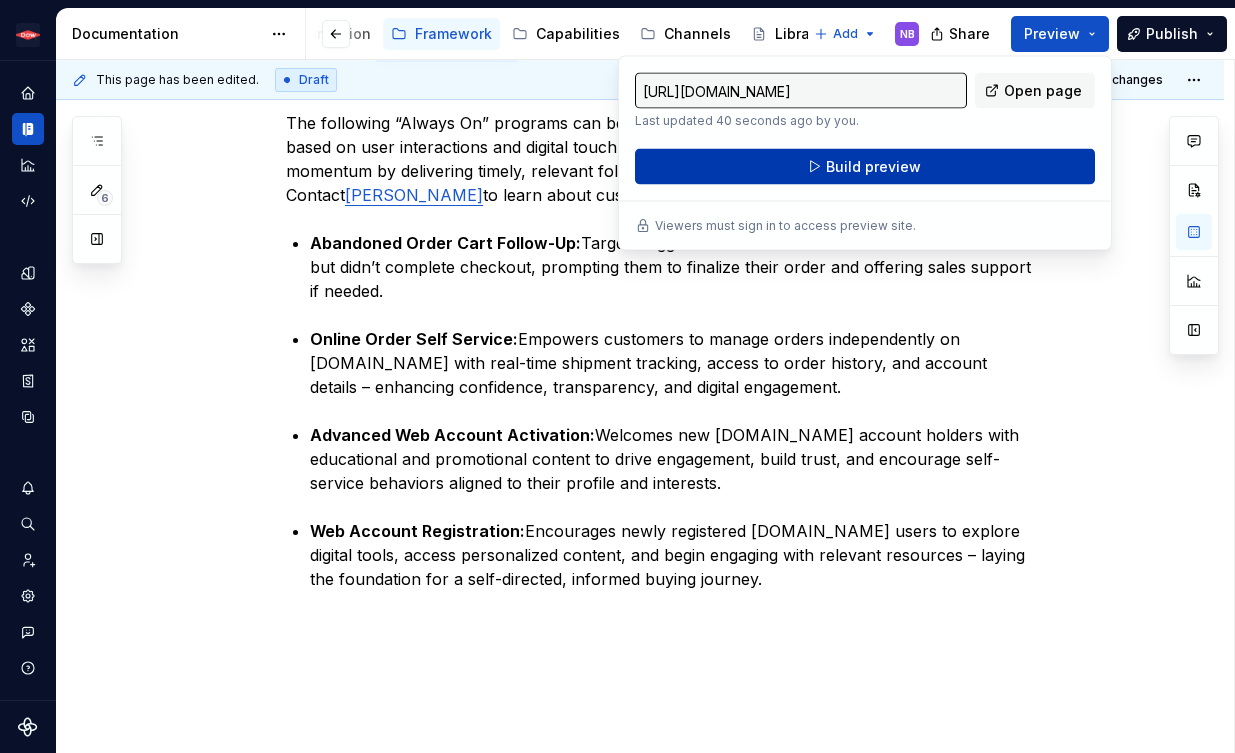 click on "Build preview" at bounding box center (865, 167) 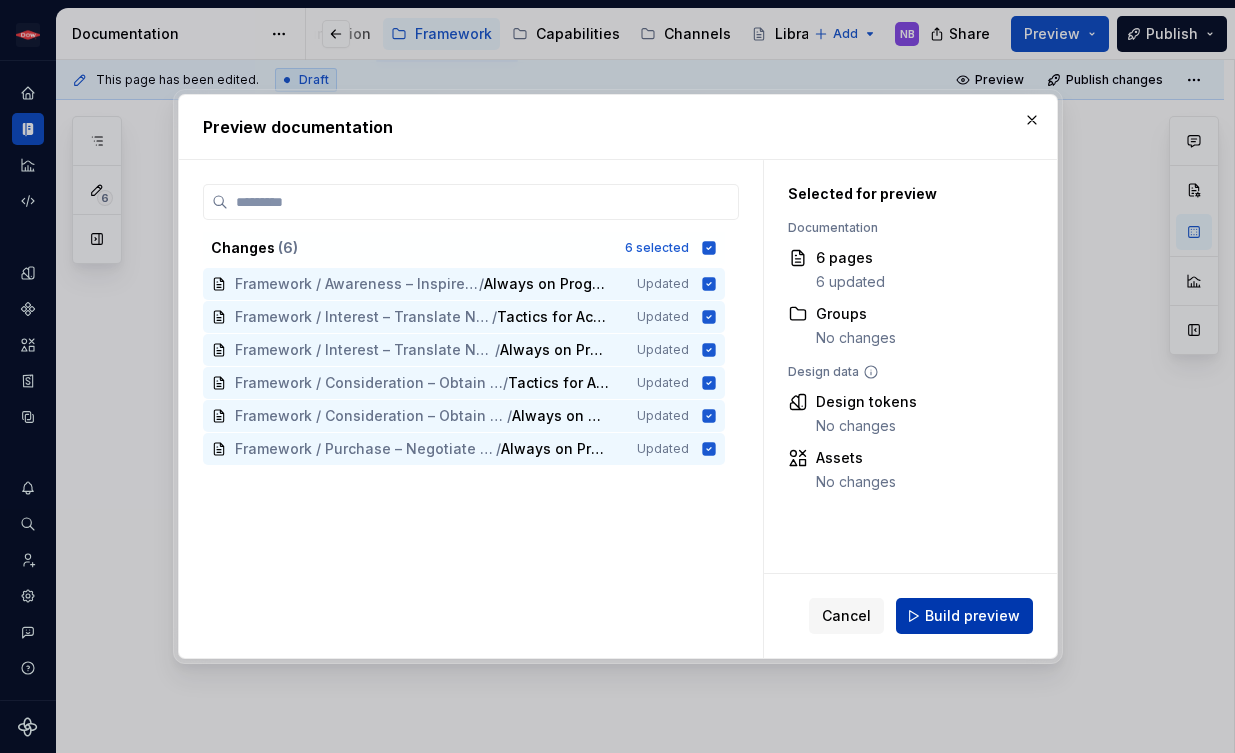 click on "Build preview" at bounding box center [972, 616] 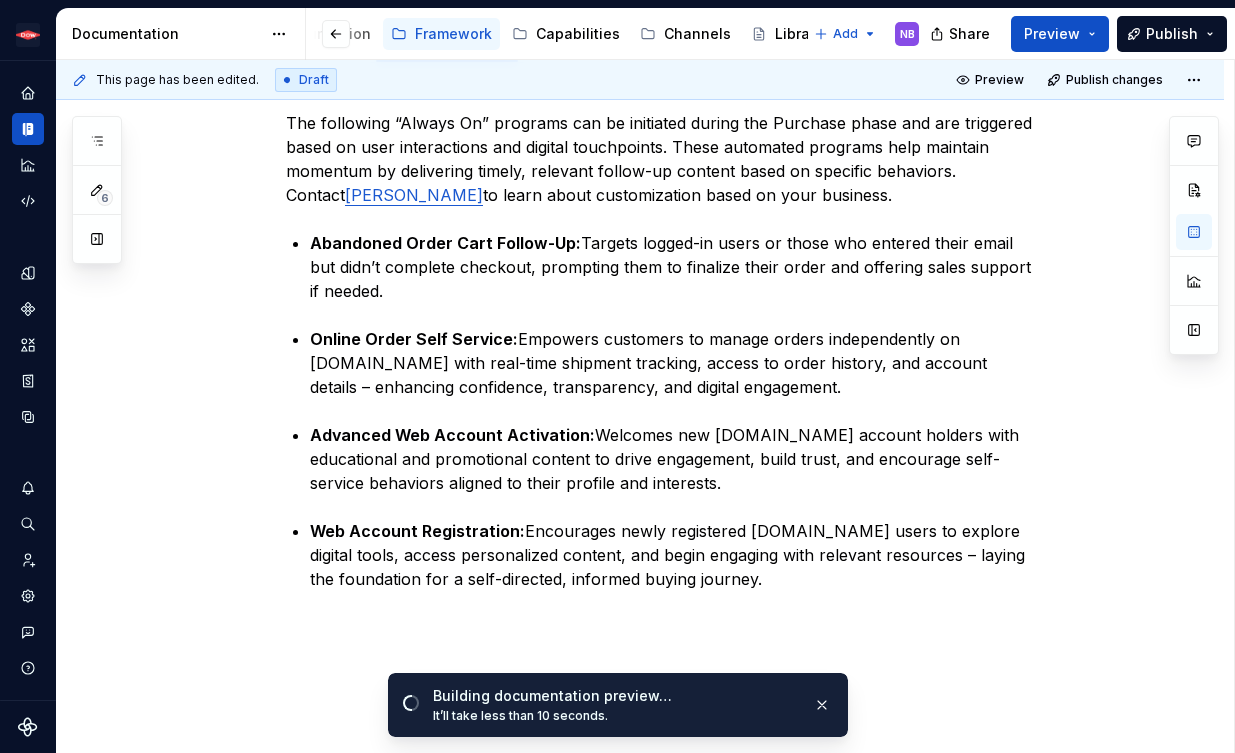 type on "*" 